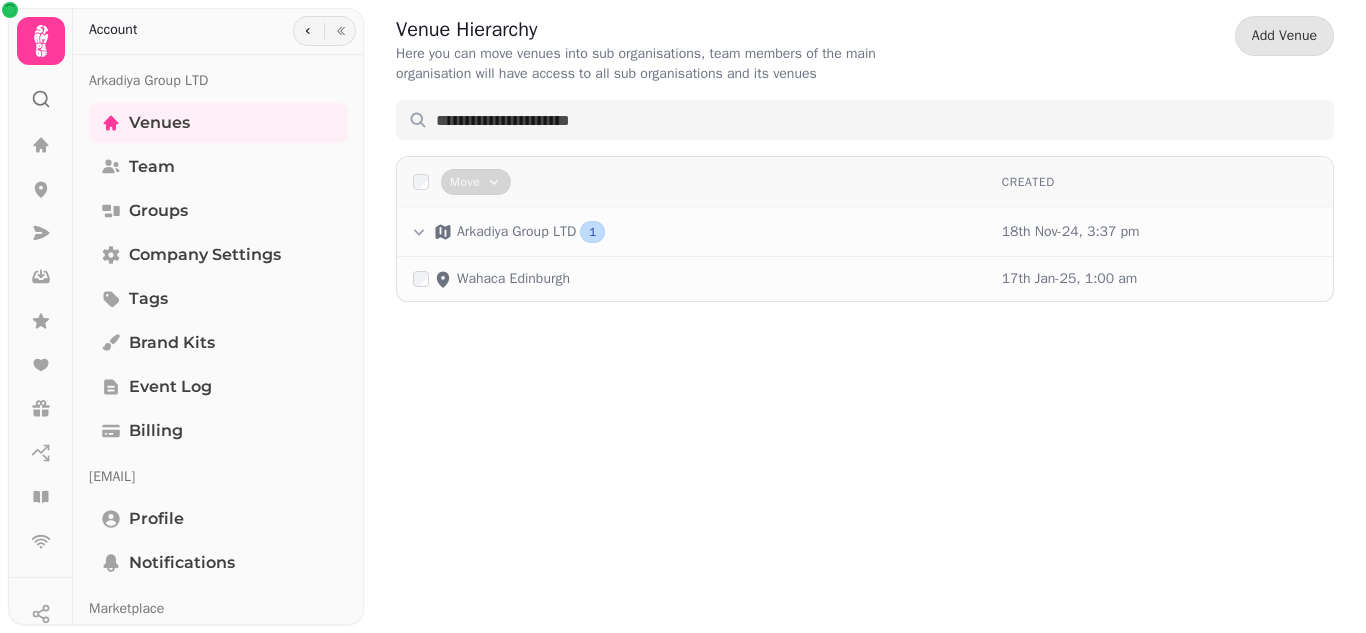 scroll, scrollTop: 0, scrollLeft: 0, axis: both 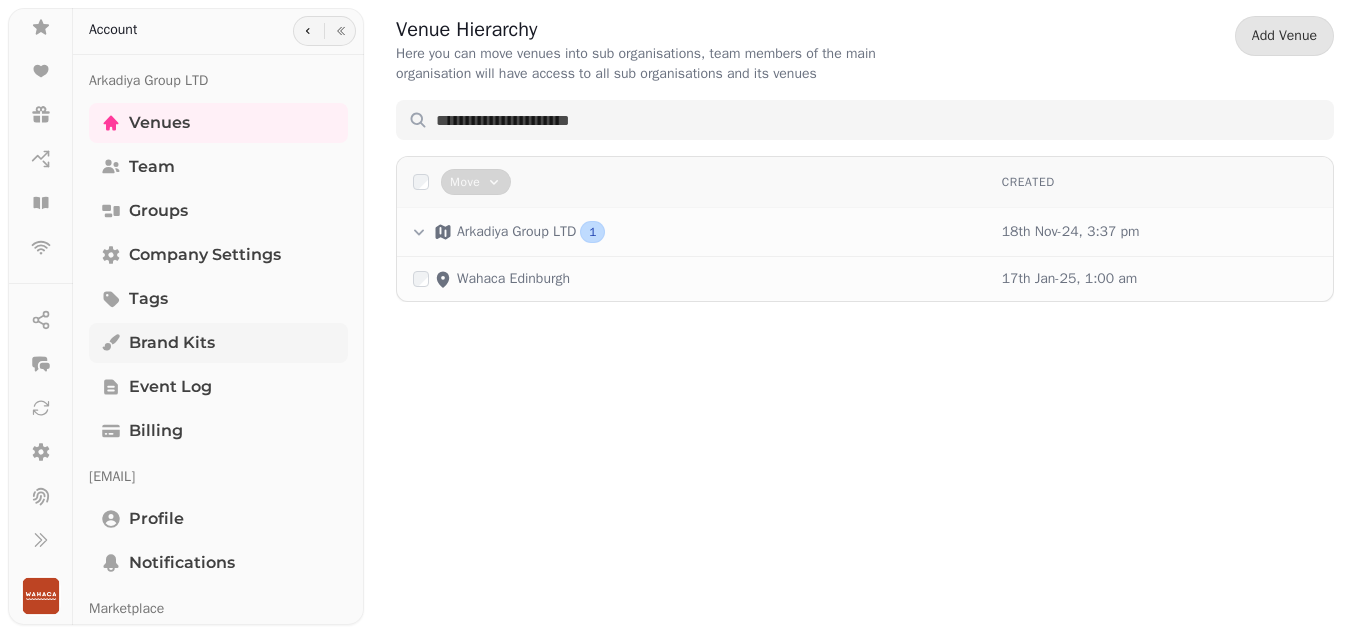 click on "Brand Kits" at bounding box center [172, 343] 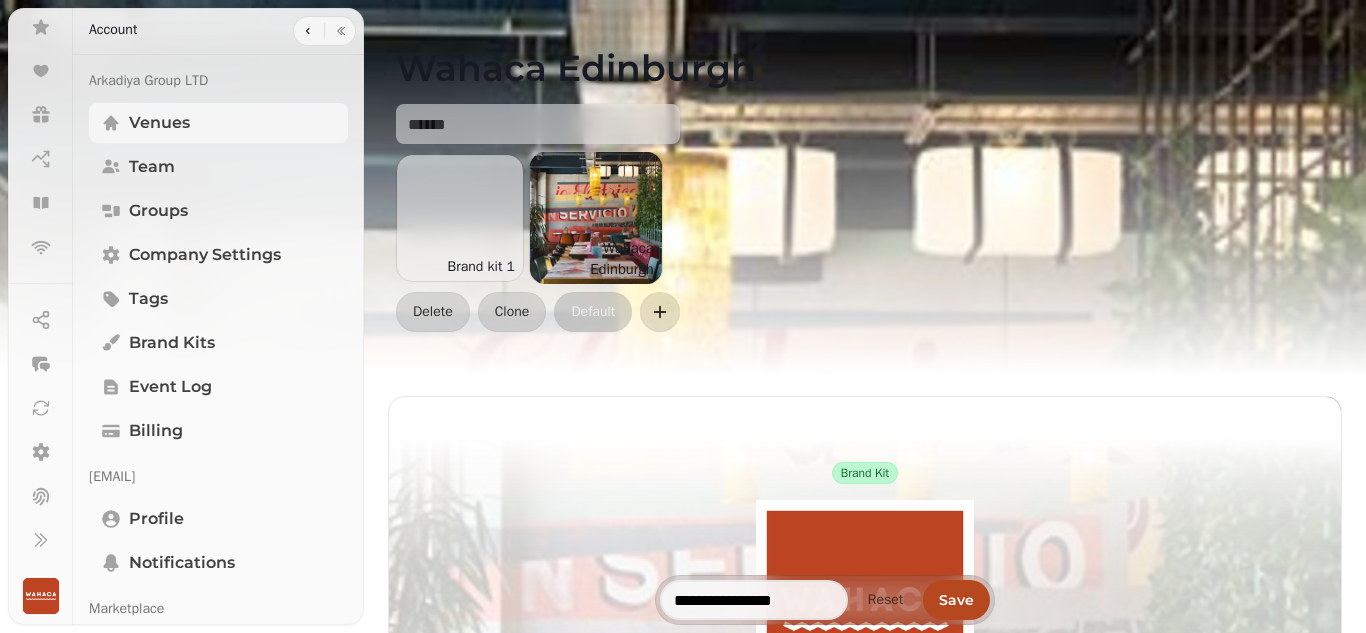 click on "Venues" at bounding box center (159, 123) 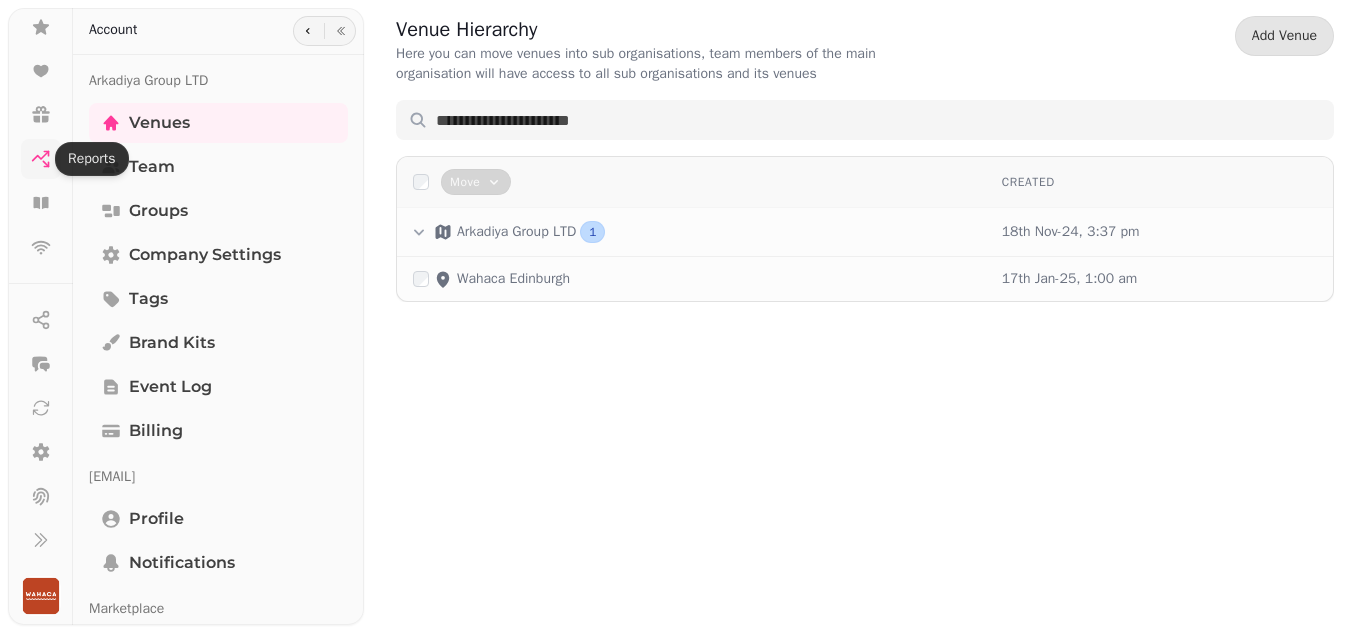 click 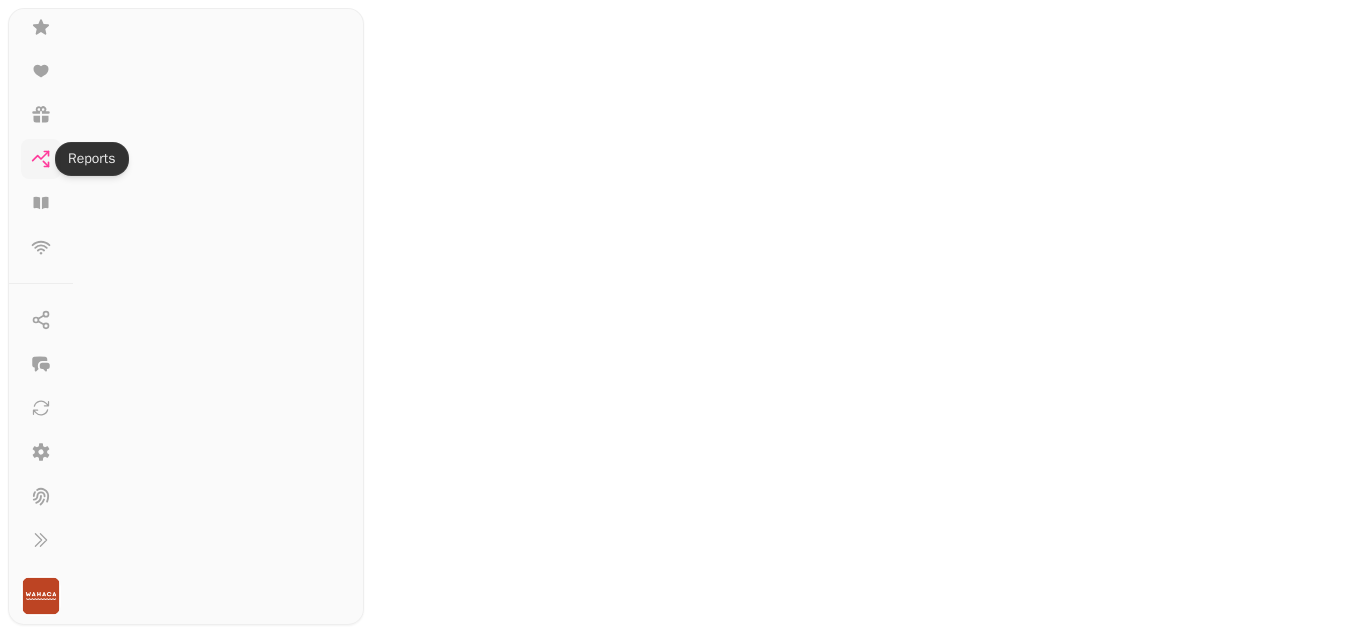 select on "**" 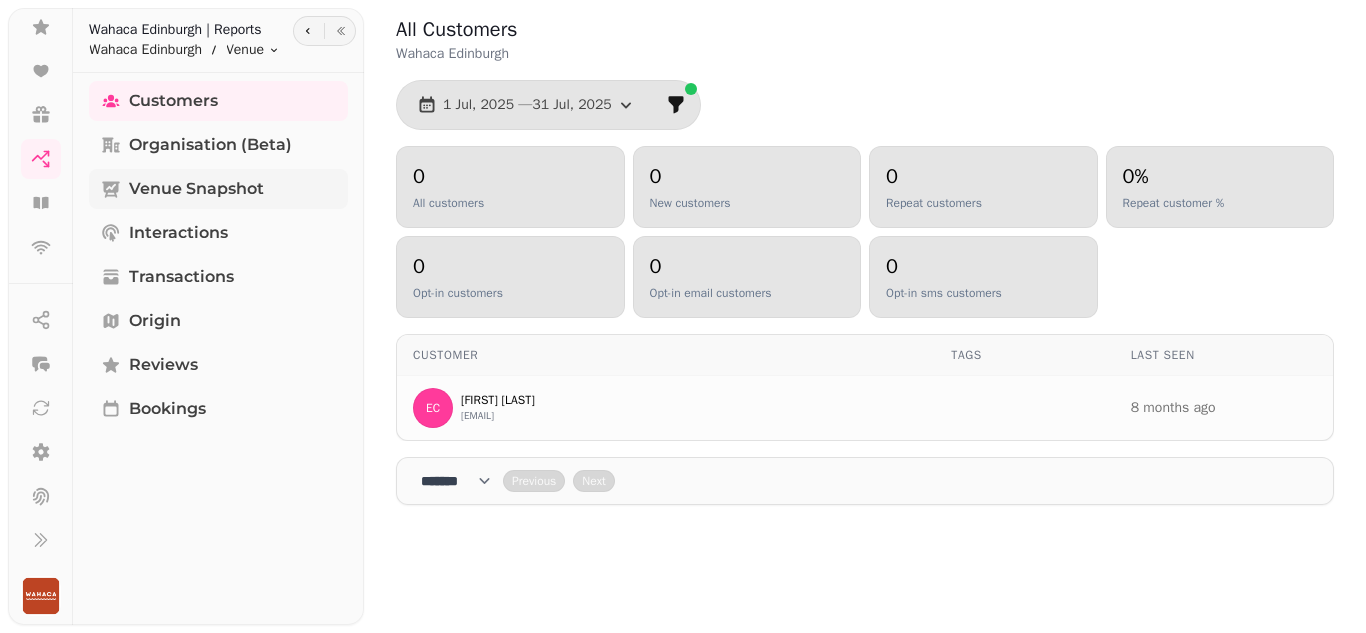 click on "Venue Snapshot" at bounding box center [196, 189] 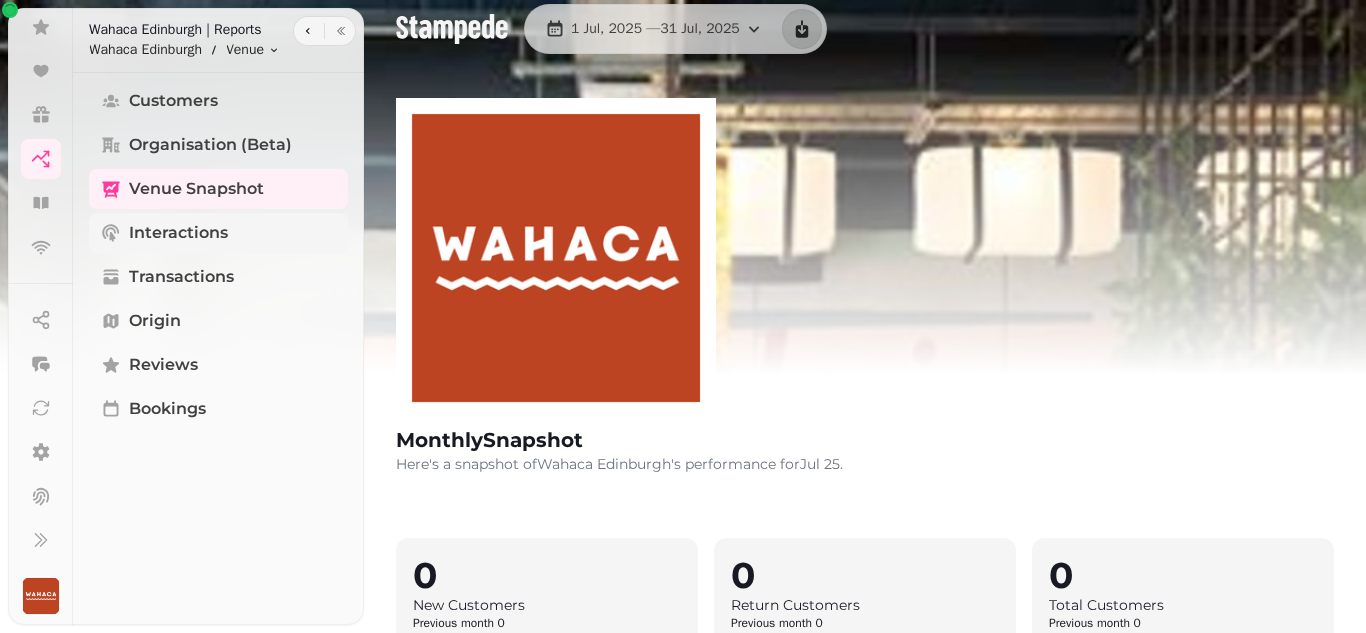 click on "Interactions" at bounding box center (178, 233) 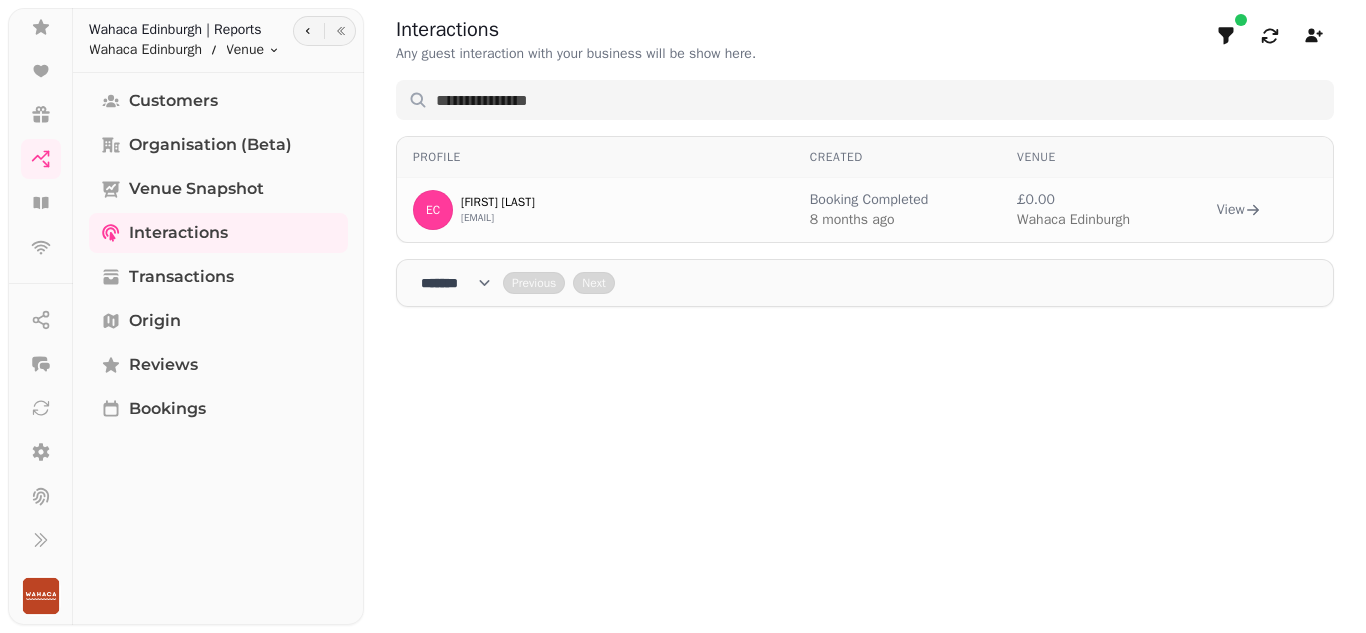 click on "**** * **** ** **** ** **** ** **** *** **** *** **** ***" at bounding box center [462, 283] 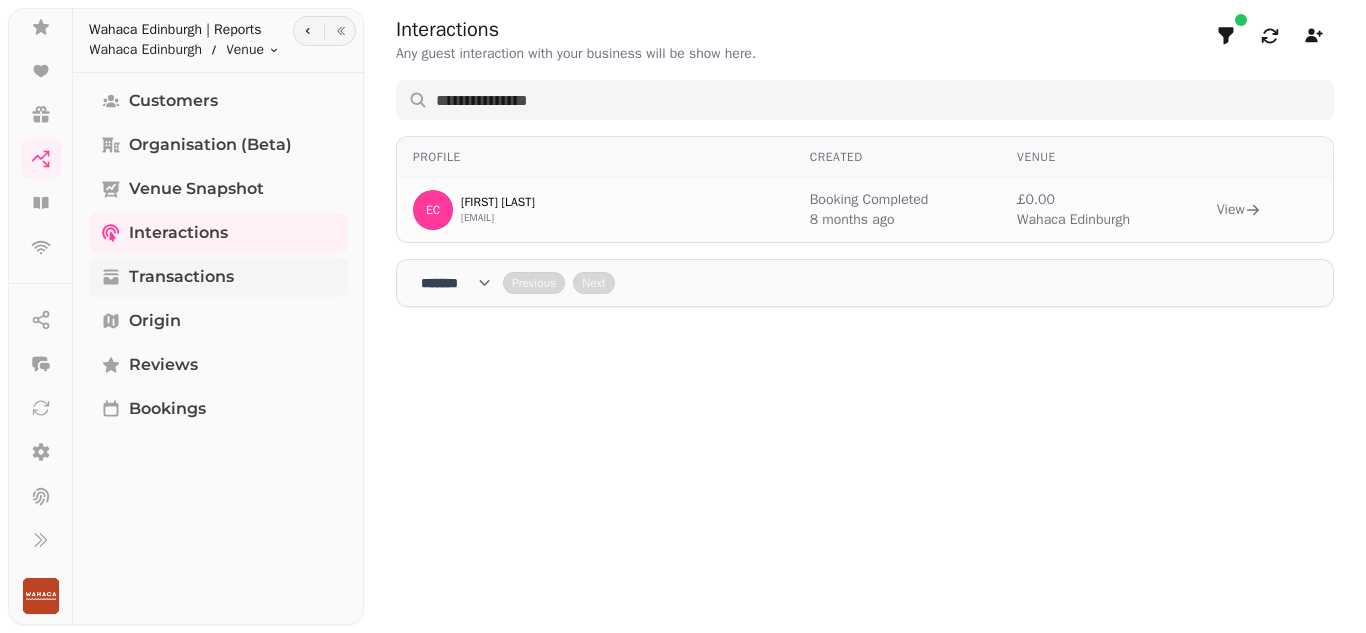 click on "Transactions" at bounding box center (181, 277) 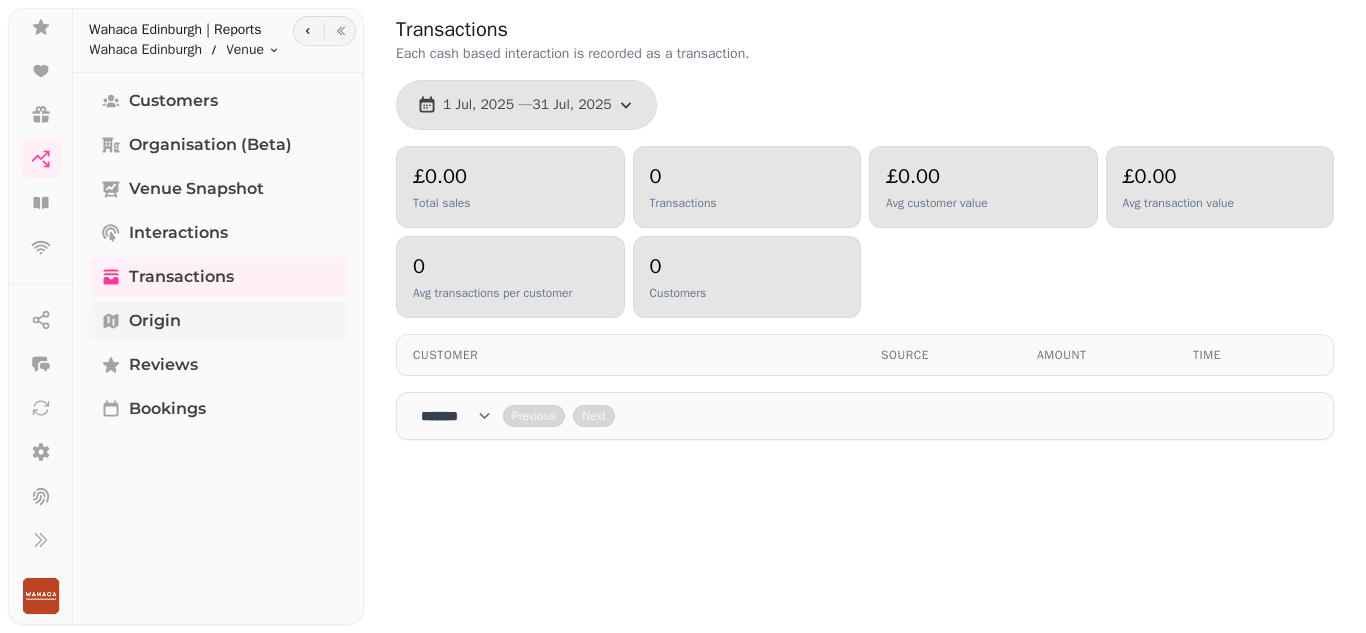 click on "Origin" at bounding box center [155, 321] 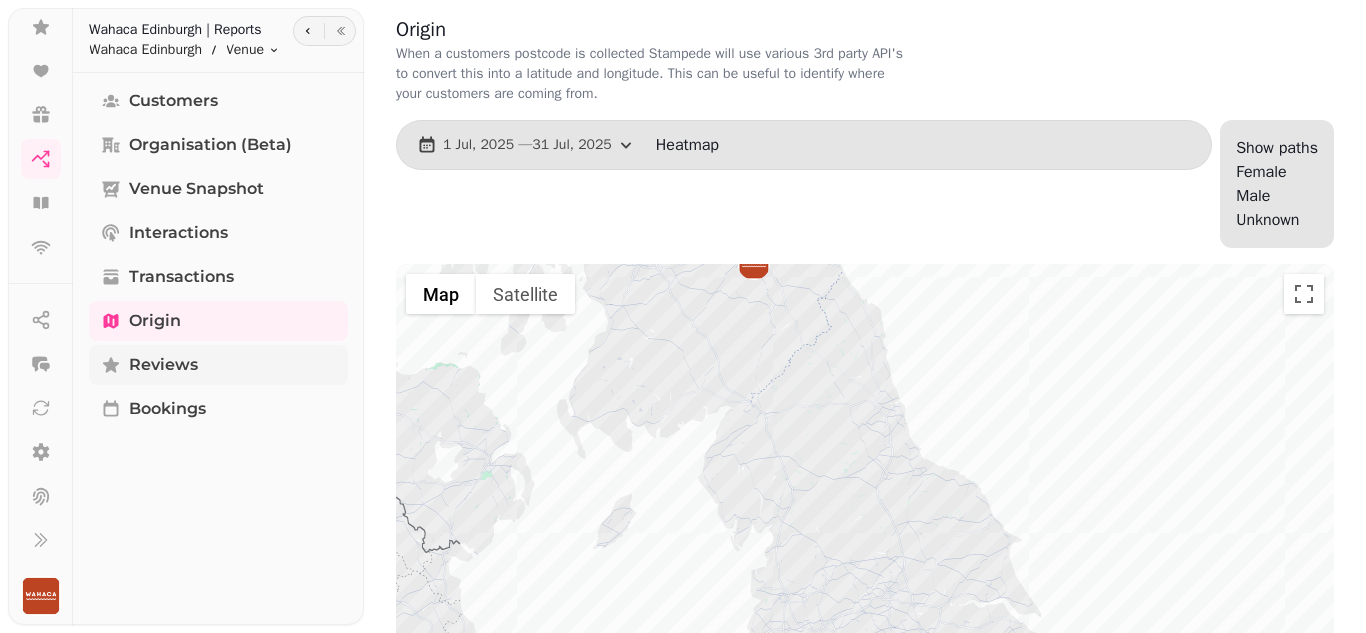 click on "Reviews" at bounding box center (163, 365) 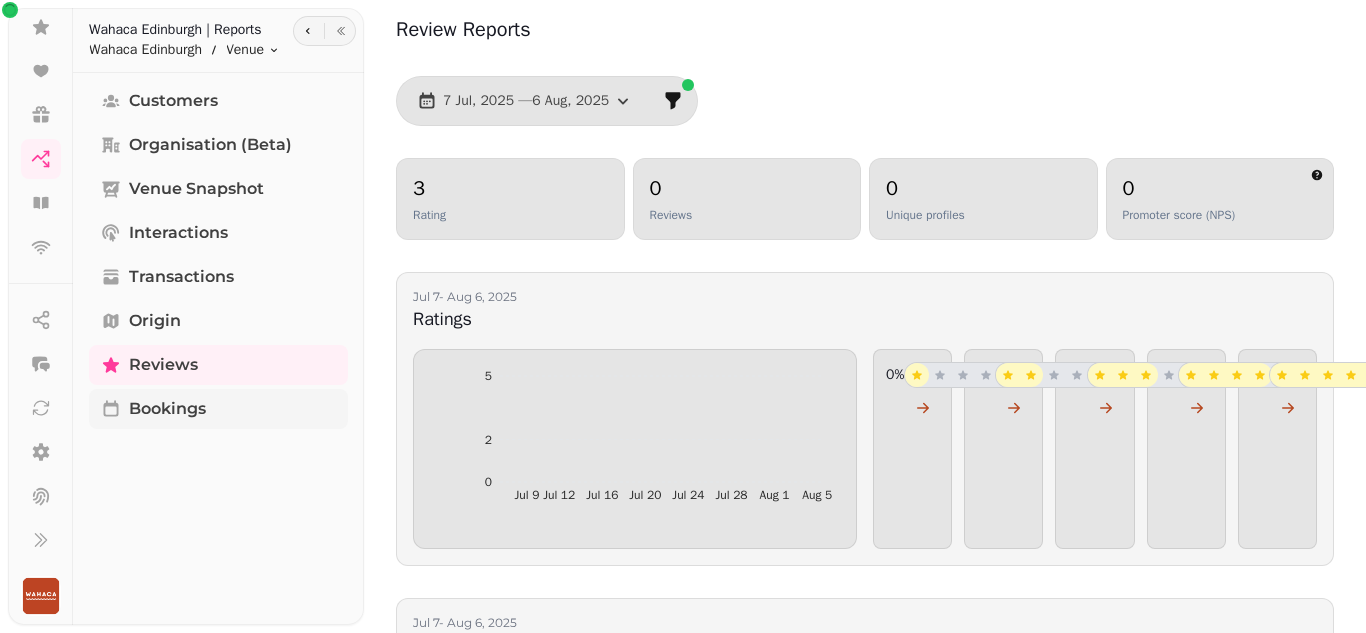 click on "Bookings" at bounding box center [167, 409] 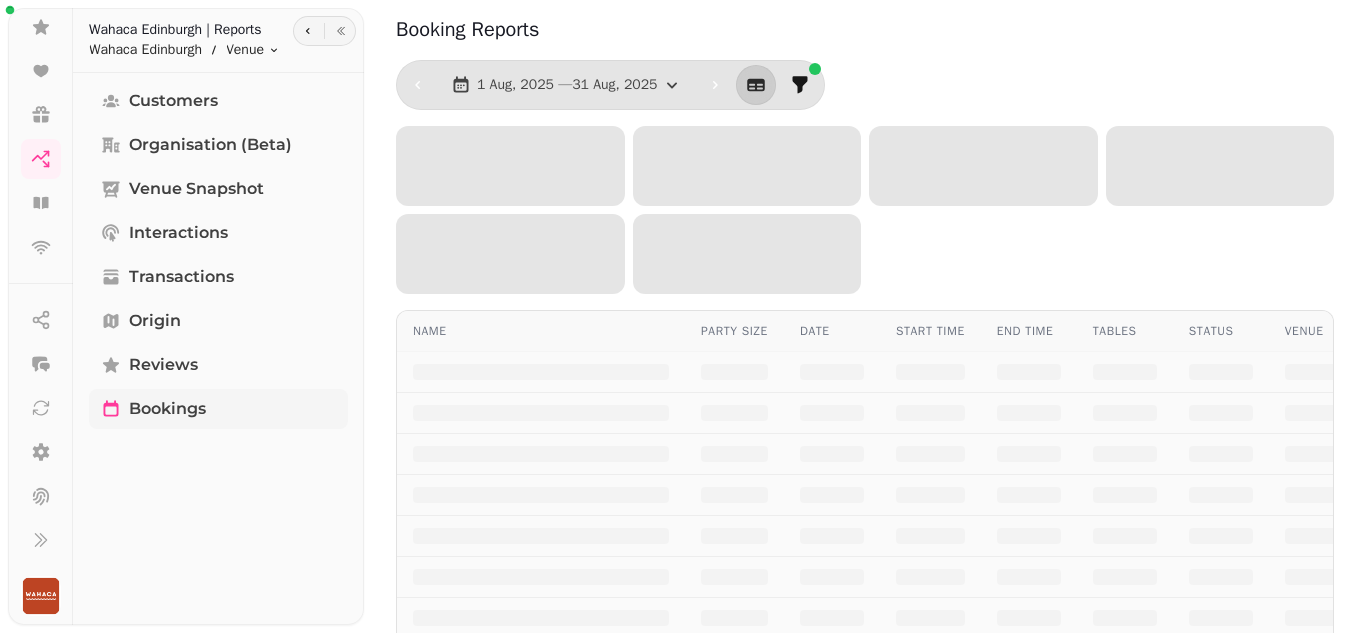 select on "**" 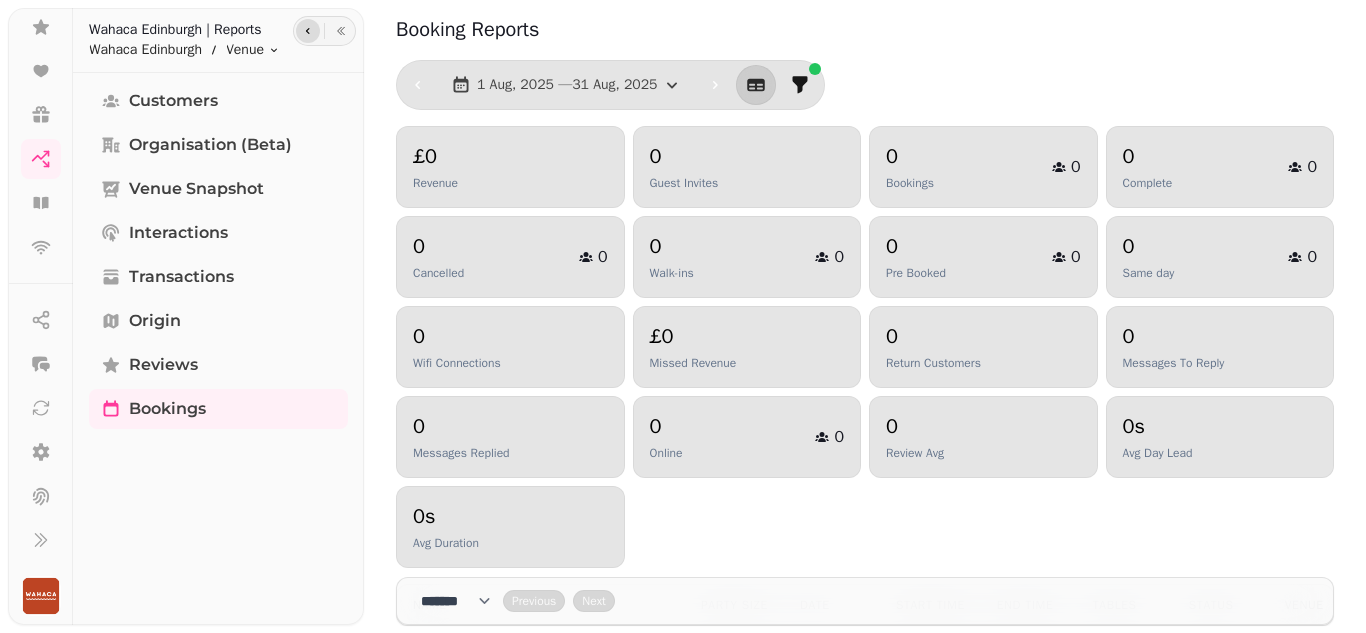 click 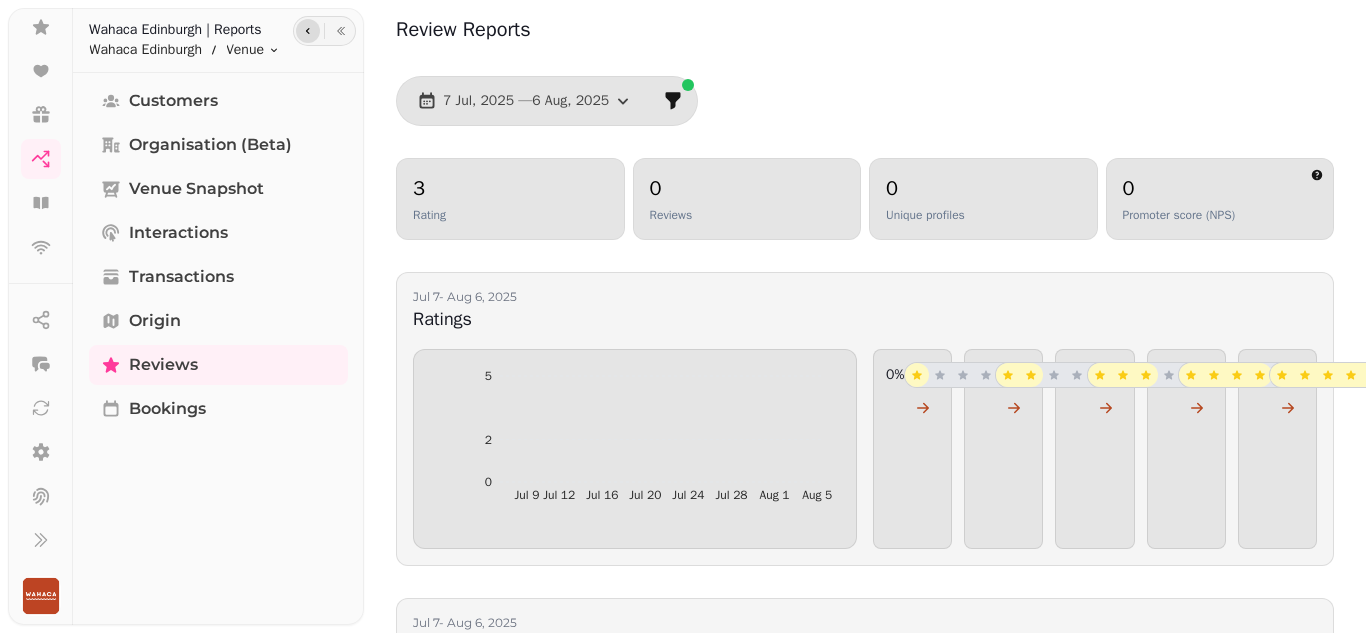 click 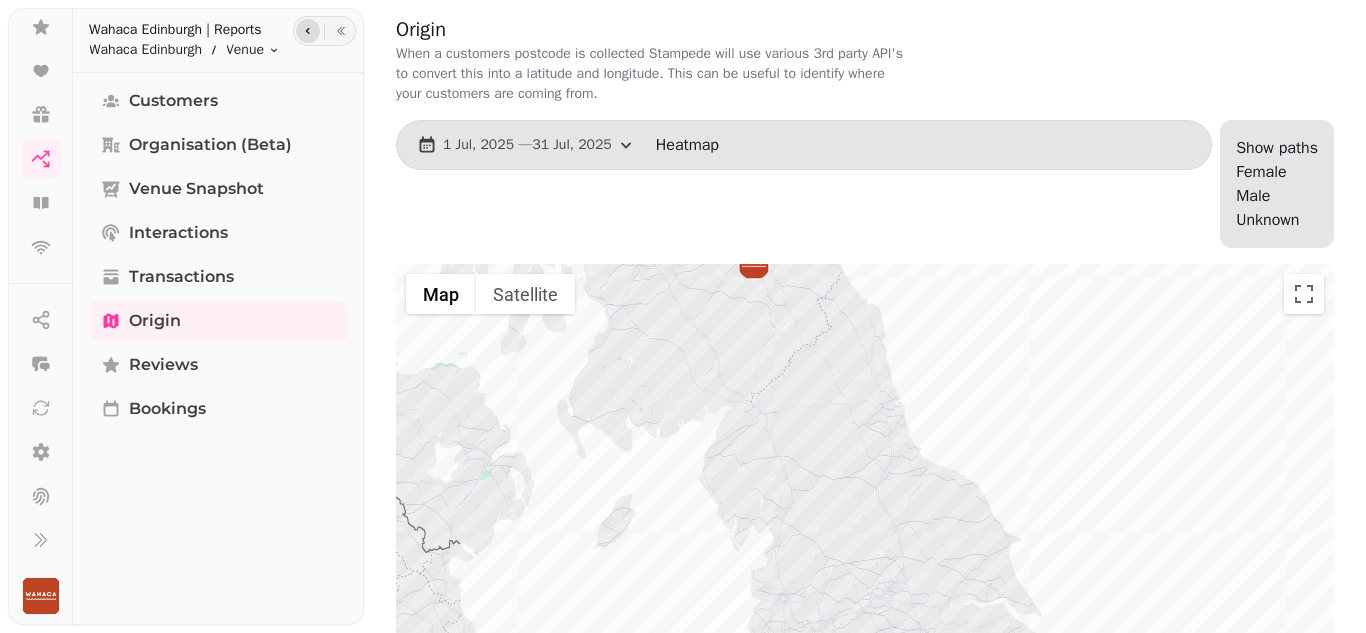 click 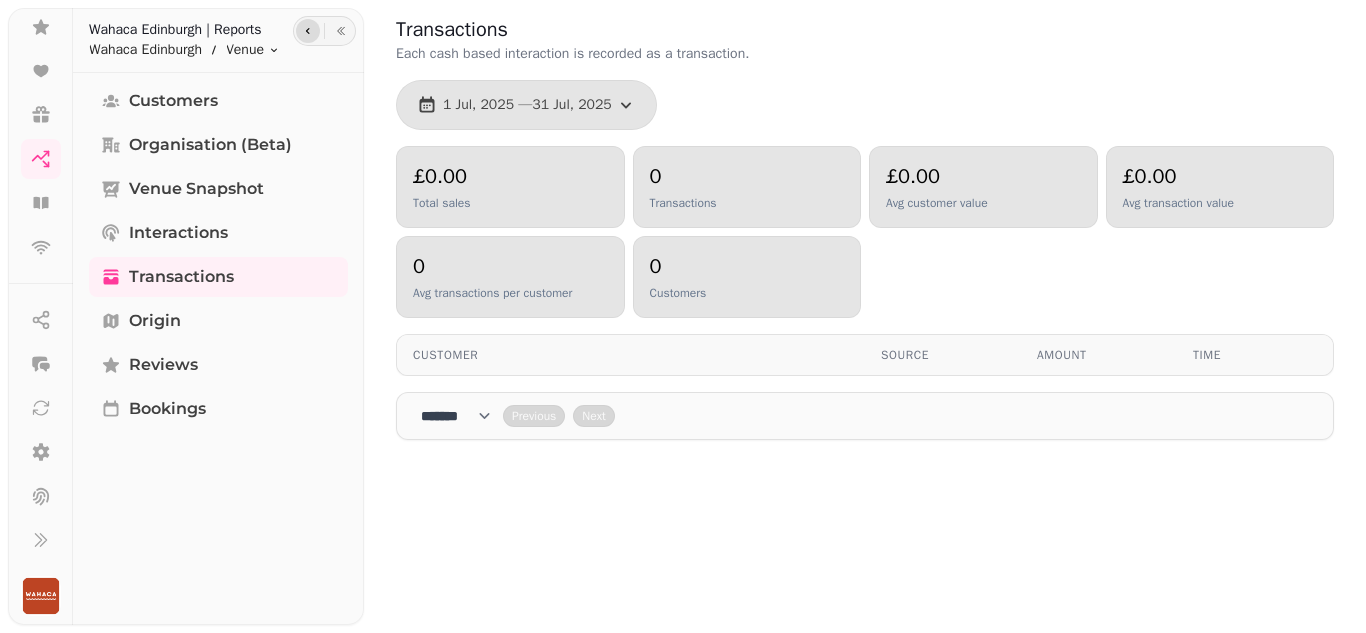 click 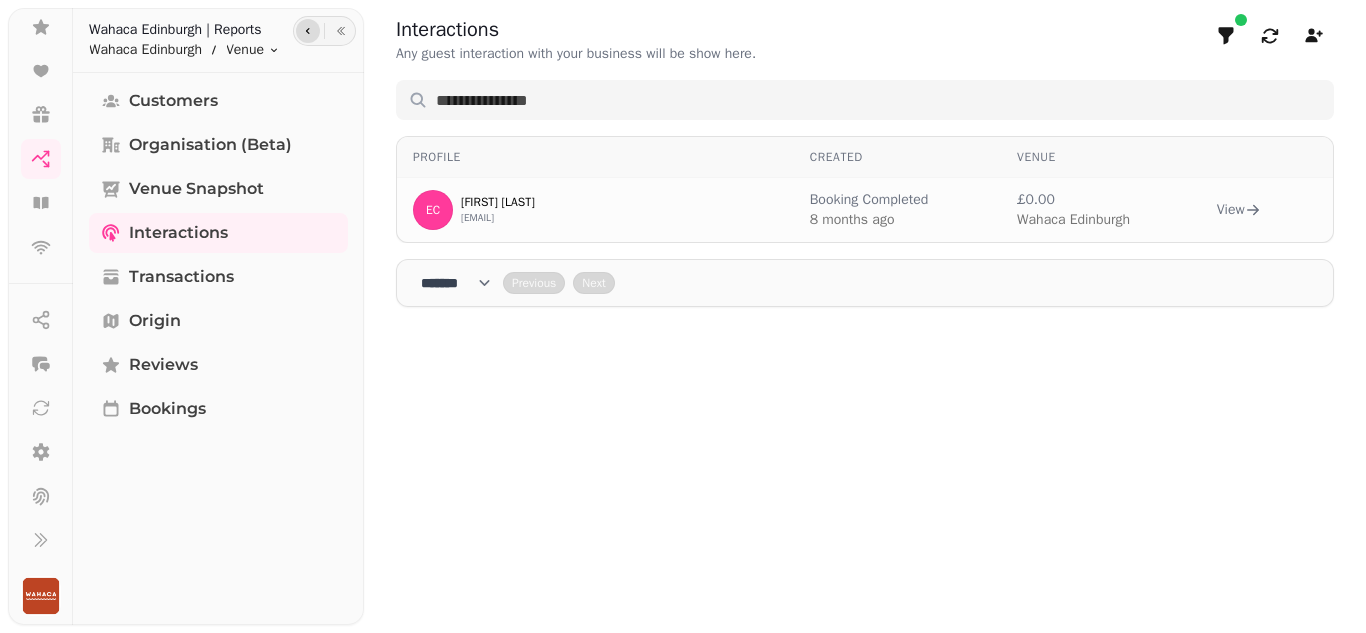 click 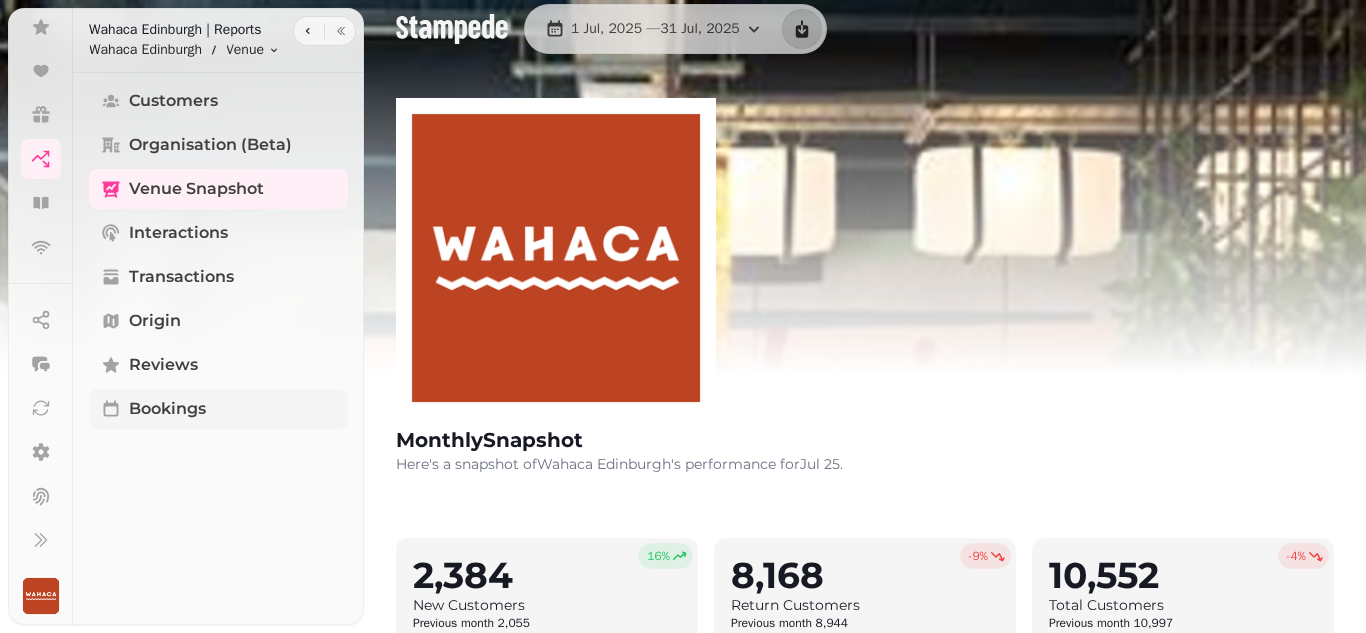 click on "Bookings" at bounding box center [167, 409] 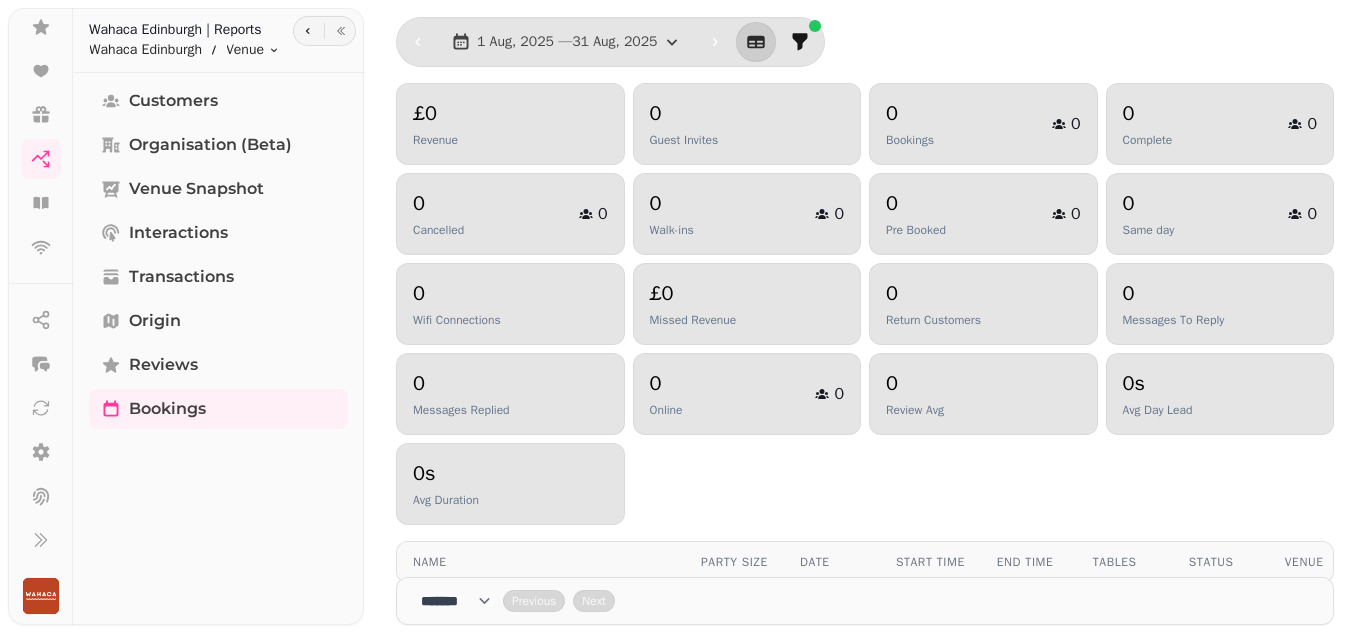 scroll, scrollTop: 0, scrollLeft: 0, axis: both 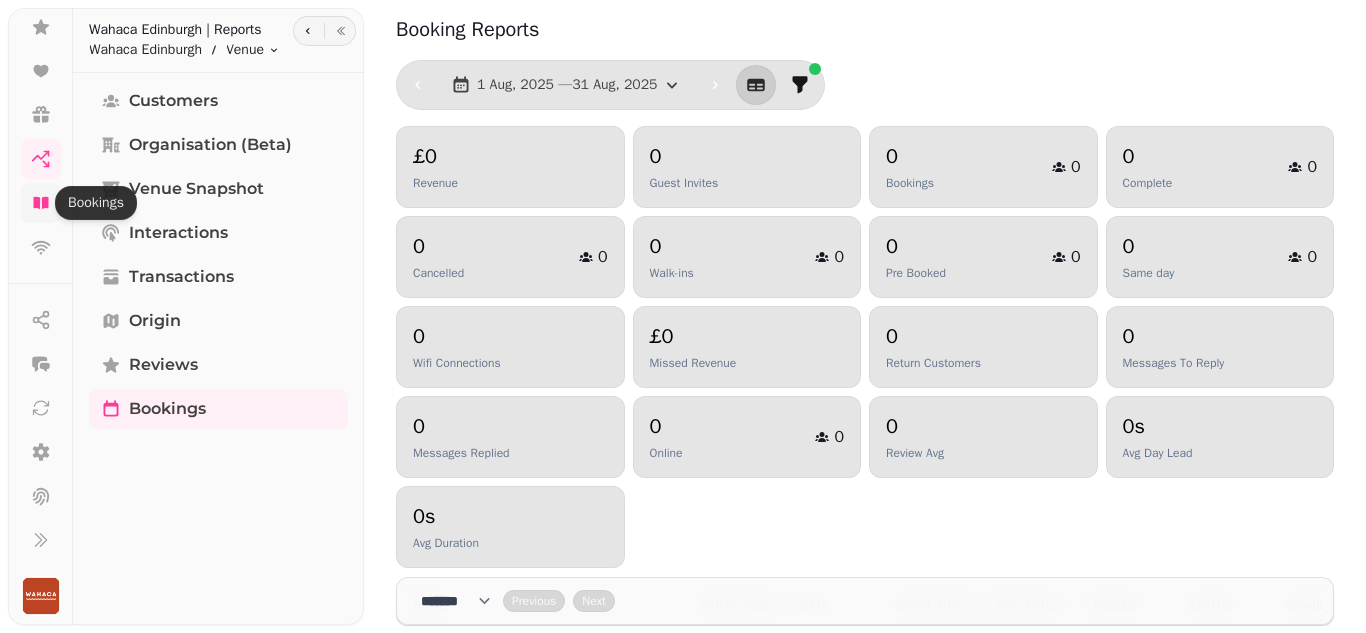 click 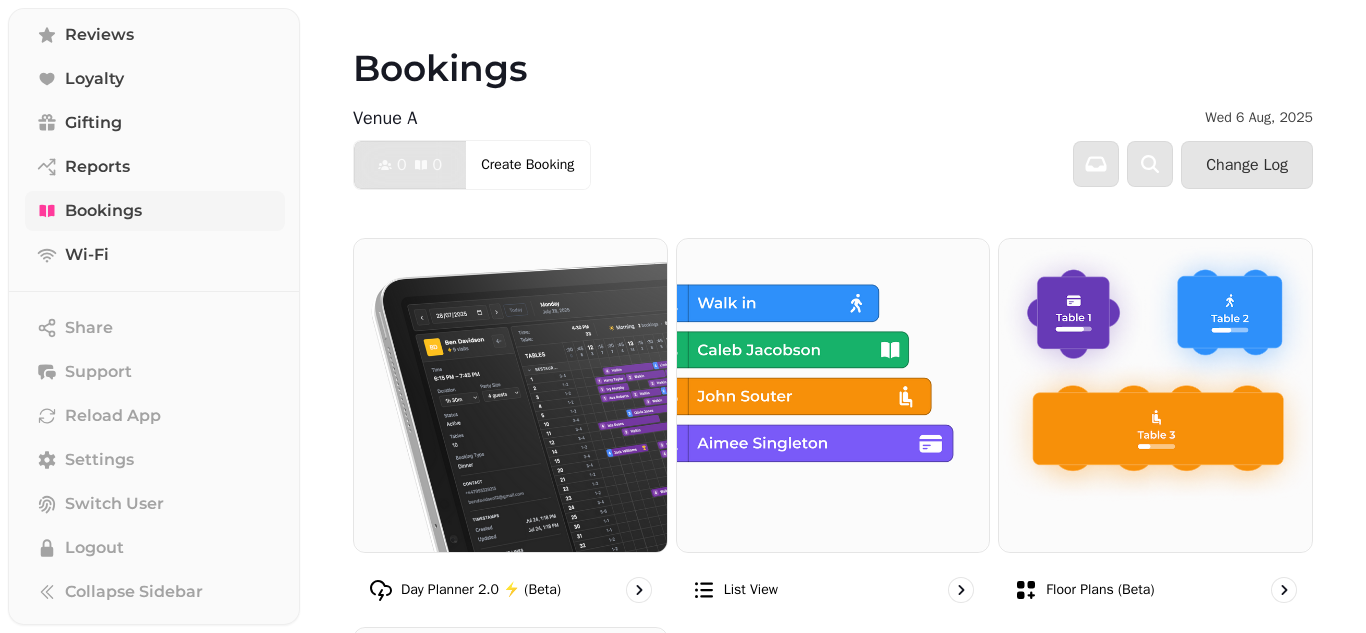 click on "Venue A" at bounding box center [385, 118] 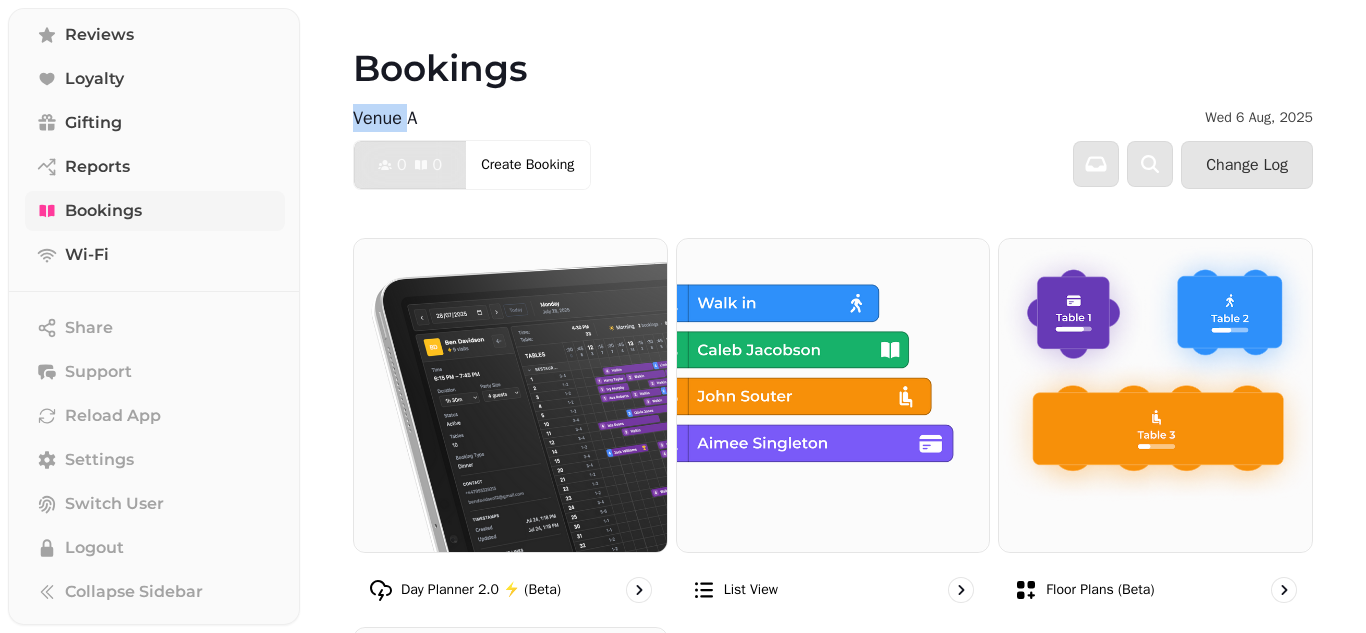 click on "Venue A" at bounding box center (385, 118) 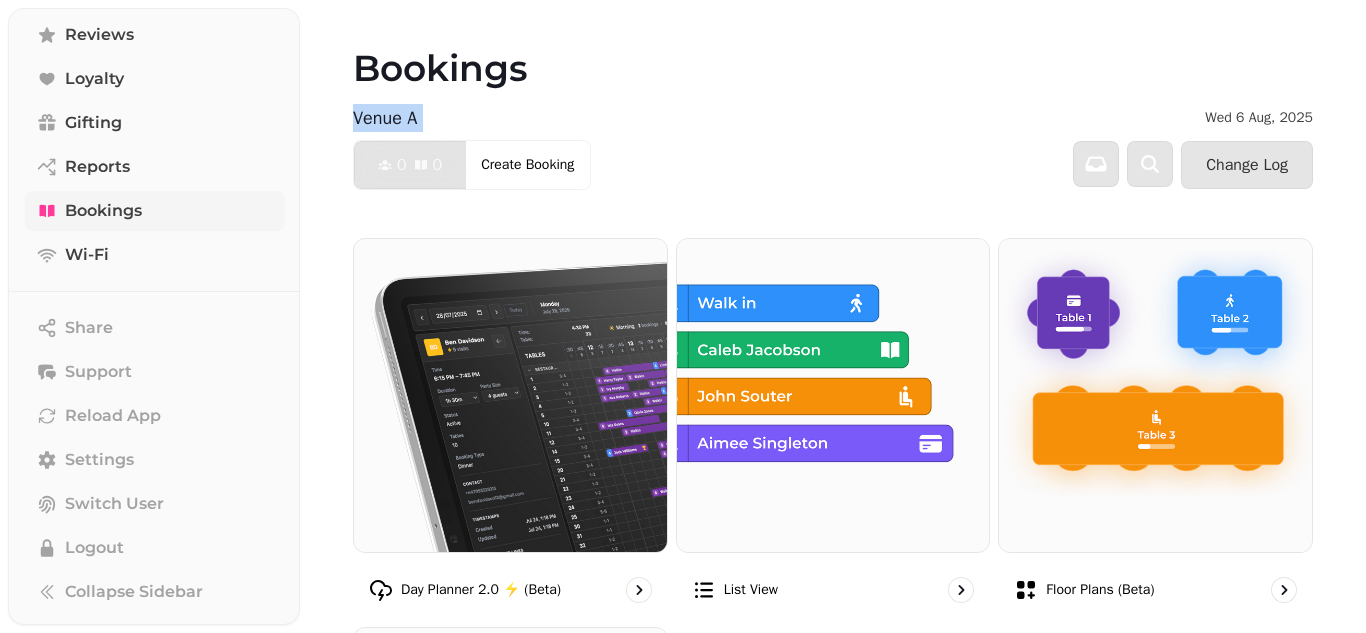 click on "Venue A" at bounding box center [385, 118] 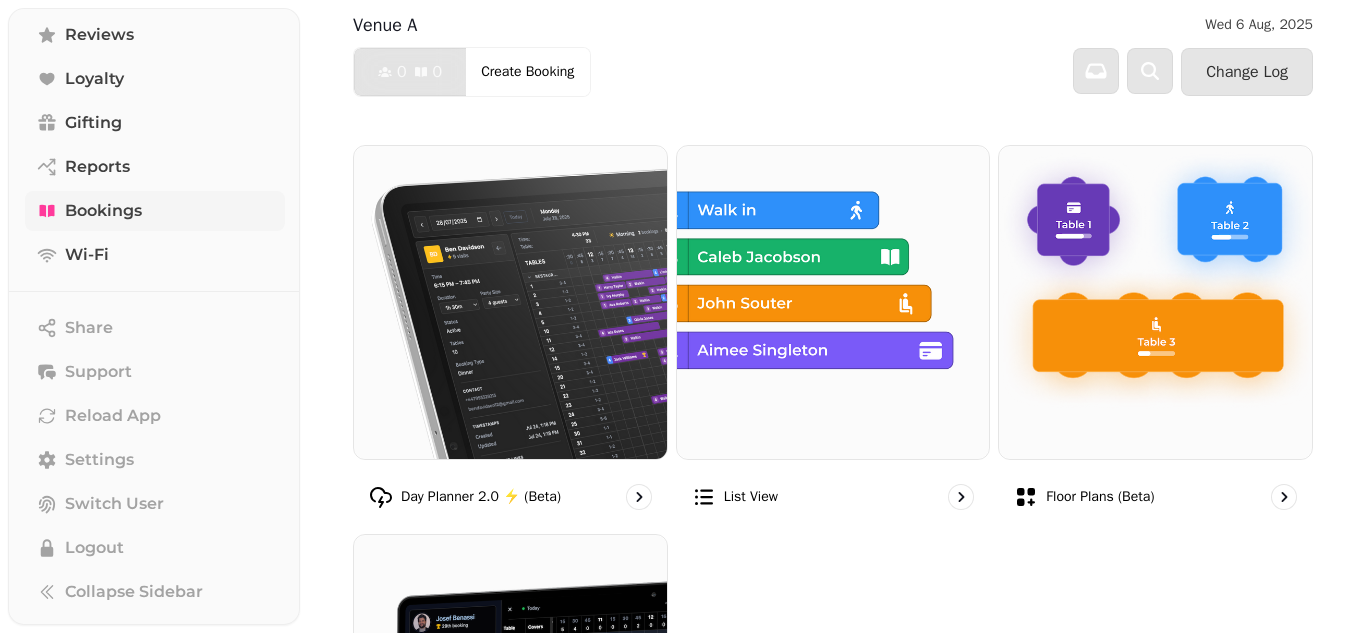 scroll, scrollTop: 0, scrollLeft: 0, axis: both 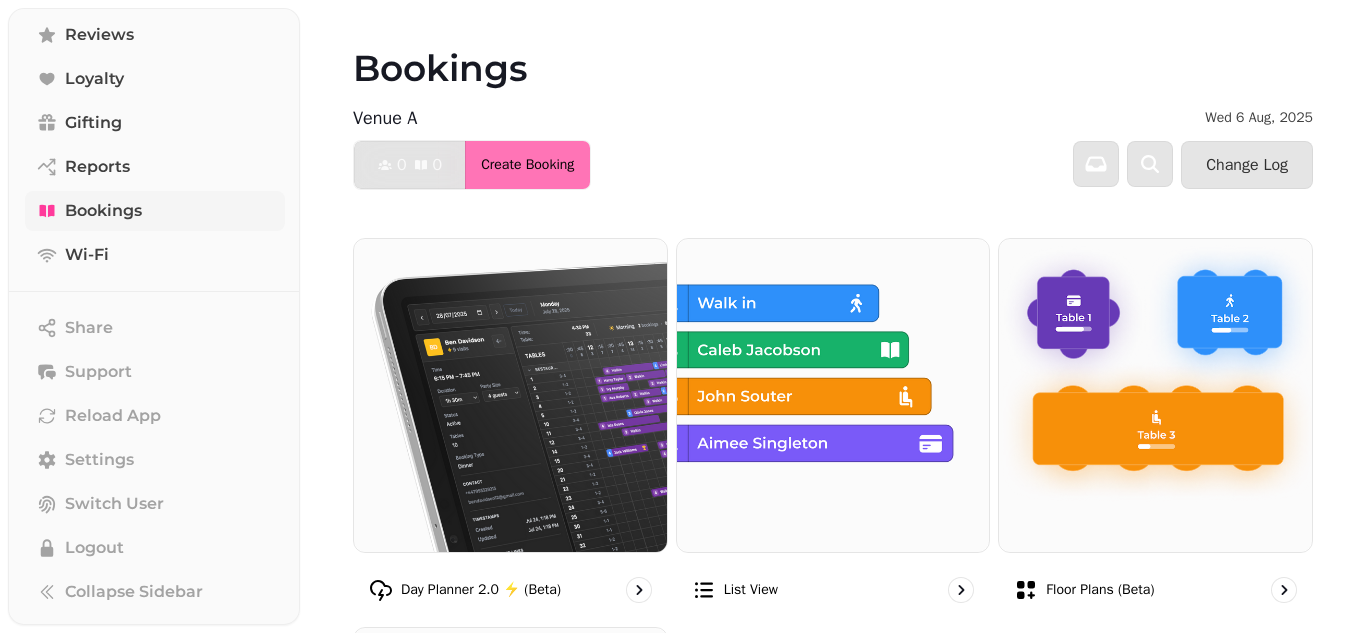 click on "Create Booking" at bounding box center [527, 165] 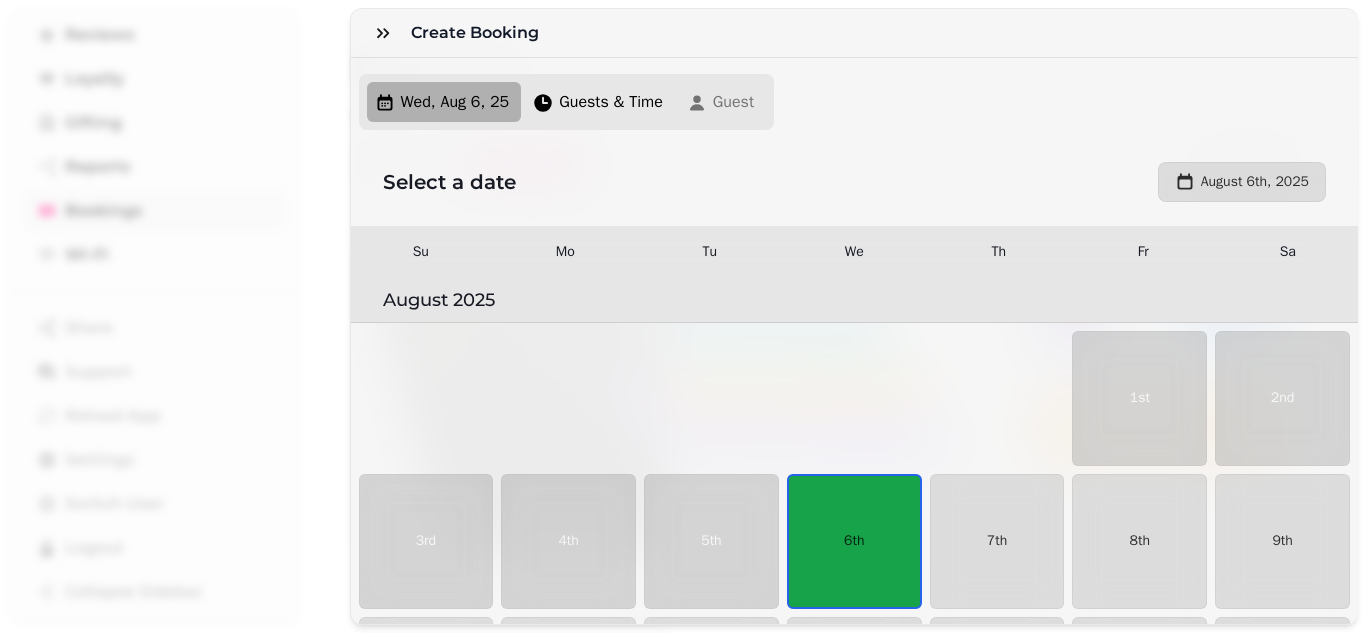 scroll, scrollTop: 132, scrollLeft: 0, axis: vertical 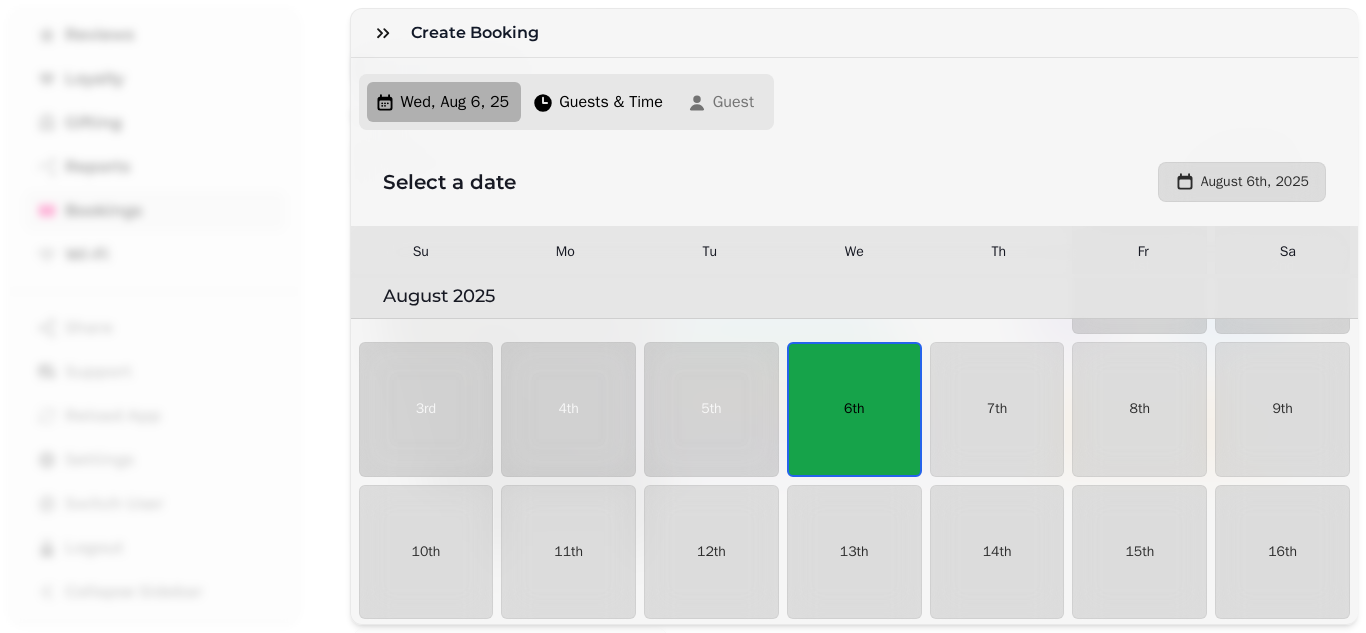 click on "6th" at bounding box center [854, 409] 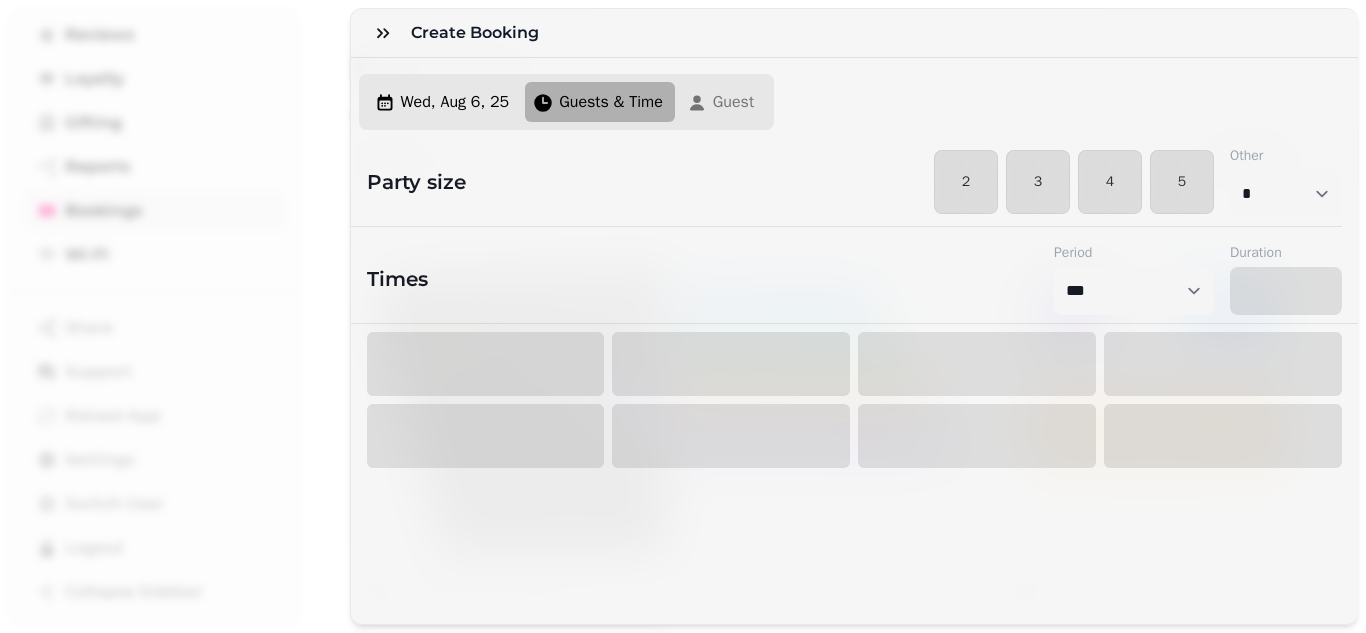 select on "****" 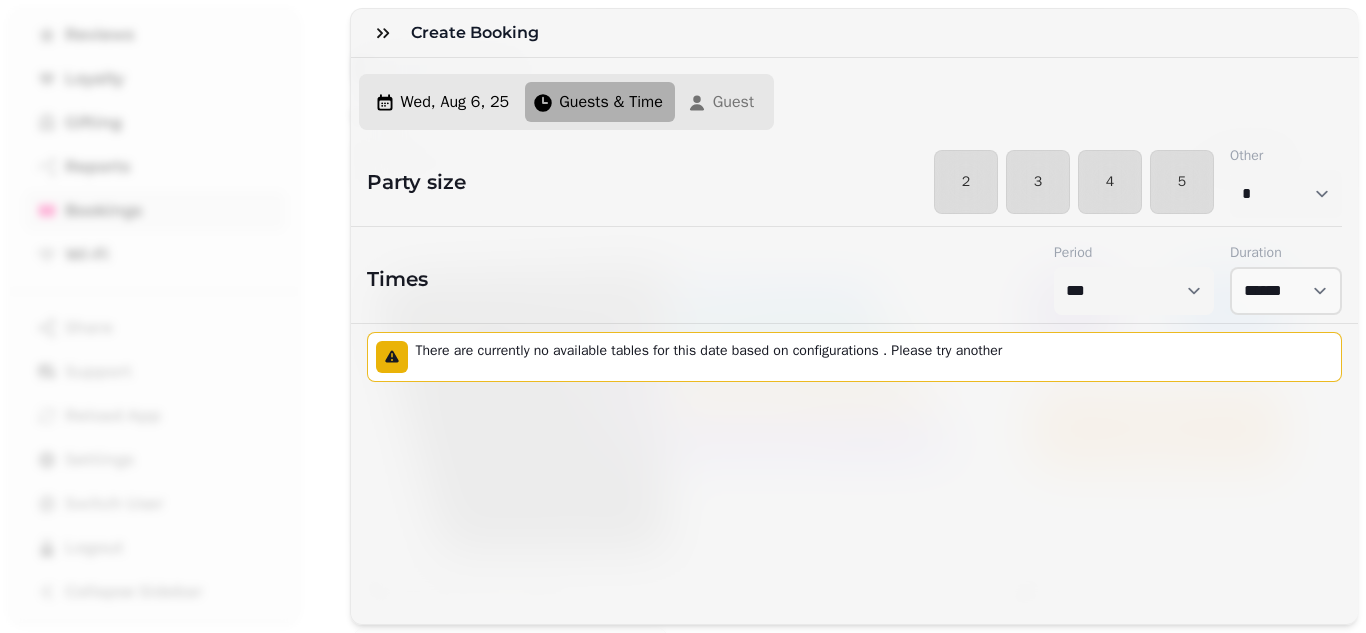 click on "Create Booking Wed, Aug 6, 25 Guests & Time Guest Party size 2 3 4 5 Other * * * * * * * * * ** ** ** ** ** ** ** ** ** ** ** ** ** ** ** ** ** ** ** ** ** ** ** ** ** ** ** ** ** ** ** ** ** ** ** ** ** ** ** ** ** ** ** ** ** ** ** ** ** ** ** ** ** ** ** ** ** ** ** ** ** ** ** ** ** ** ** ** ** ** ** ** ** ** ** ** ** ** ** ** ** ** ** ** ** ** ** ** ** ** *** *** *** *** *** *** *** *** *** *** *** *** *** *** *** *** *** *** *** *** *** Times Period *** ******* ********* ******* Duration ****** ****** ****** ****** ****** ****** ****** ****** ****** ****** ****** ****** ****** ****** ****** ****** ****** ****** ****** ****** ****** ****** ****** ****** ****** ****** ****** ****** ****** ****** ****** ****** ****** ****** ****** ****** ****** ****** ****** ******* ******* ******* ******* ******* ******* ******* ******* ******* ******* ******* ******* ******* ******* ******* ******* ******* ******* ******* ******* ******* *******" at bounding box center [683, 332] 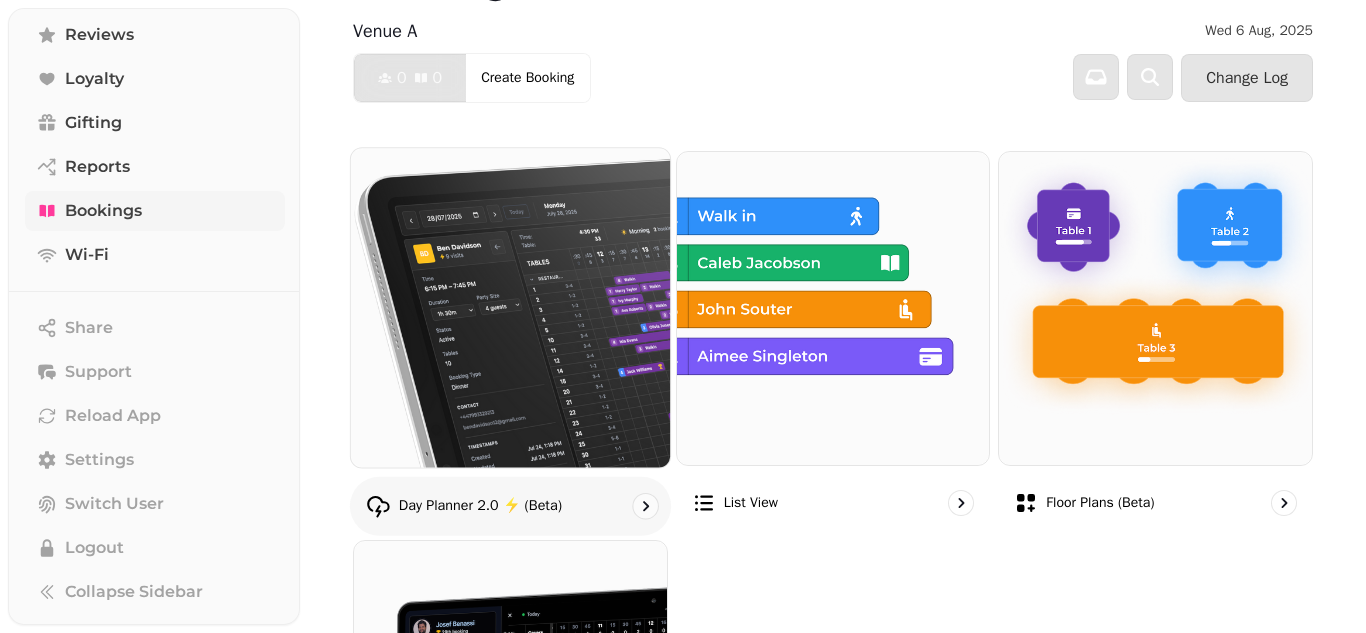 scroll, scrollTop: 200, scrollLeft: 0, axis: vertical 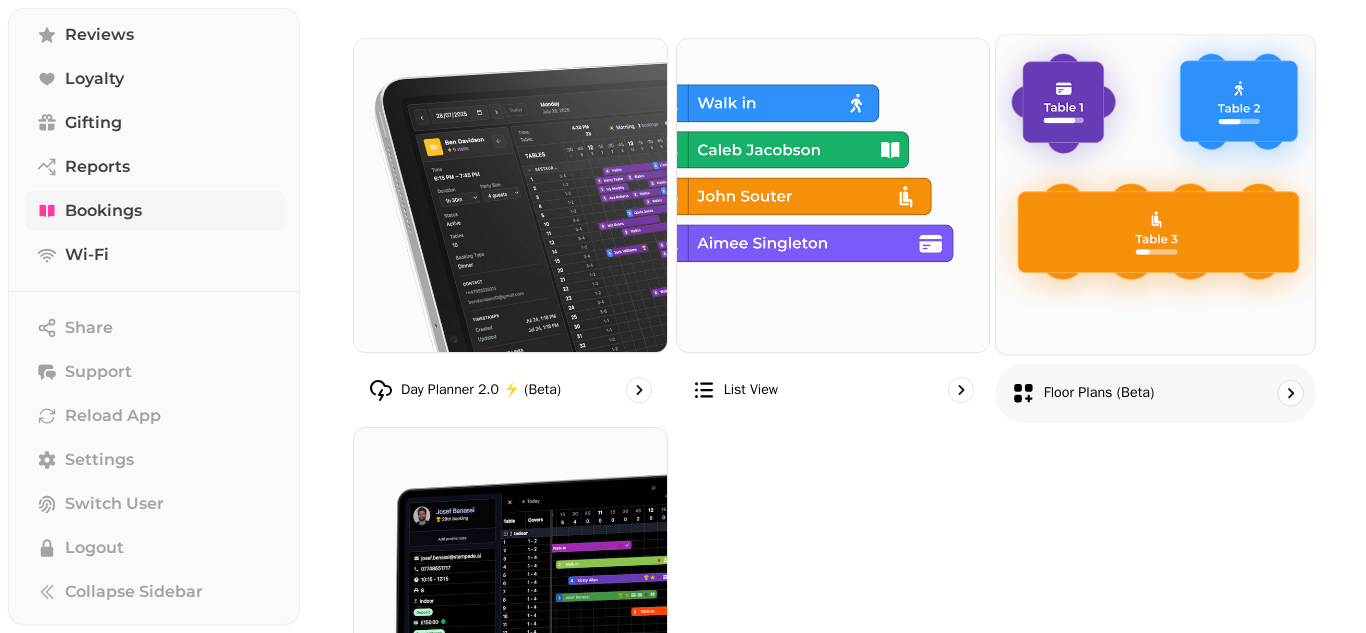 click at bounding box center (1155, 194) 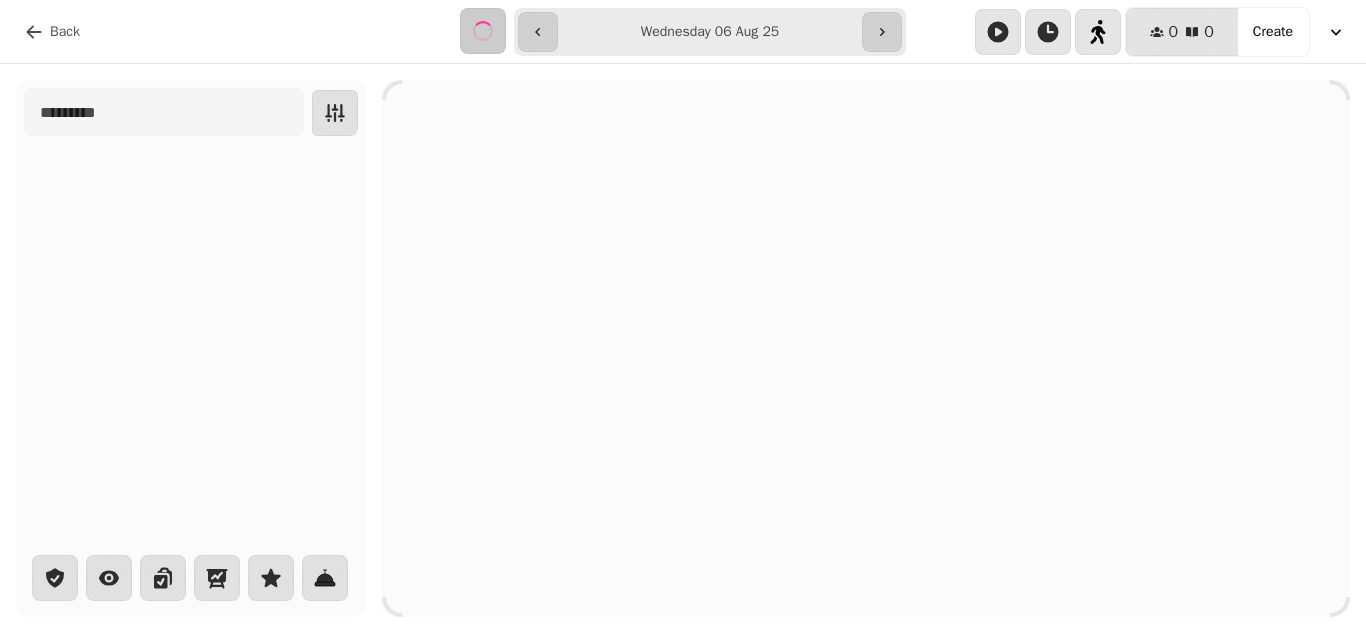 scroll, scrollTop: 0, scrollLeft: 0, axis: both 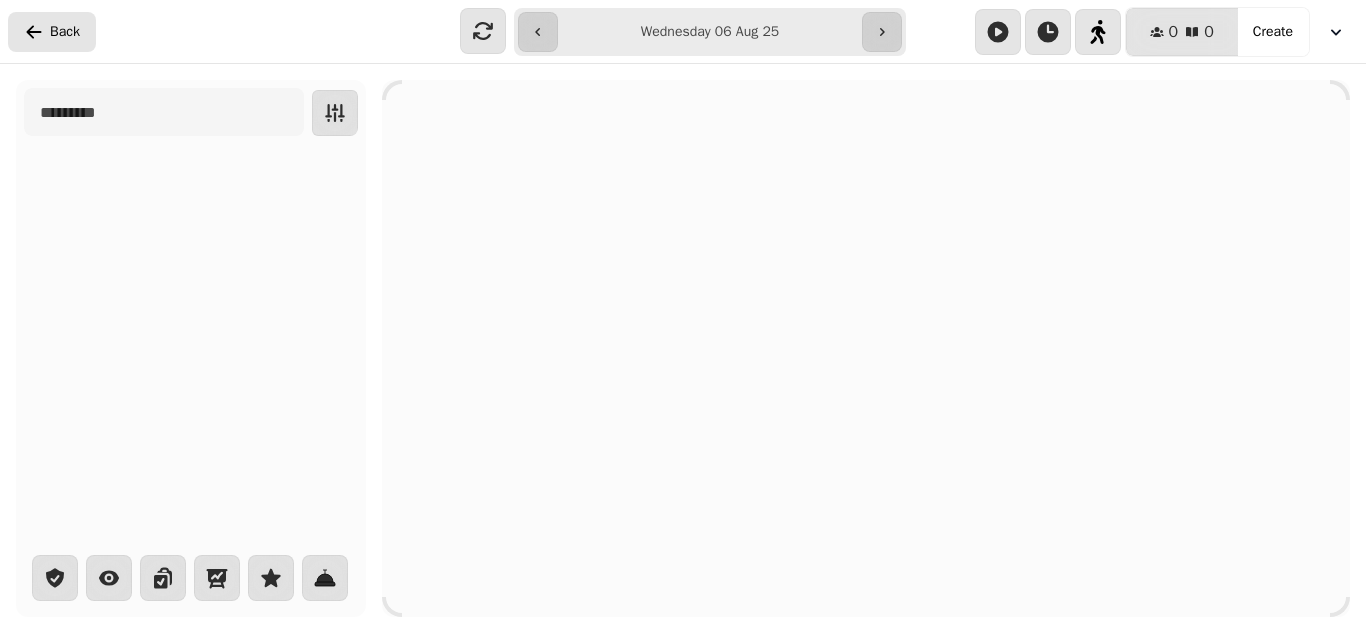 click 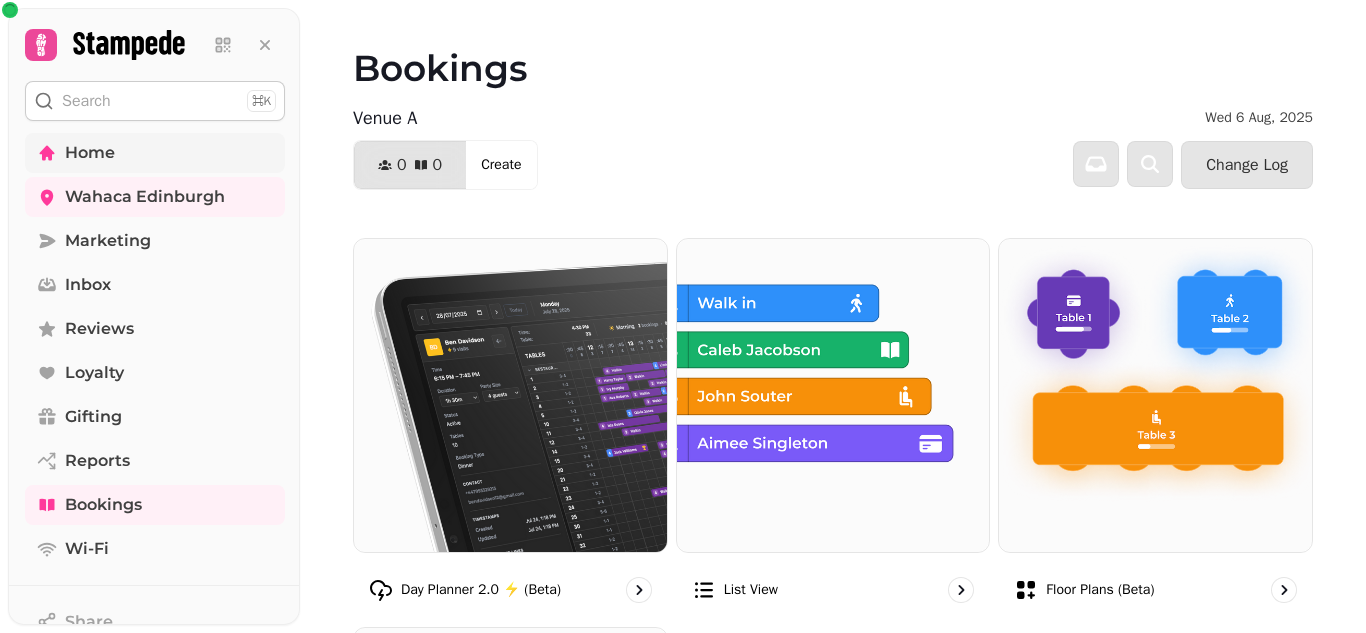 click on "Home" at bounding box center (90, 153) 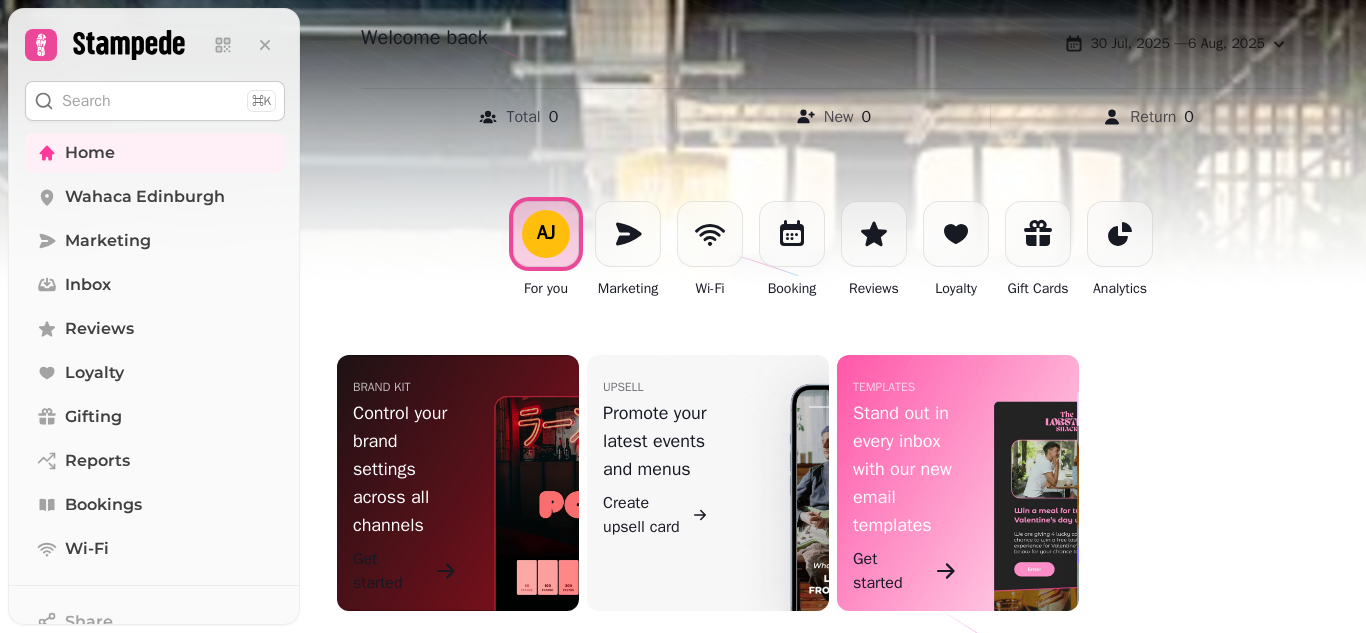scroll, scrollTop: 202, scrollLeft: 0, axis: vertical 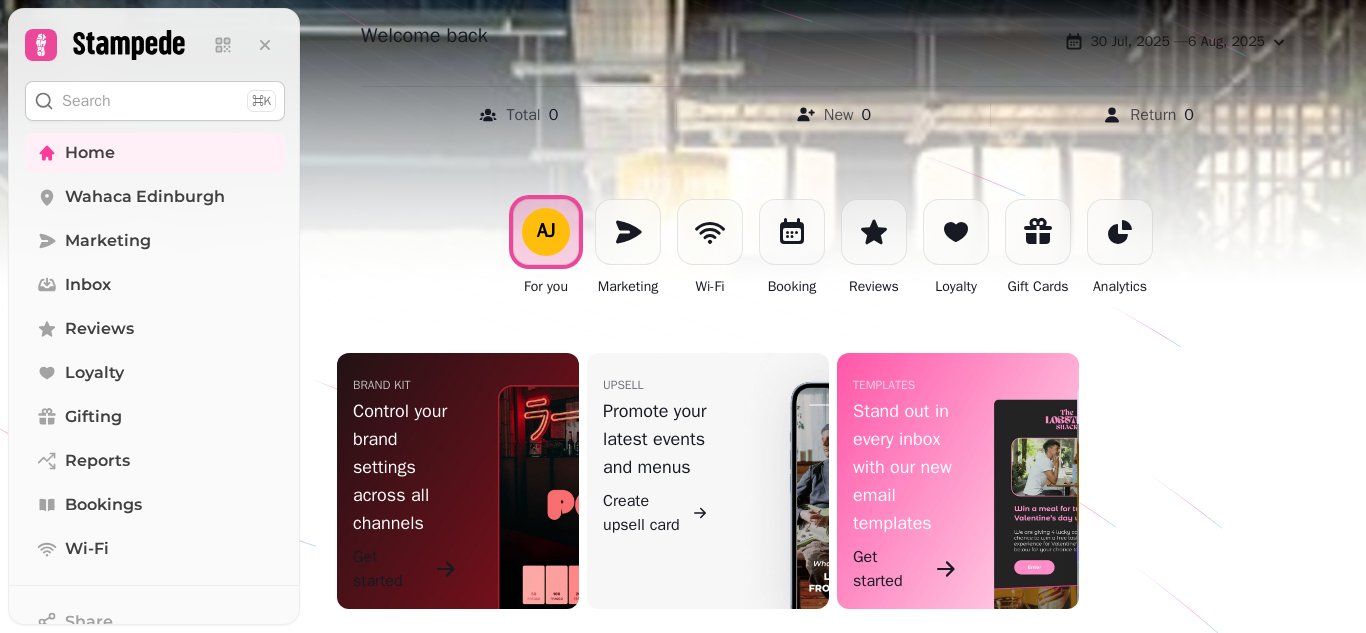 click on "Control your brand settings across all channels" at bounding box center (405, 467) 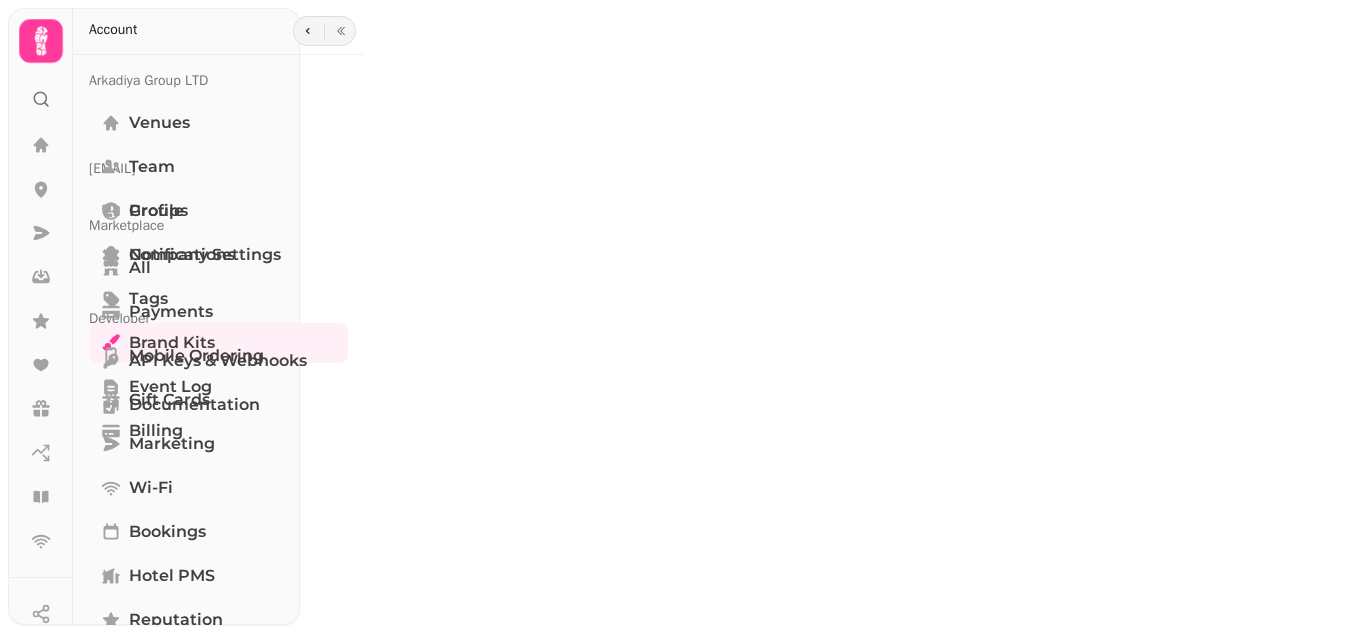 scroll, scrollTop: 0, scrollLeft: 0, axis: both 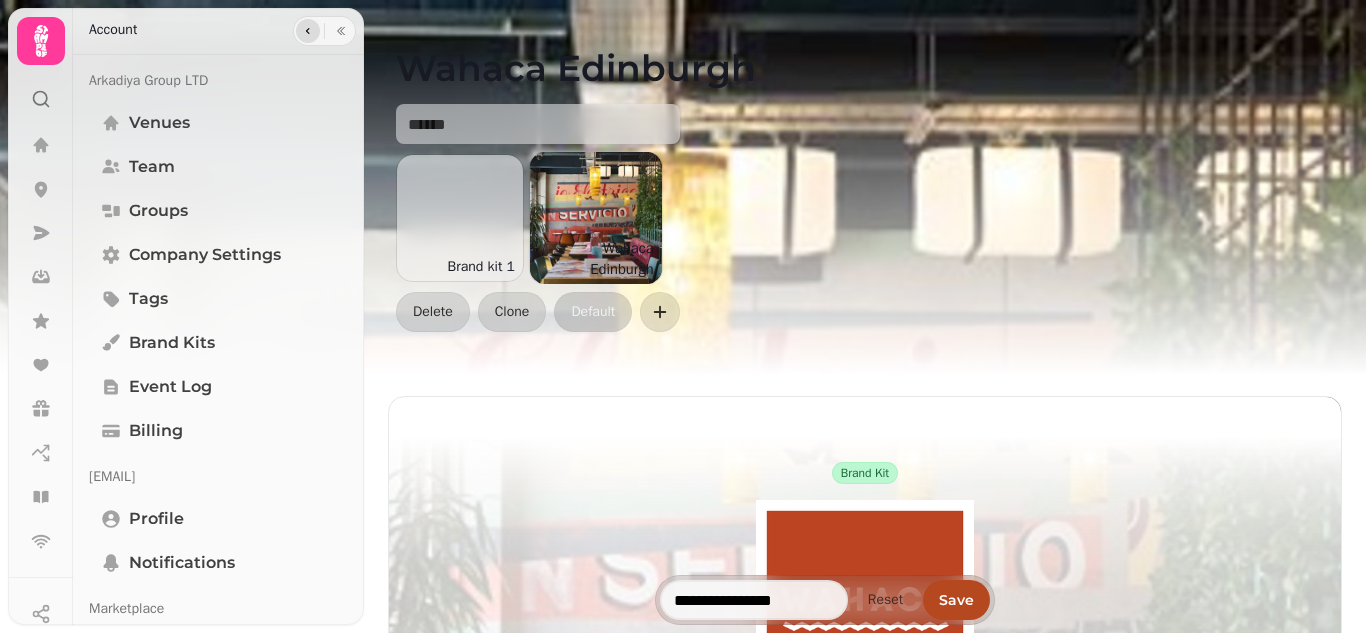 click 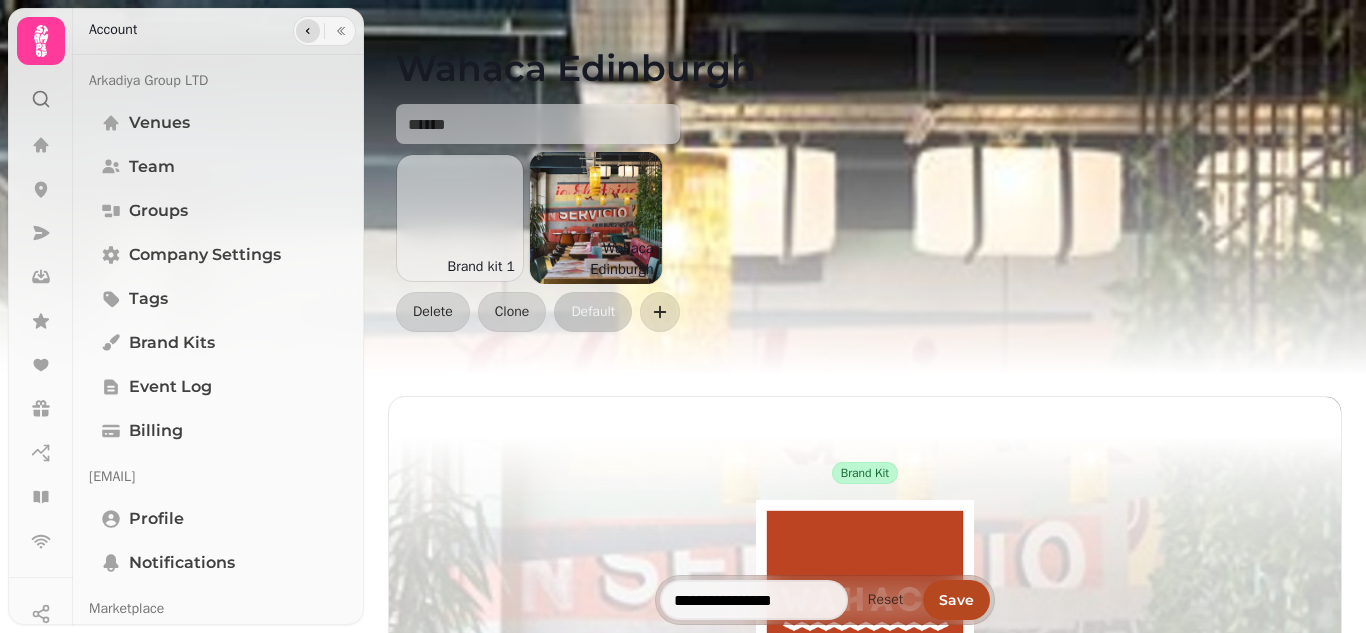 click 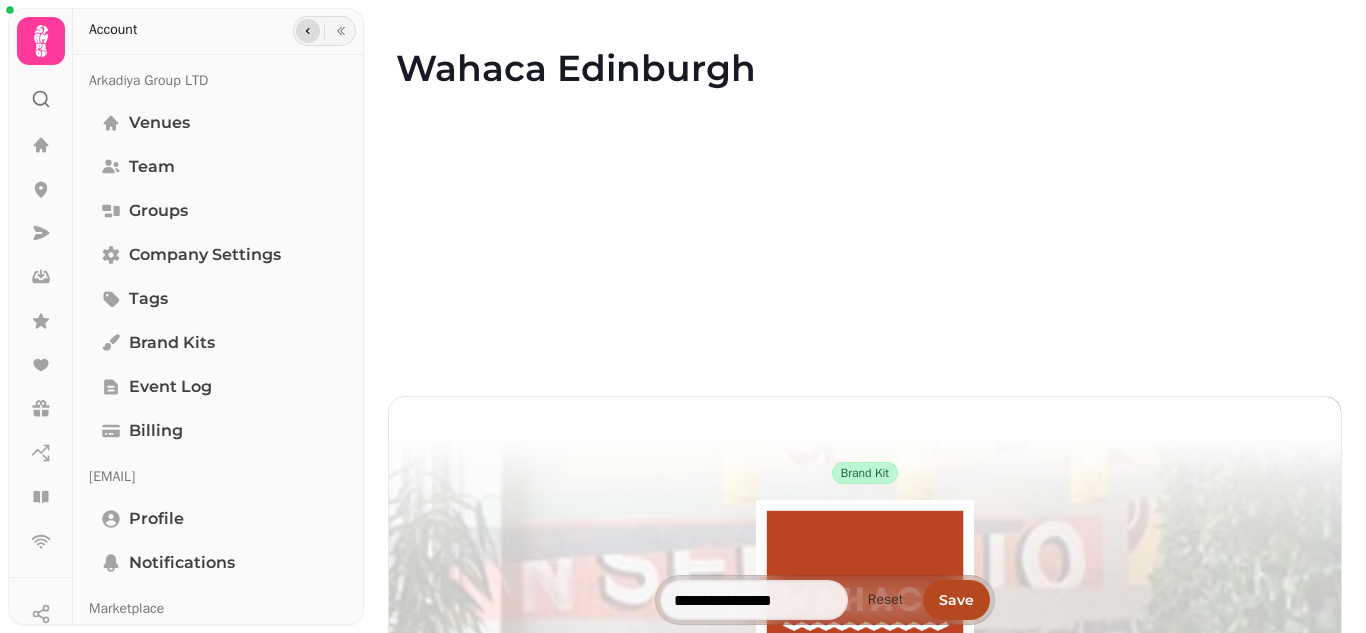 click 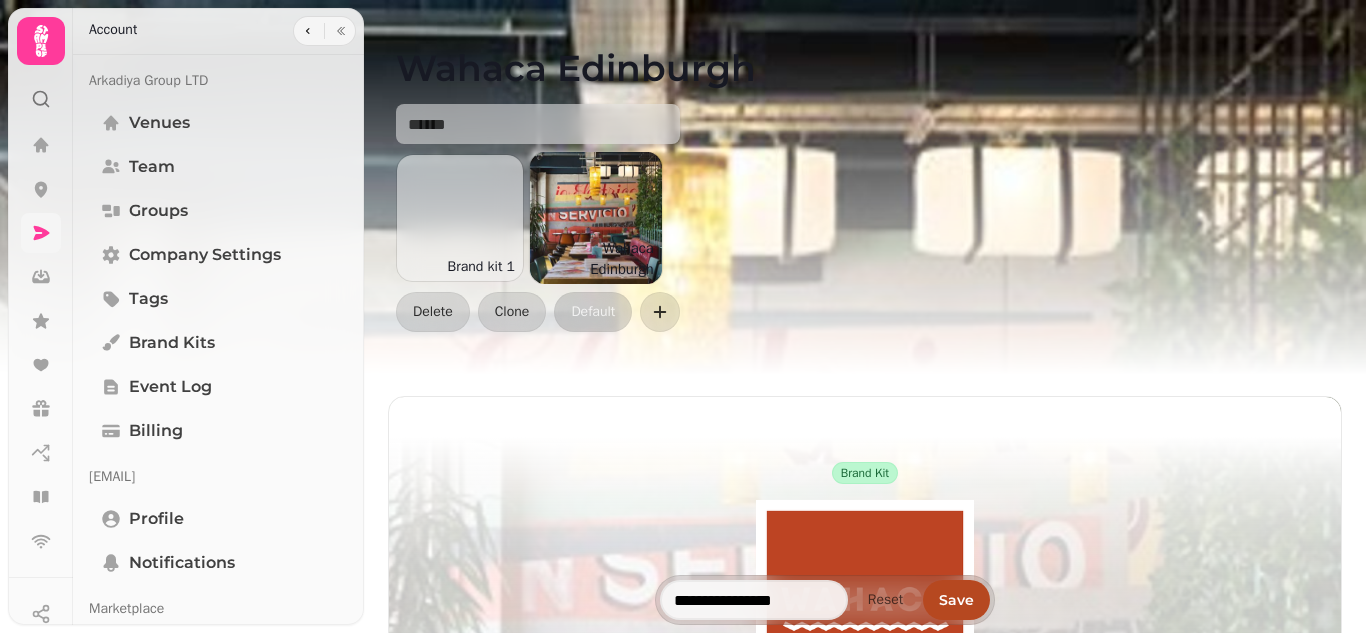 click 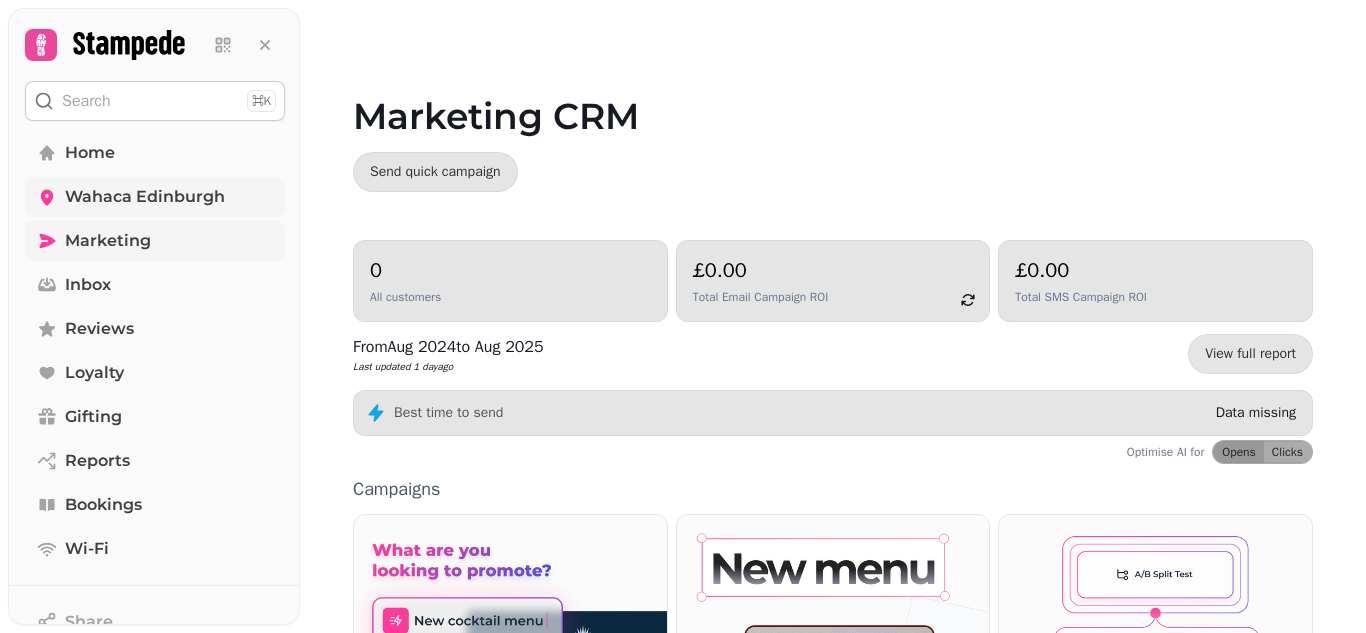 click on "Wahaca Edinburgh" at bounding box center (145, 197) 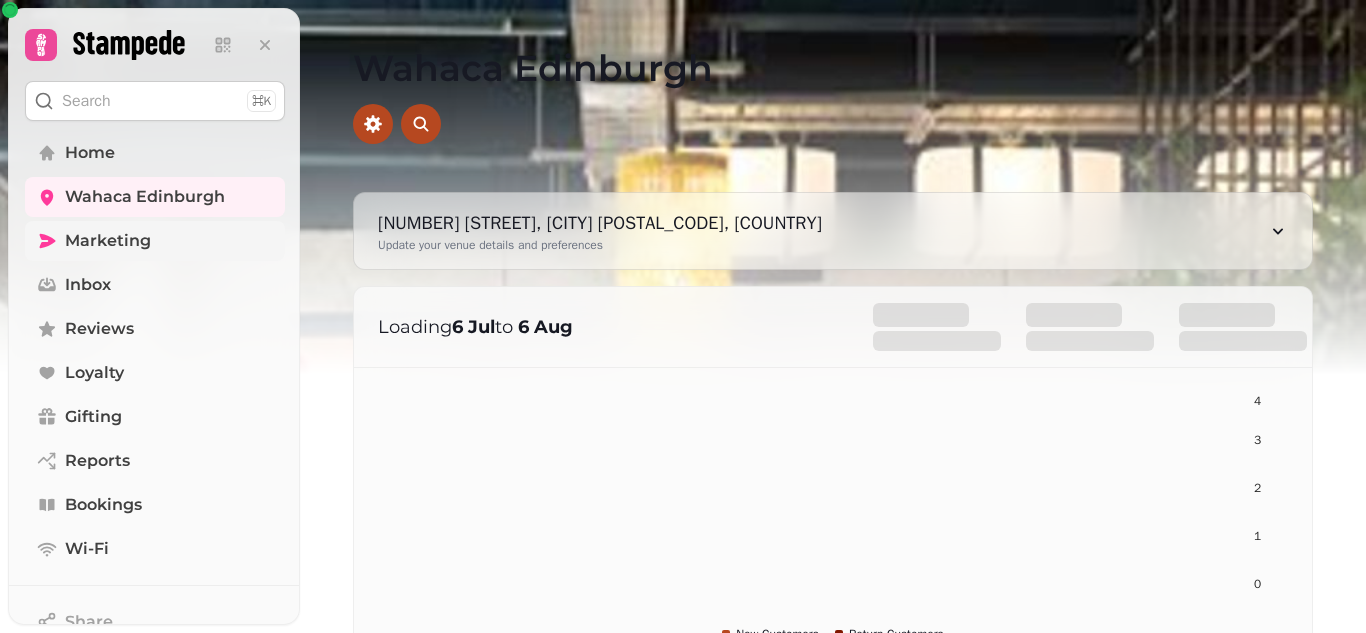 click on "Marketing" at bounding box center (108, 241) 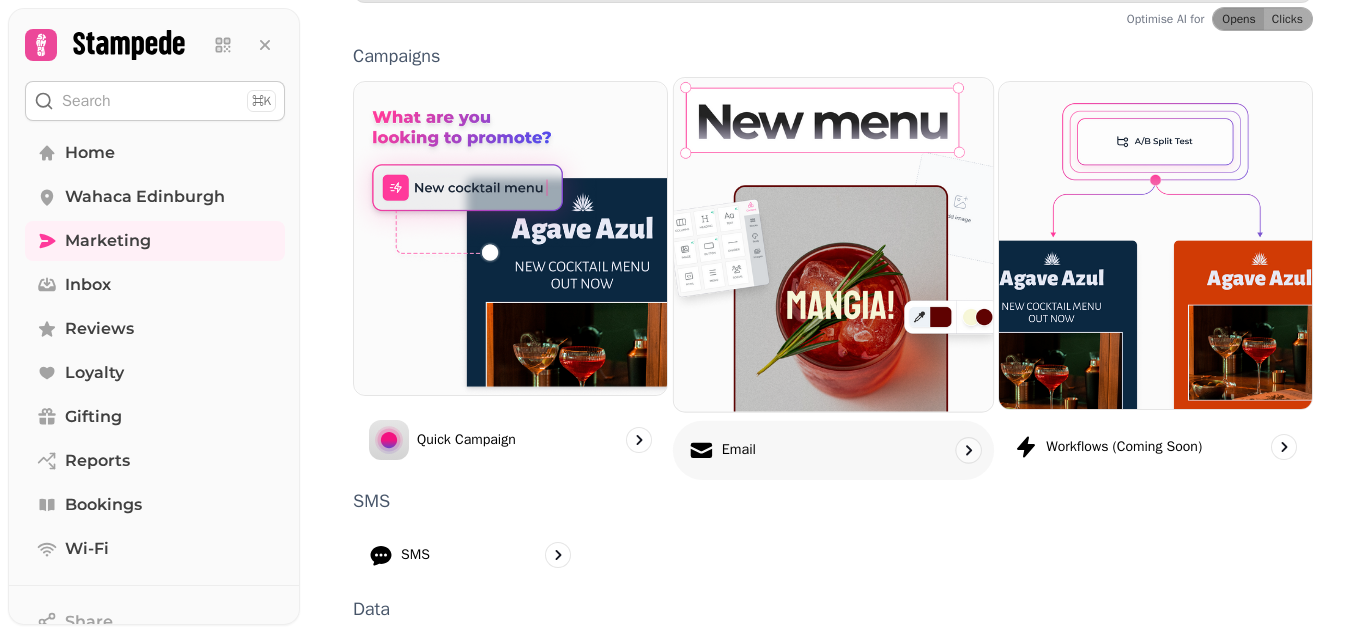 scroll, scrollTop: 316, scrollLeft: 0, axis: vertical 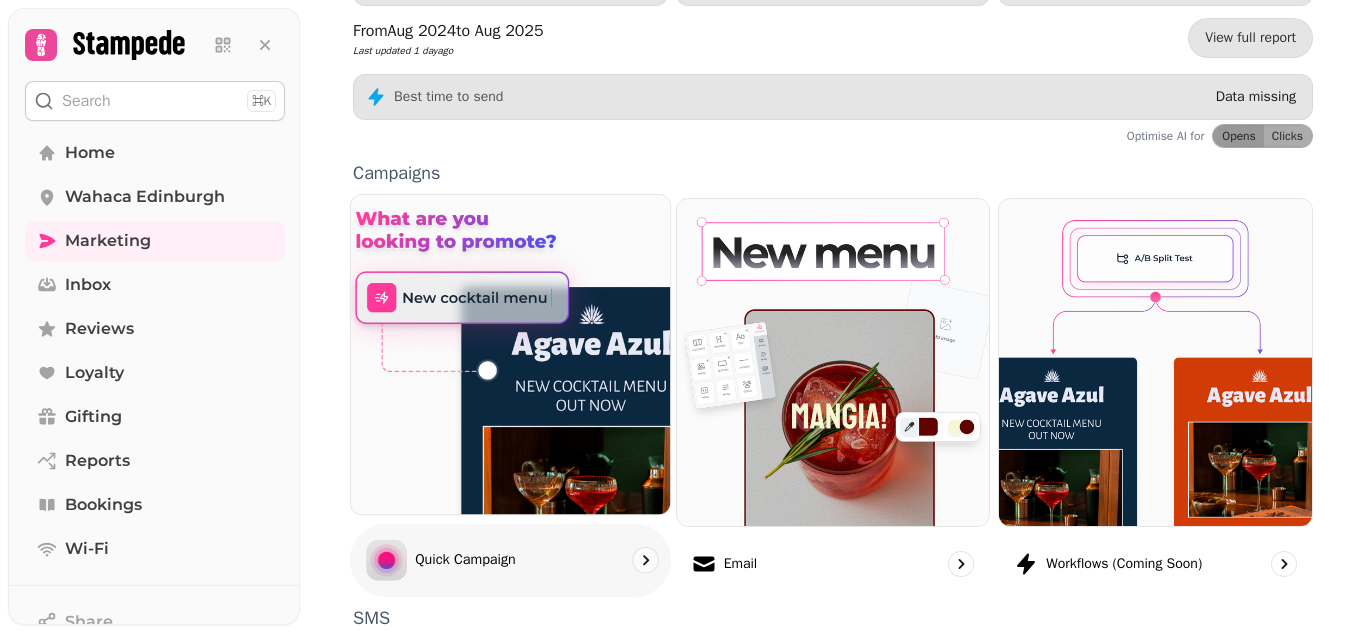 click at bounding box center (510, 354) 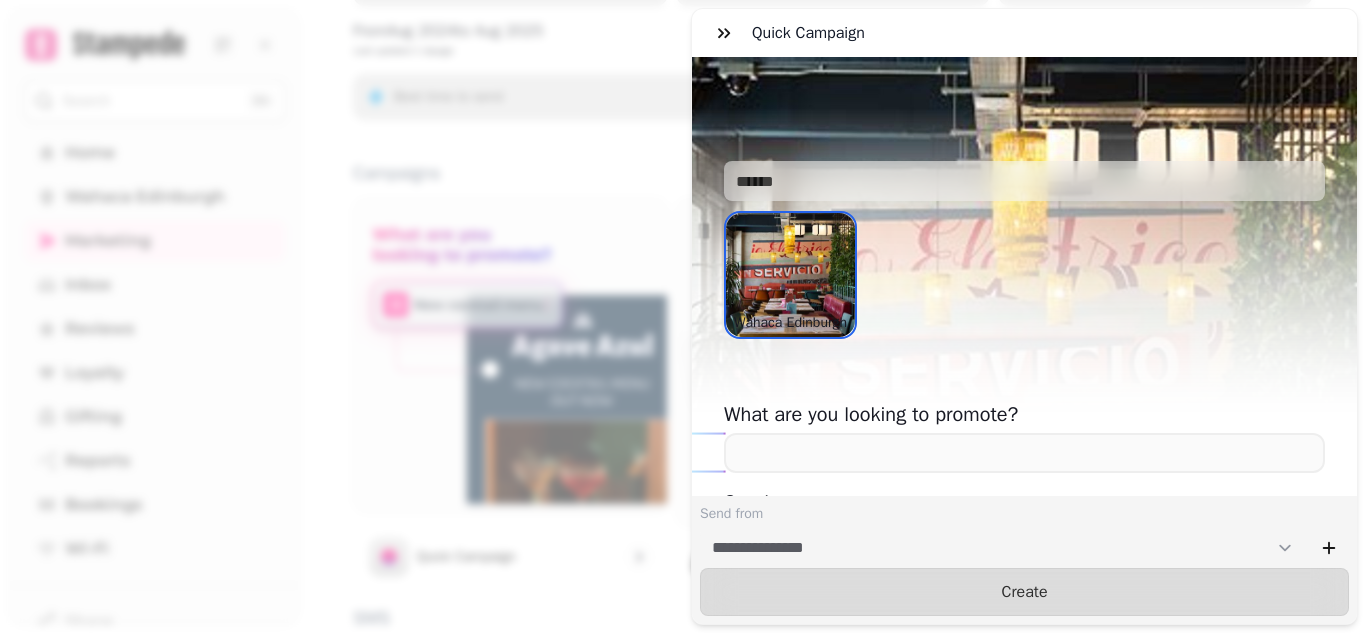 click at bounding box center (790, 275) 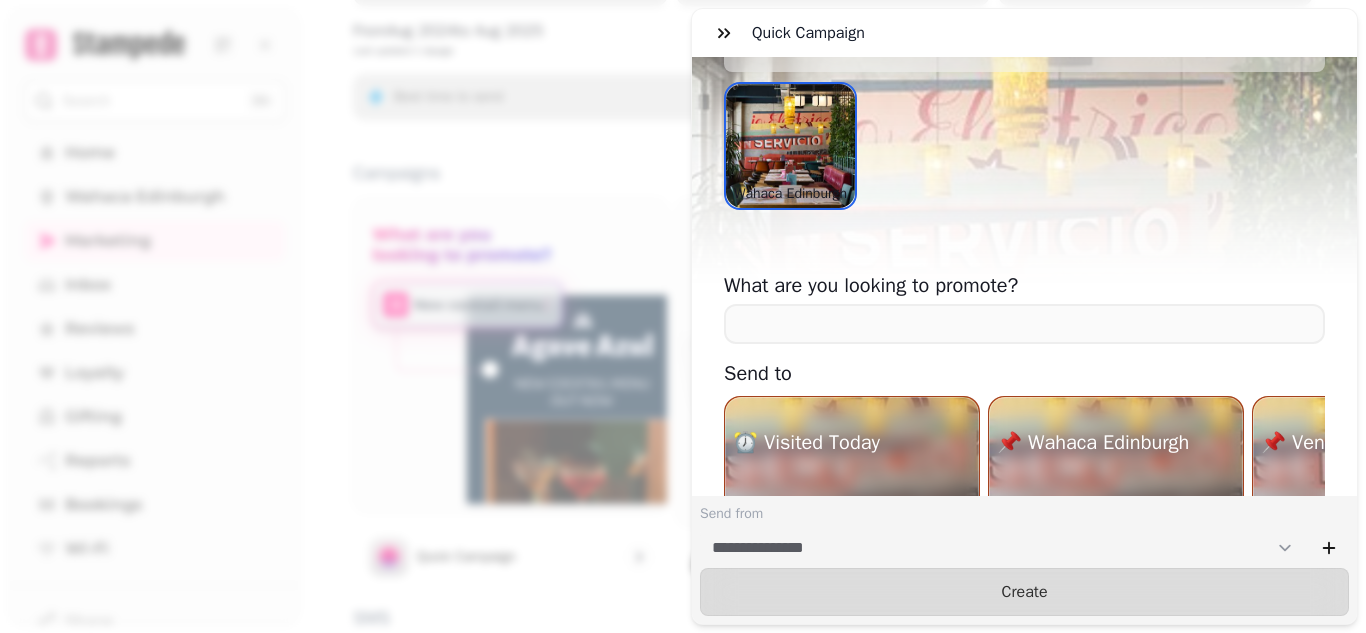 scroll, scrollTop: 100, scrollLeft: 0, axis: vertical 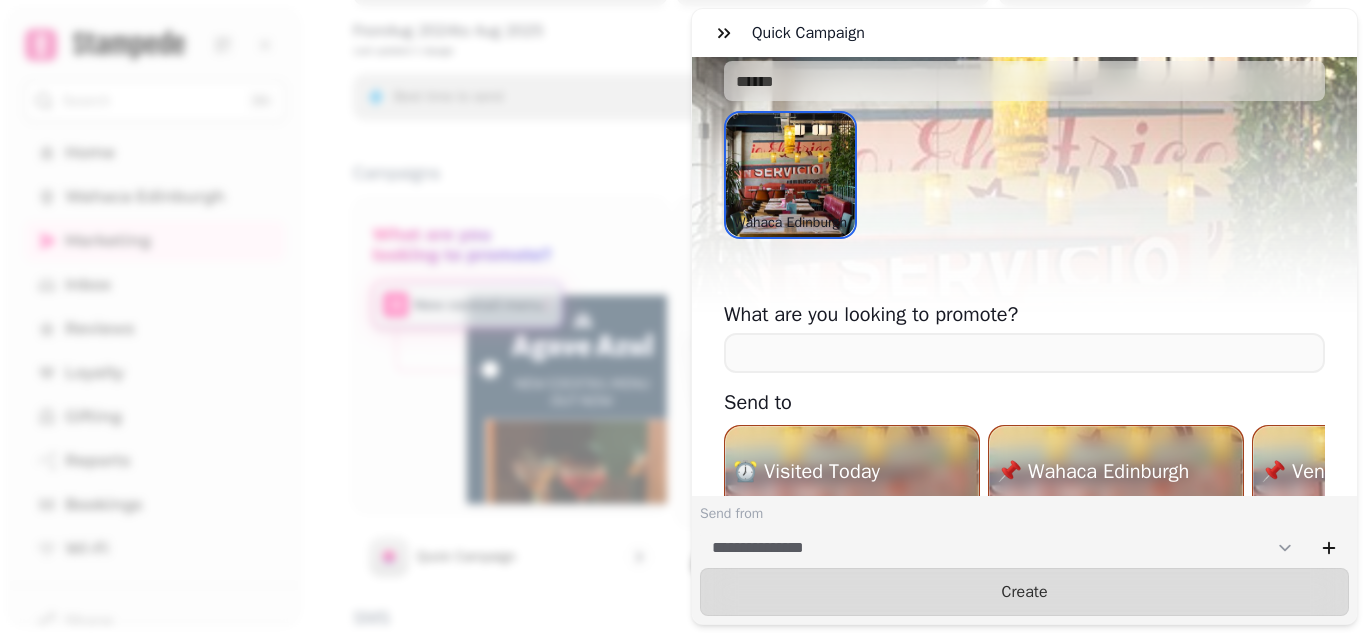 click on "**********" at bounding box center (683, 332) 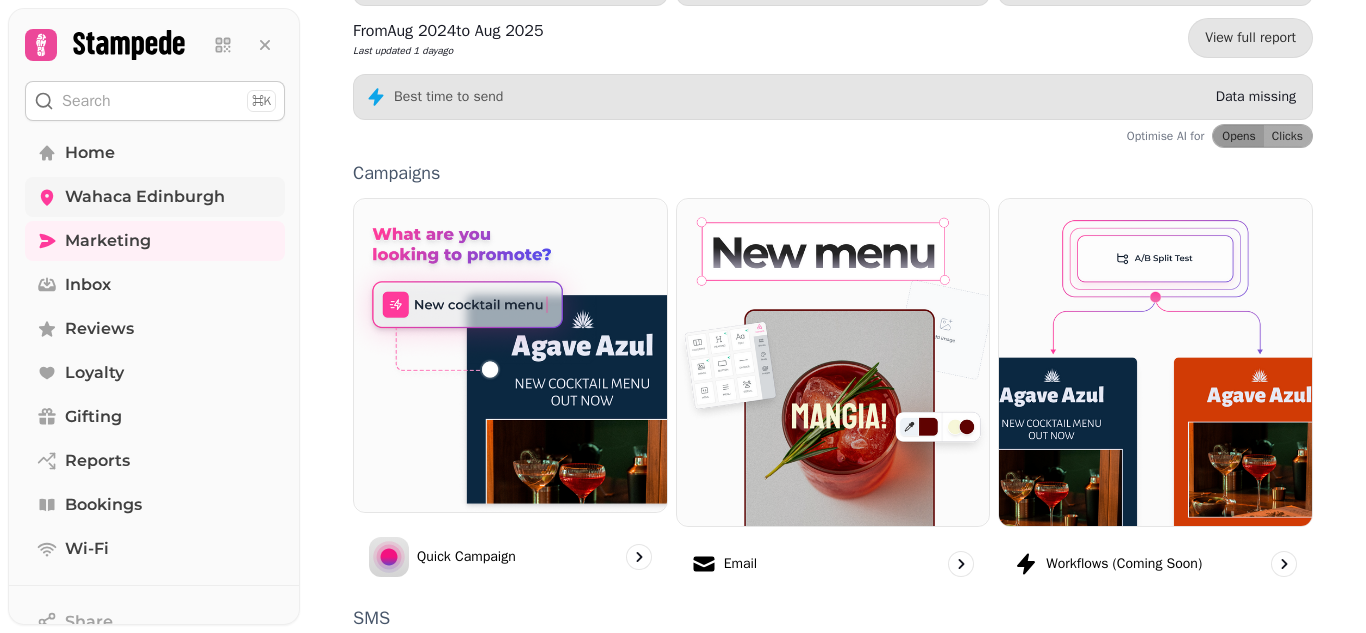click on "Wahaca Edinburgh" at bounding box center [145, 197] 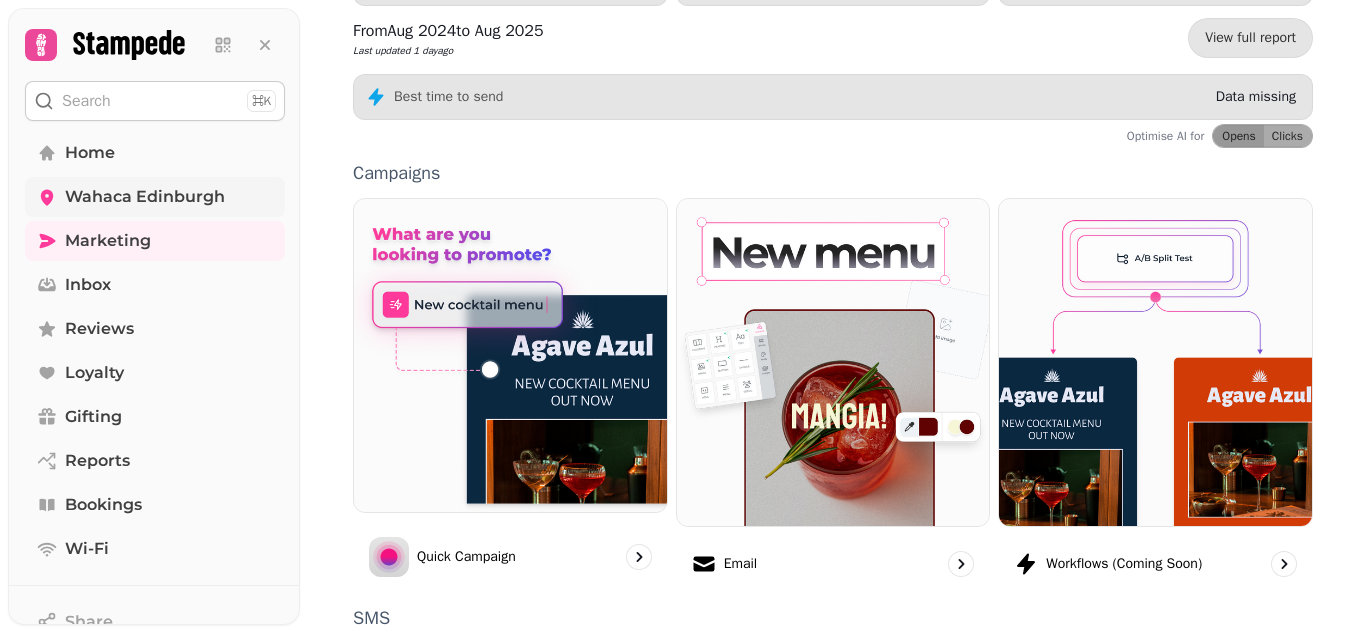 scroll, scrollTop: 0, scrollLeft: 0, axis: both 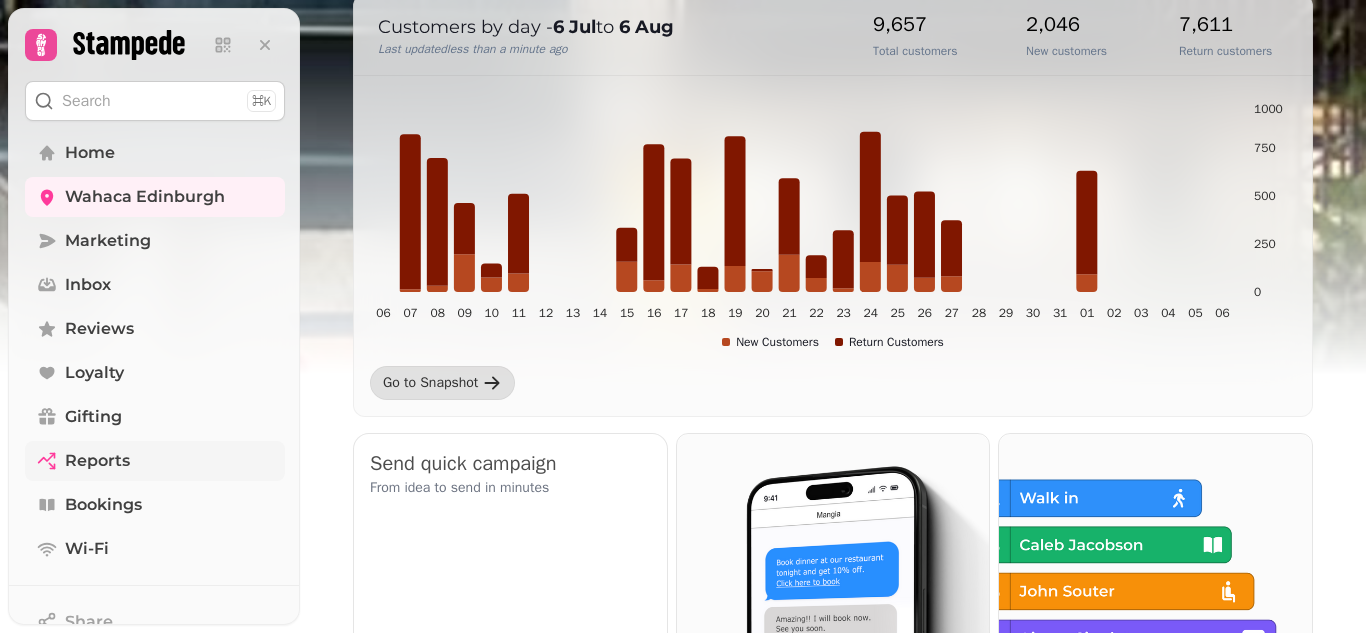 click on "Reports" at bounding box center [97, 461] 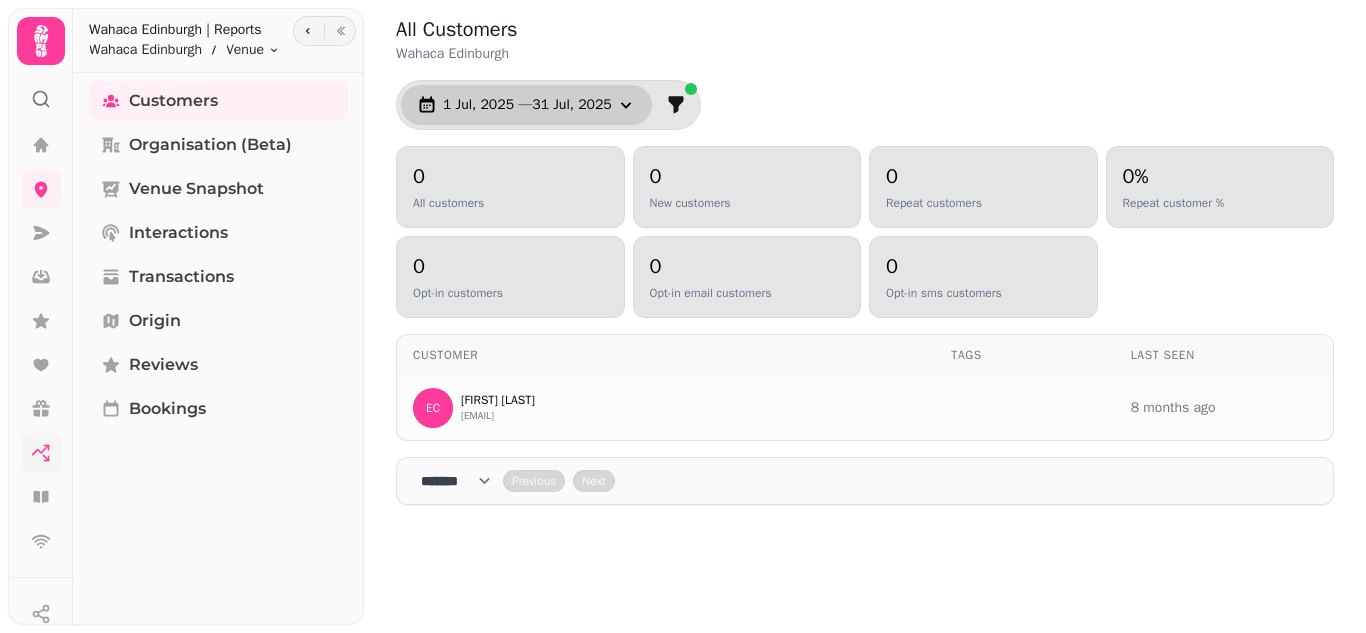 click 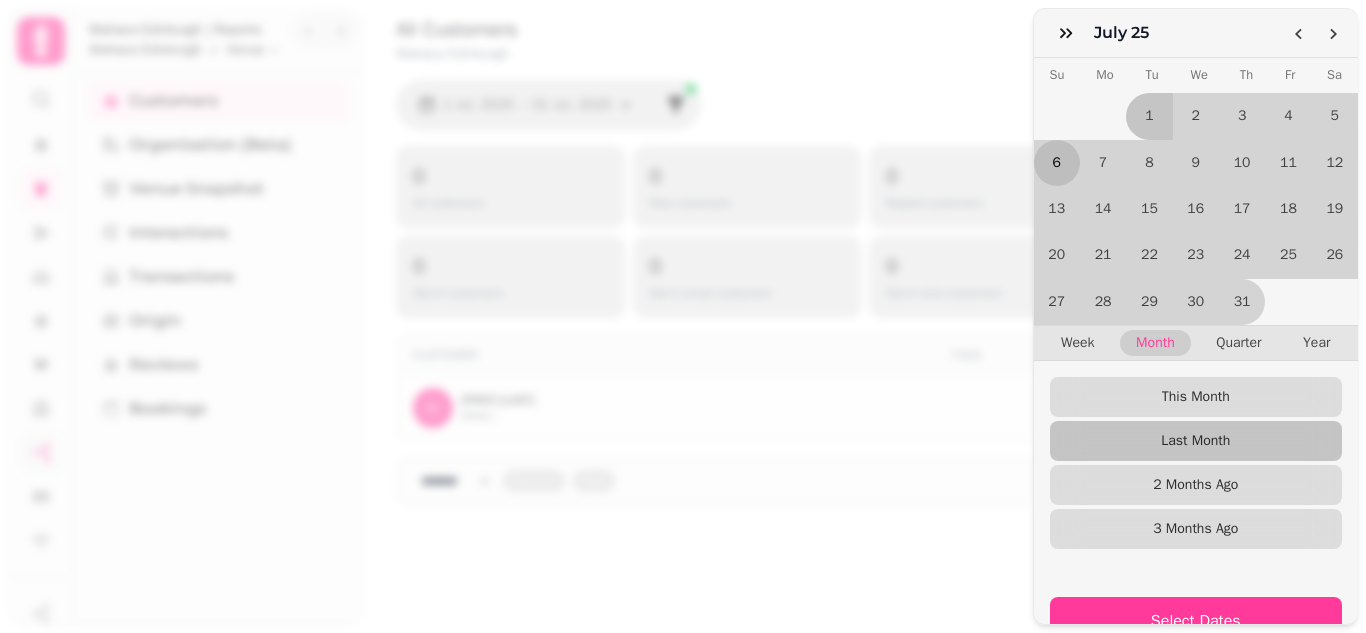 click on "6" at bounding box center [1057, 163] 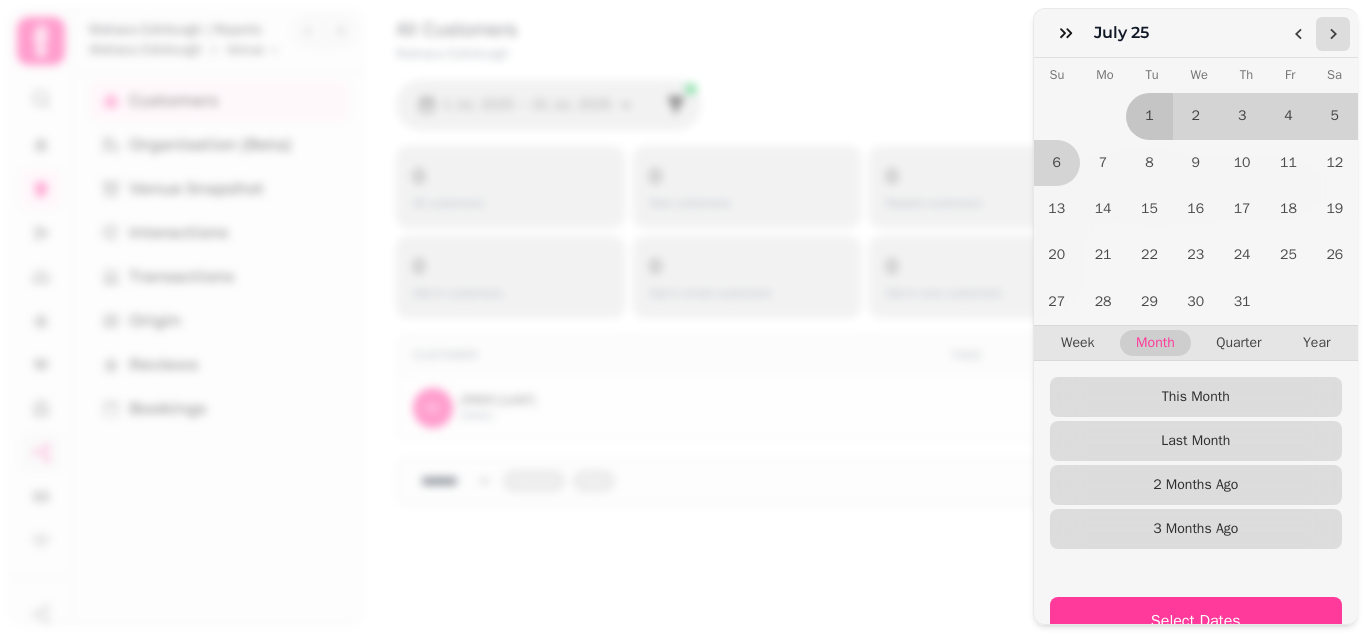 click 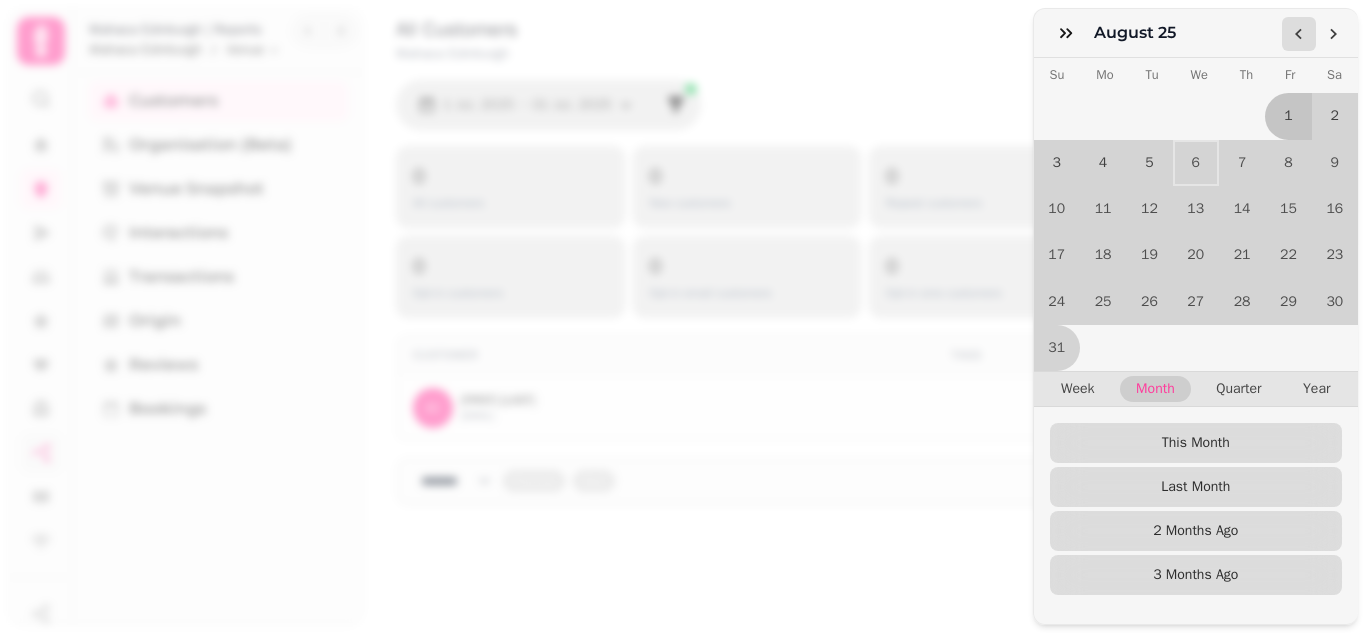 click at bounding box center (1299, 34) 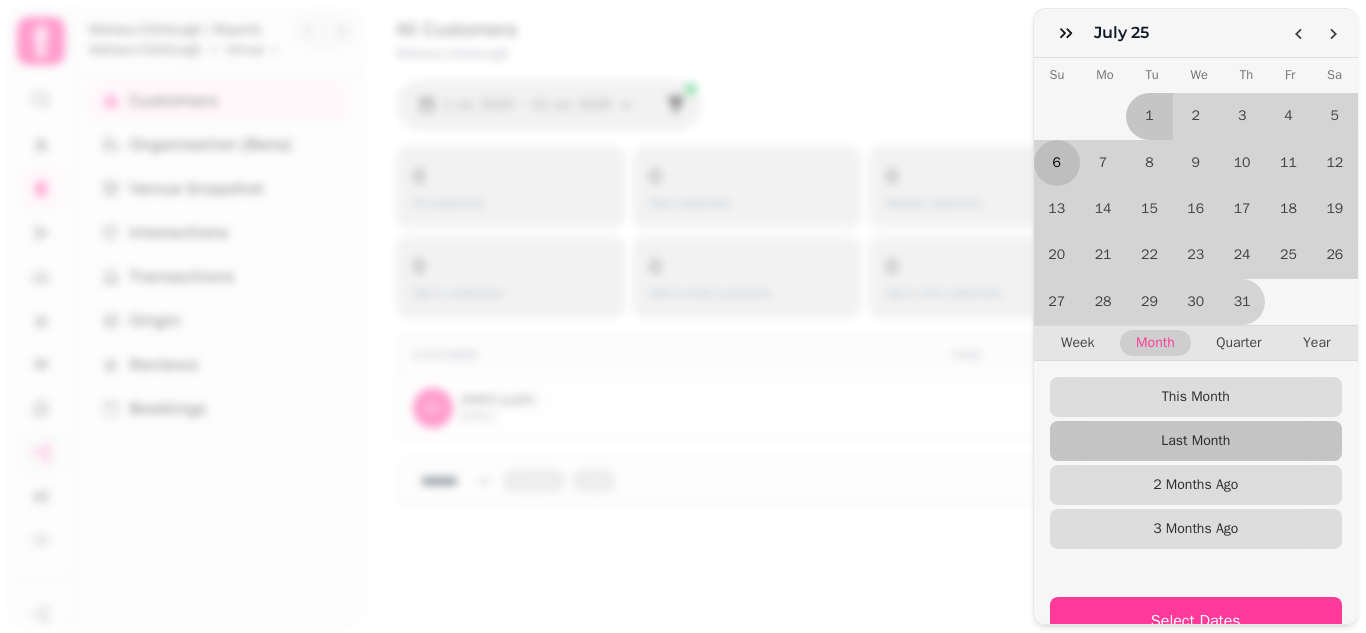 click on "6" at bounding box center (1057, 163) 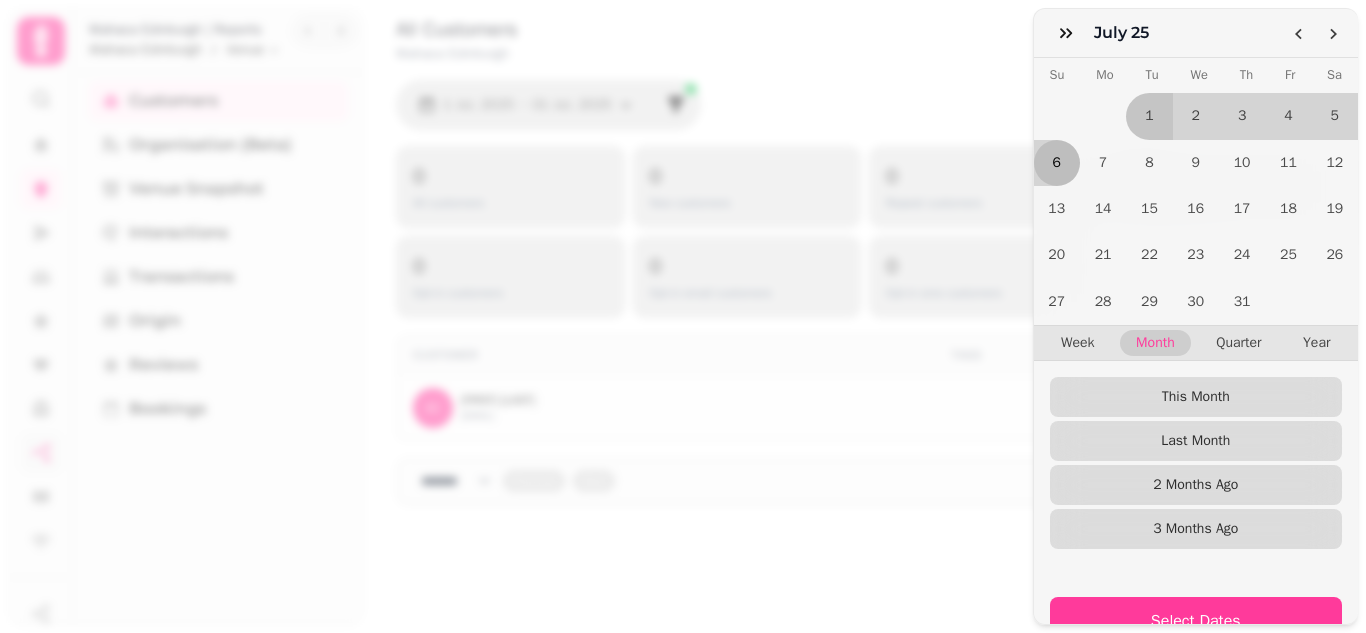click on "6" at bounding box center (1057, 163) 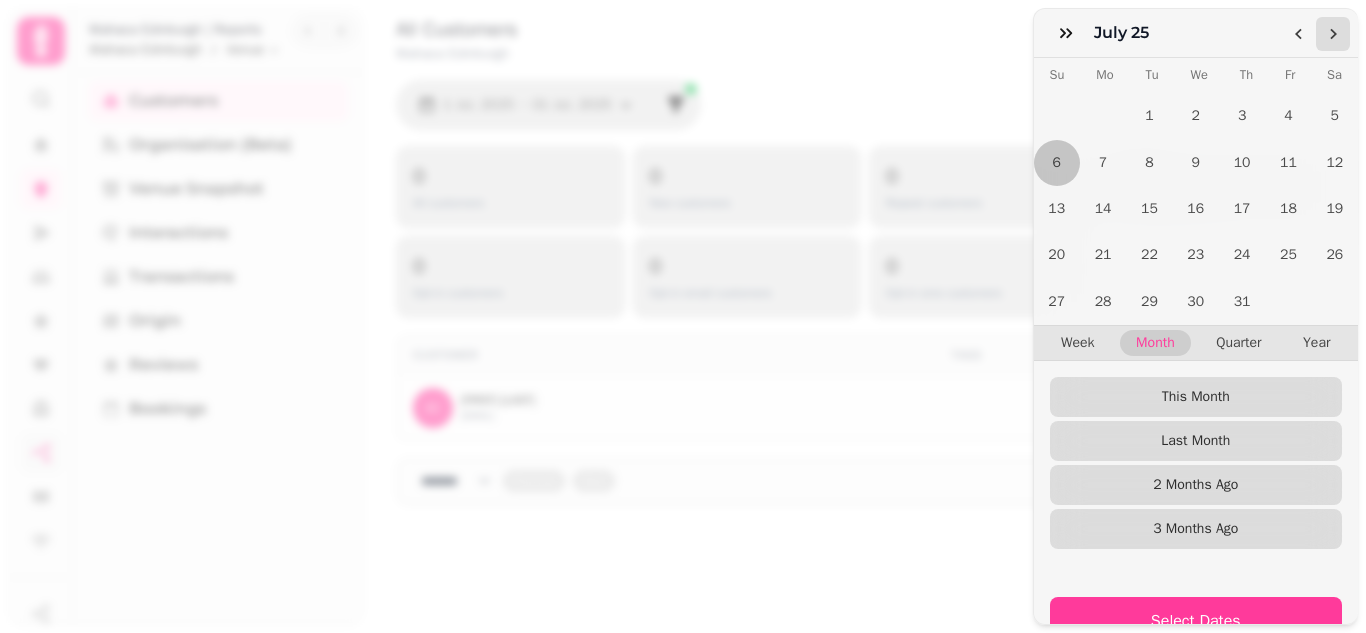 click 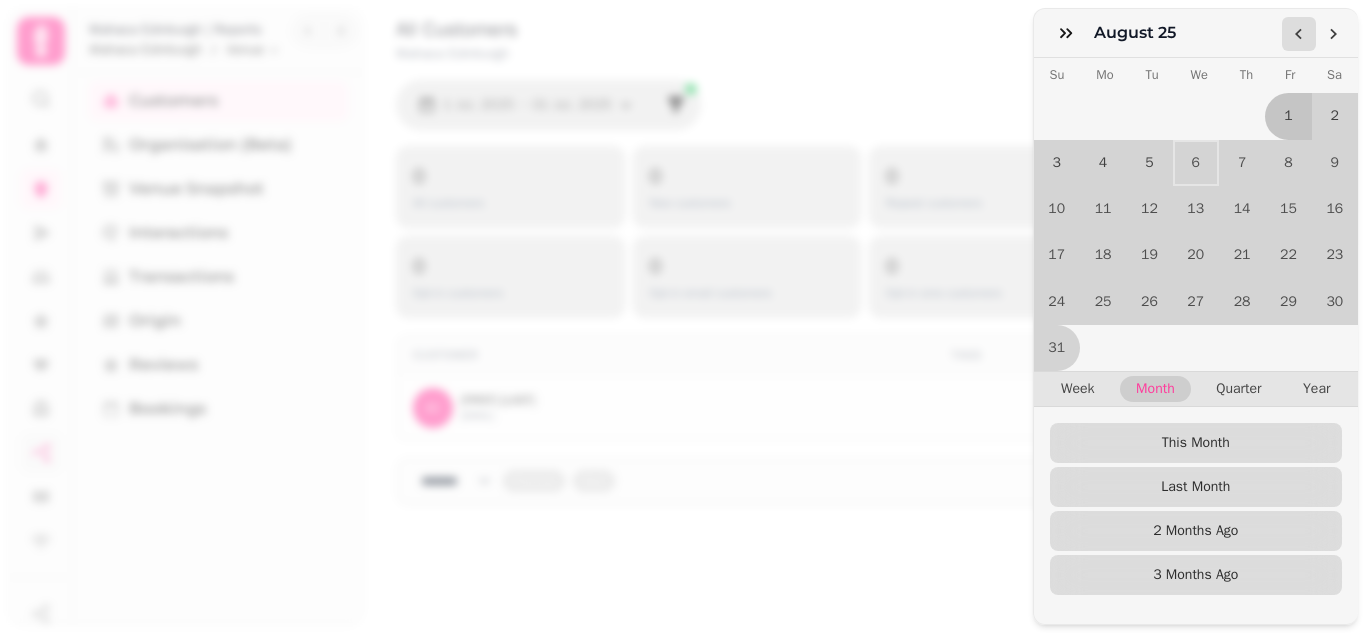 click 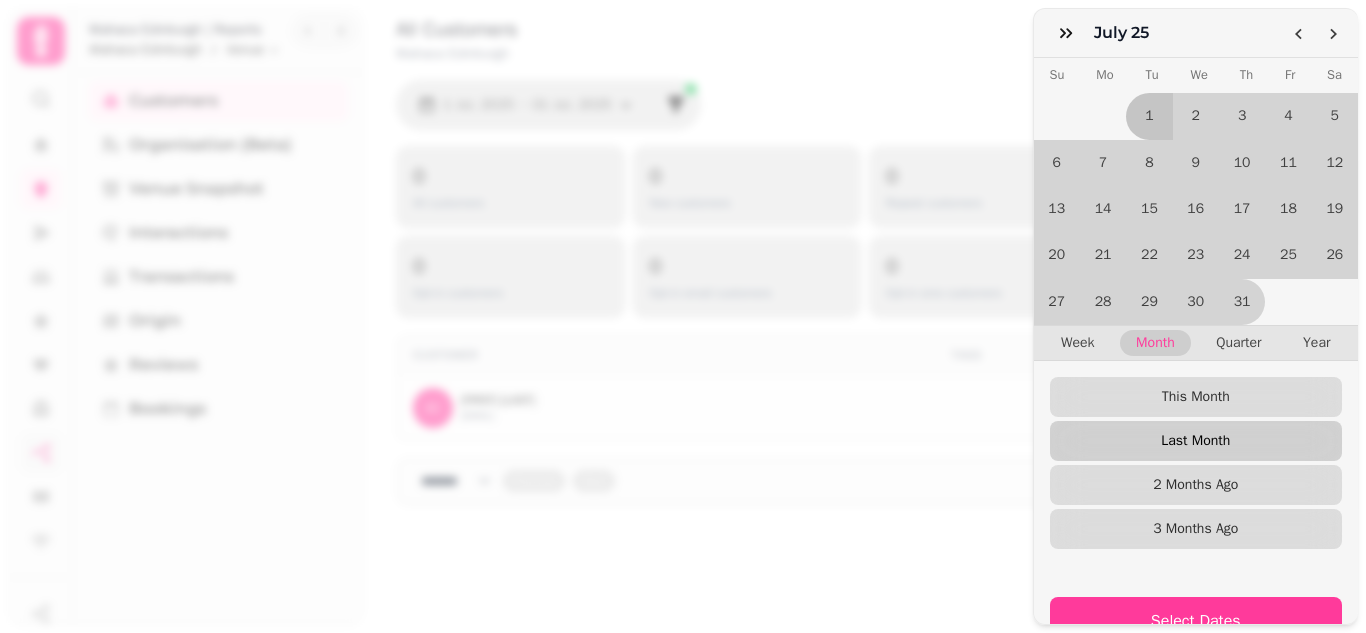 click on "Last Month" at bounding box center (1196, 441) 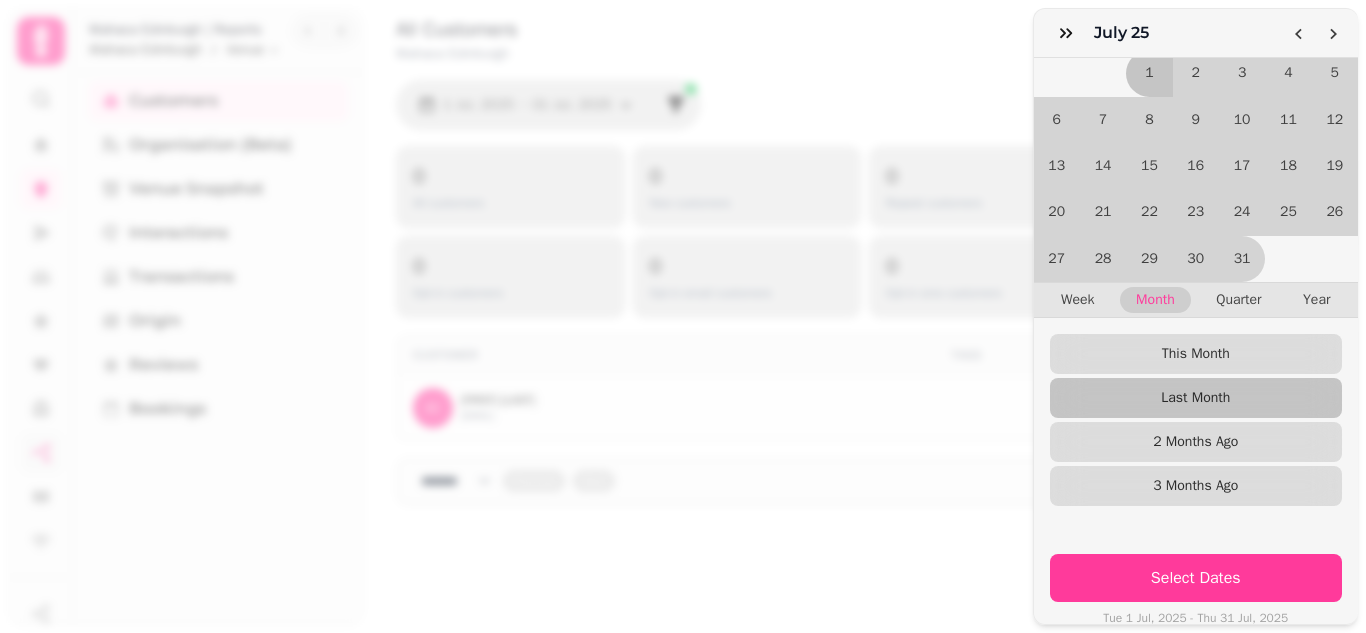 scroll, scrollTop: 61, scrollLeft: 0, axis: vertical 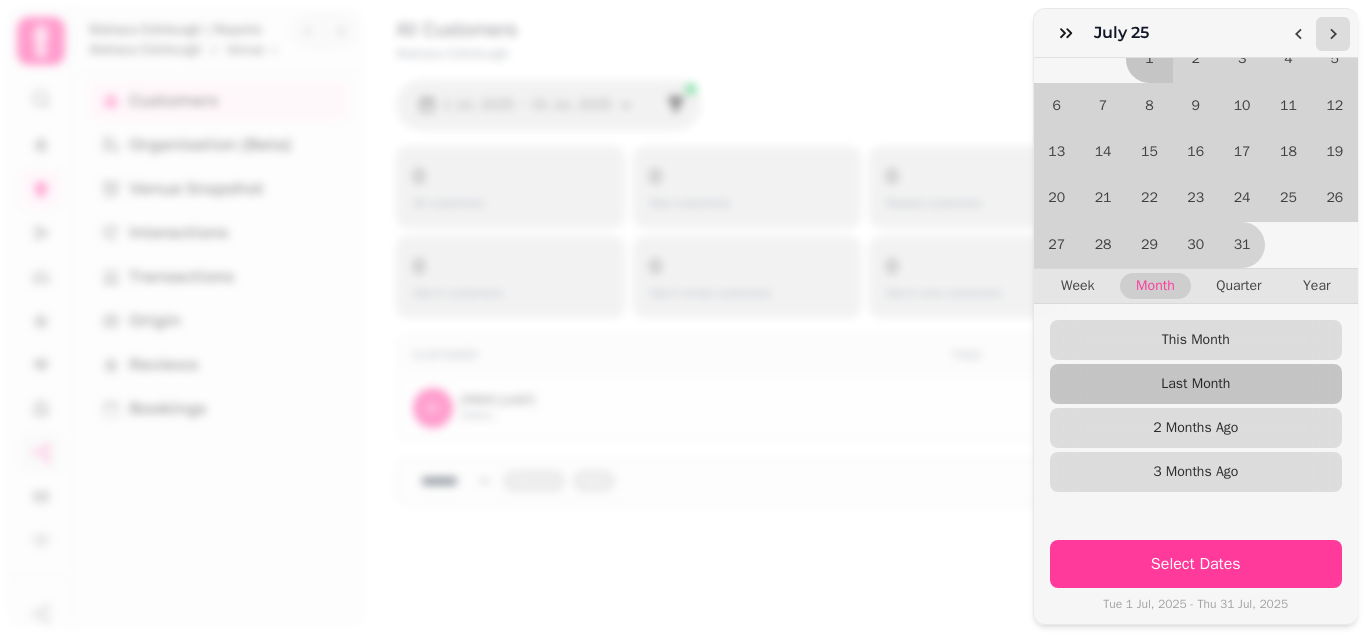 click at bounding box center (1333, 34) 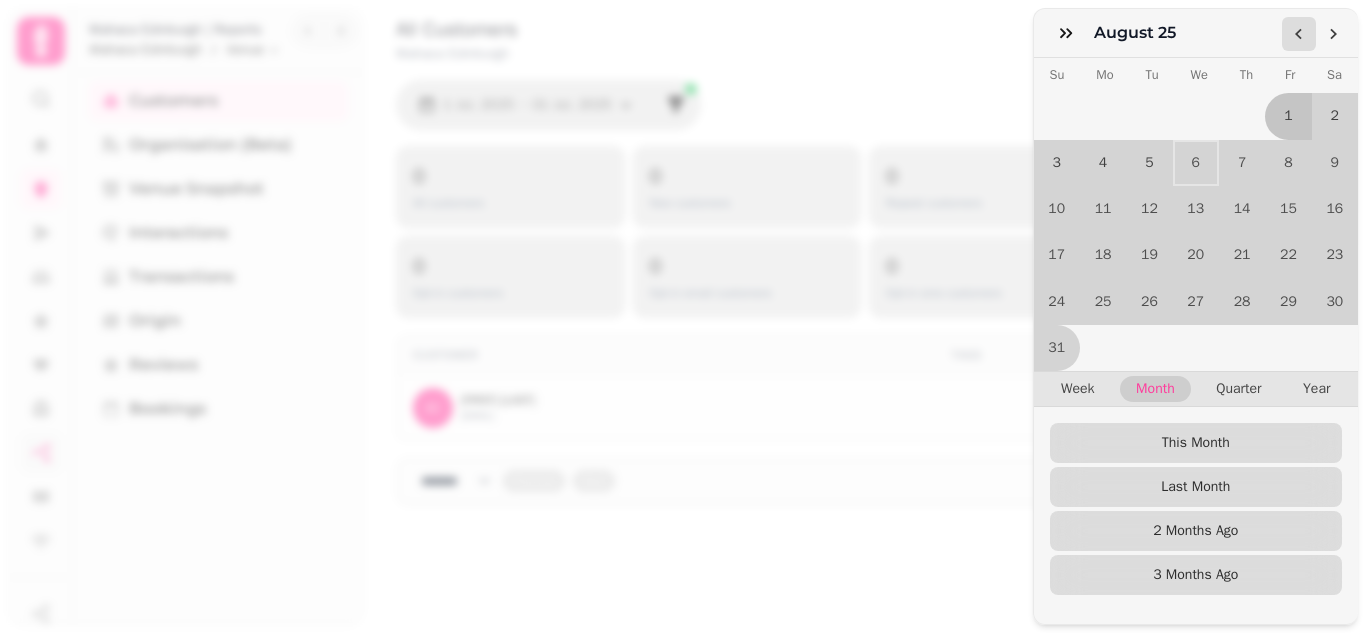 click 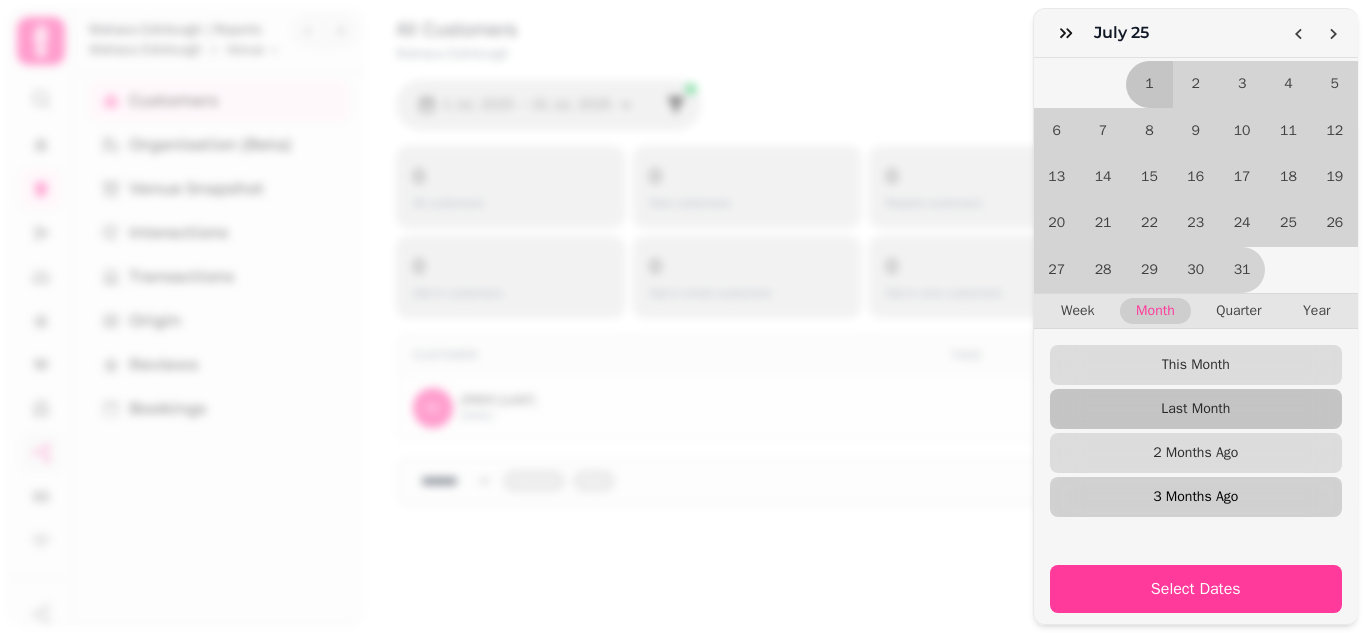 scroll, scrollTop: 61, scrollLeft: 0, axis: vertical 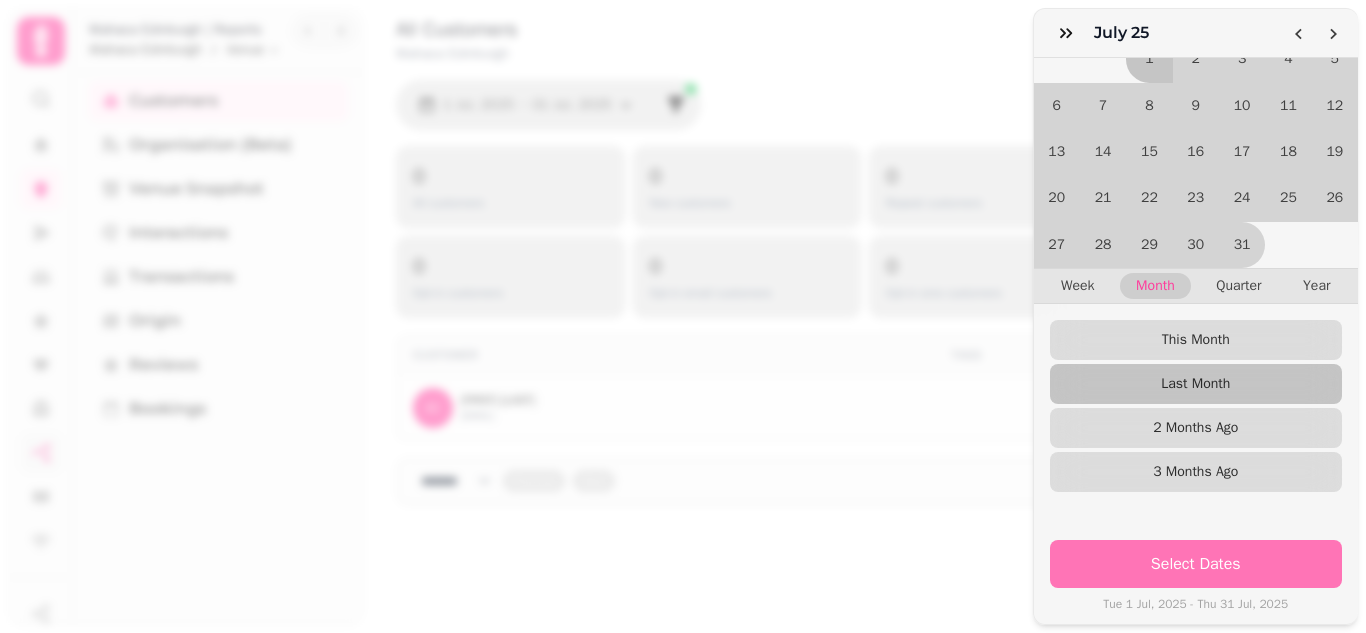 click on "Select Dates" at bounding box center [1196, 564] 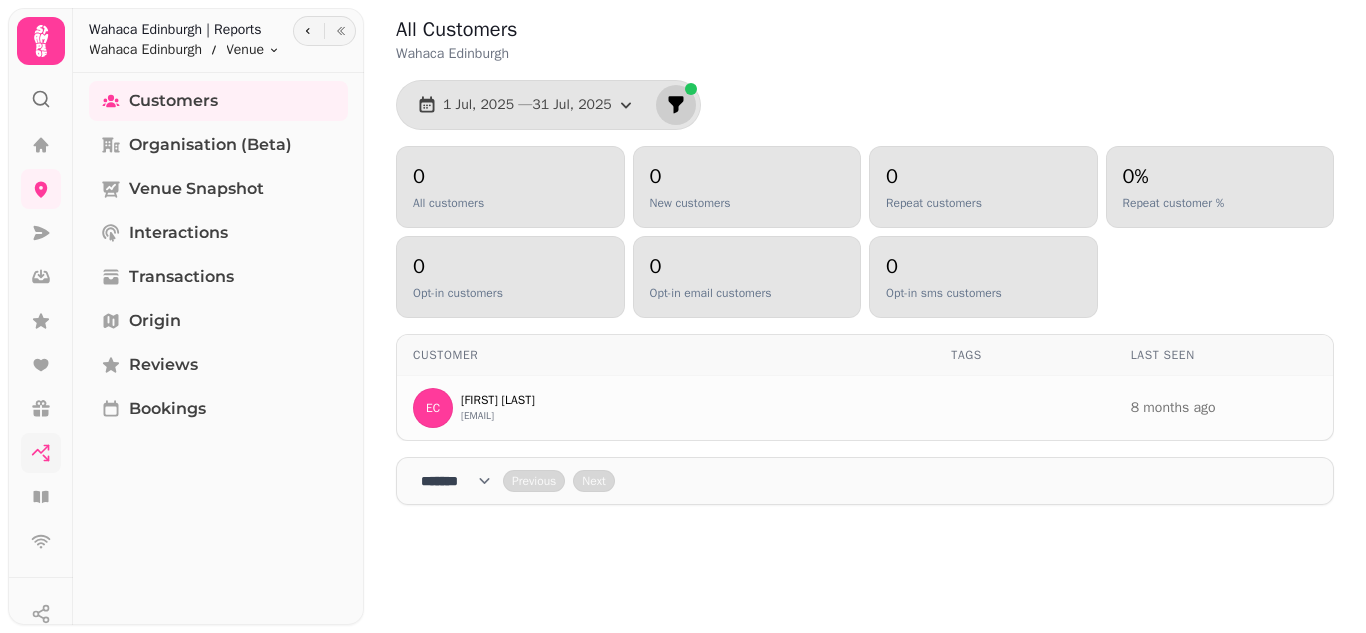click 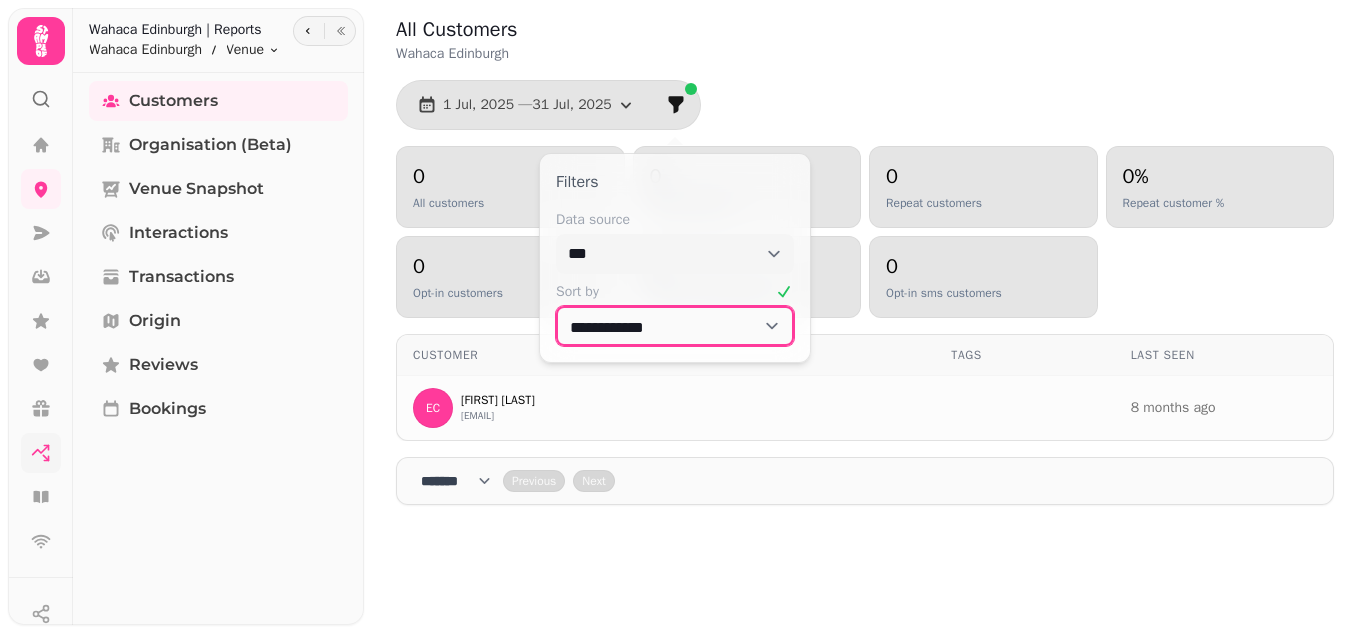 click on "**********" at bounding box center (675, 326) 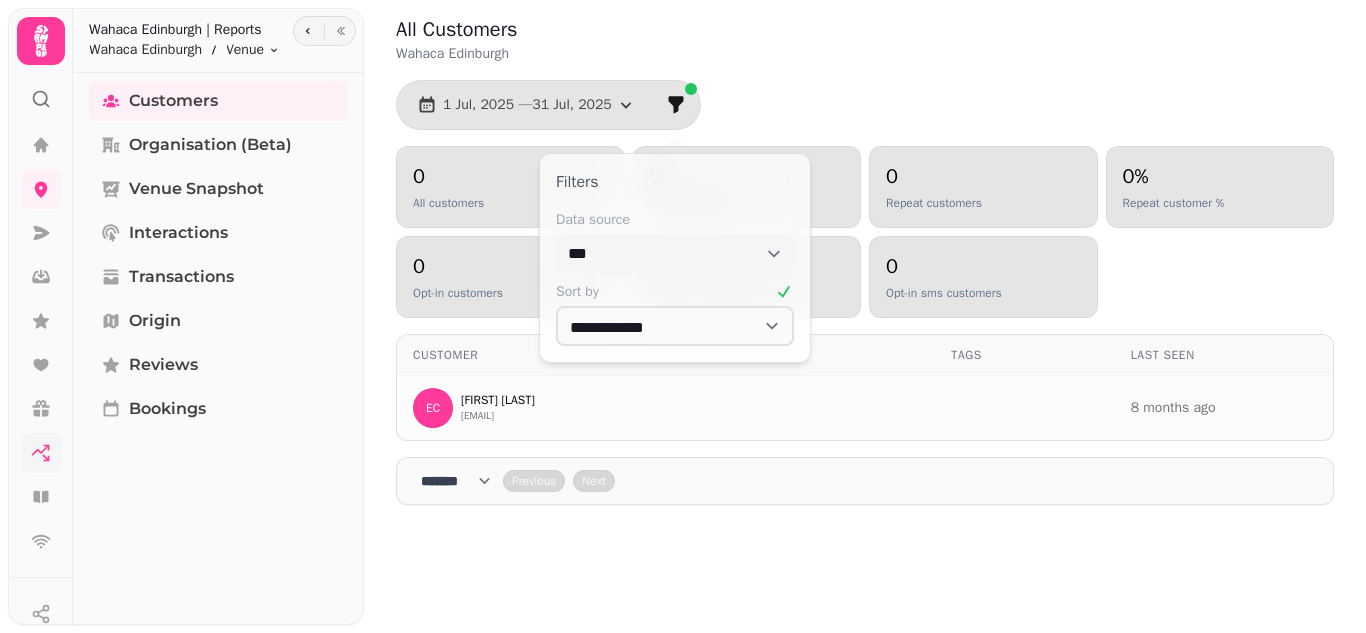 click on "All Customers Wahaca Edinburgh 1 [MONTH], 2025 — 31 [MONTH], 2025 0 All customers 0 New customers 0 Repeat customers 0% Repeat customer % 0 Opt-in customers 0 Opt-in email customers 0 Opt-in sms customers Customer Tags Last Seen EC [FIRST] [LAST] [EMAIL] 8 months ago **** * **** ** **** ** **** ** **** *** **** *** **** *** Previous Next" at bounding box center [865, 268] 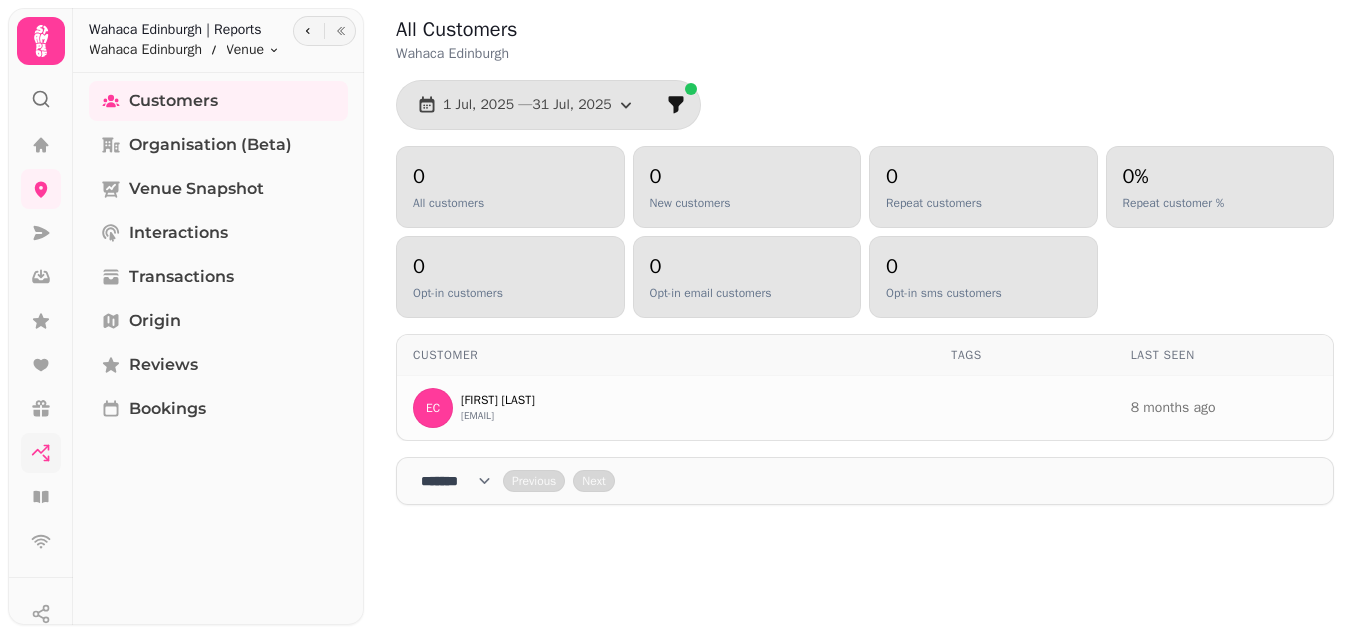 click on "1 Jul, 2025    —  31 Jul, 2025" at bounding box center (548, 105) 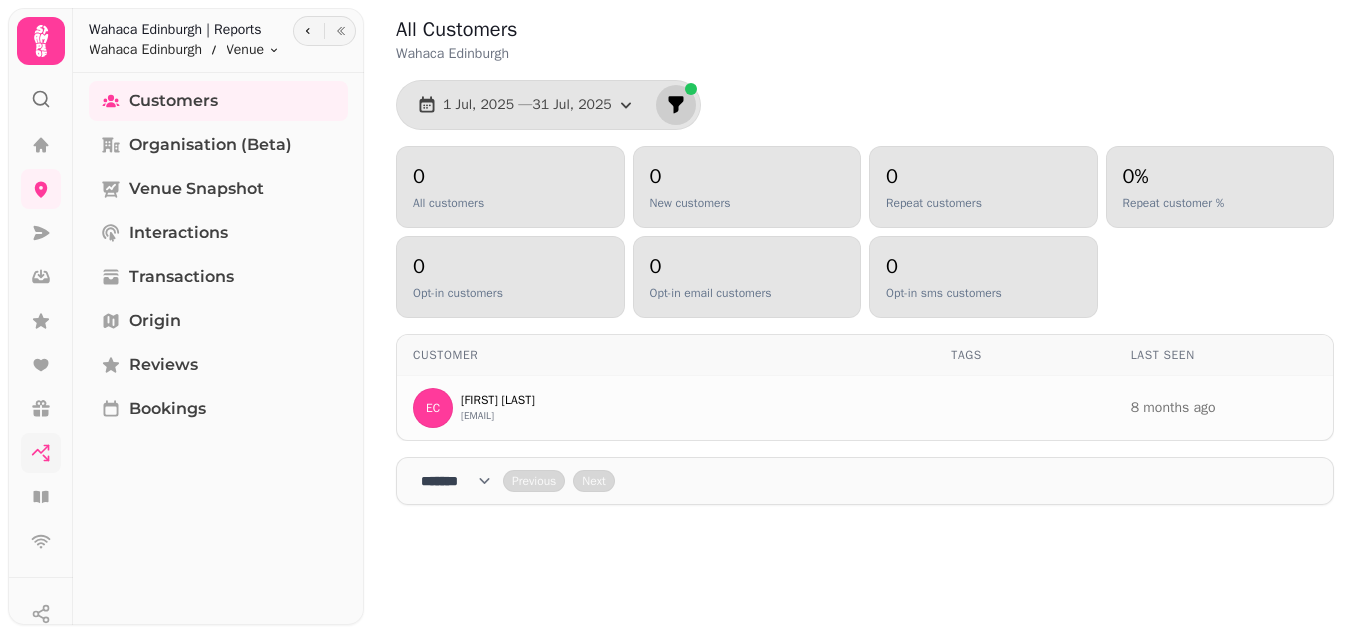 click at bounding box center [676, 105] 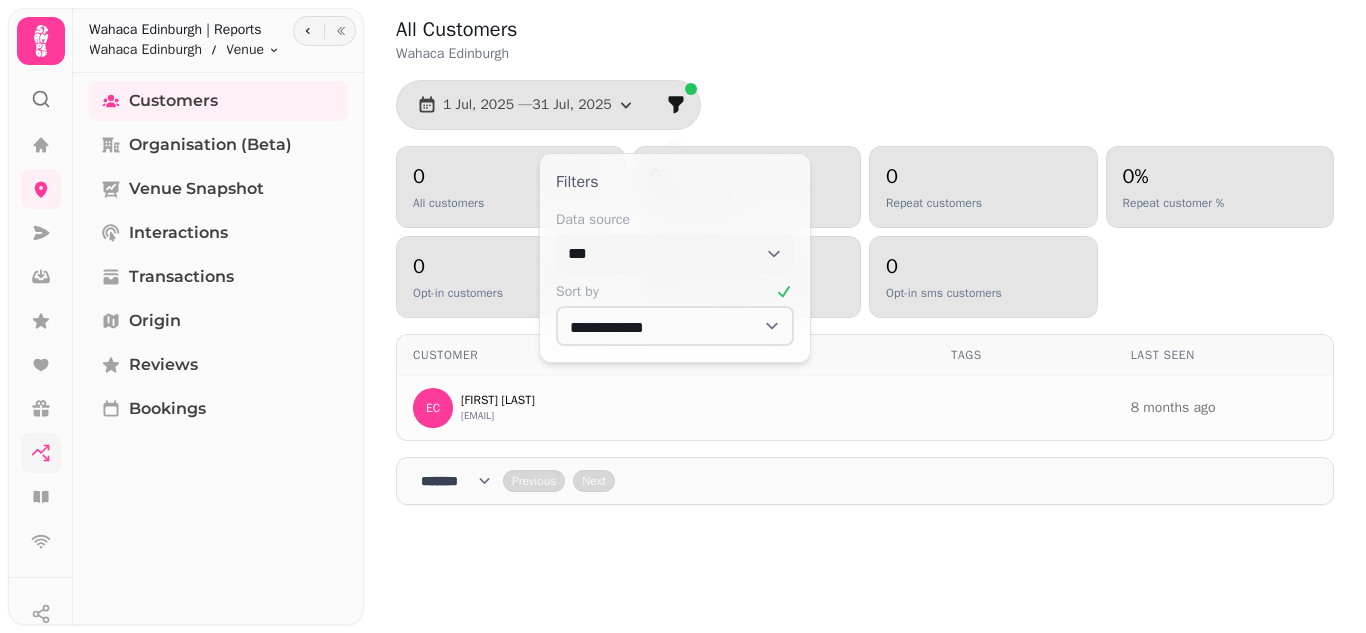 click on "**********" at bounding box center (675, 254) 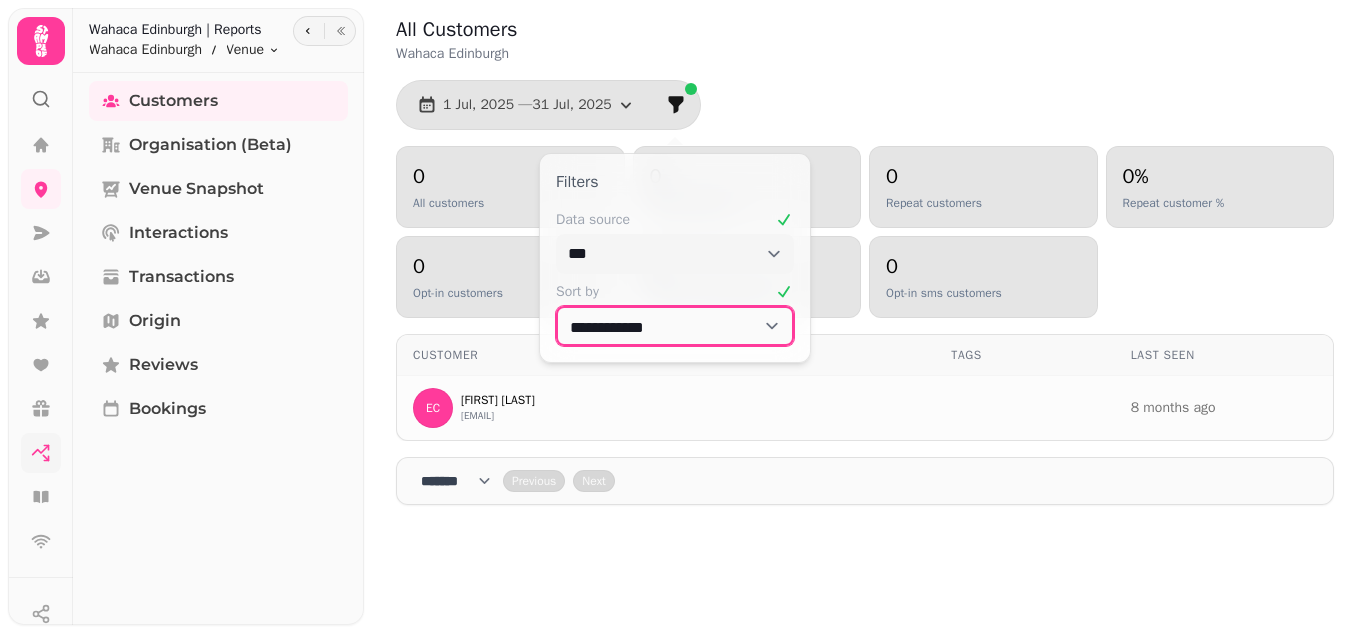 click on "**********" at bounding box center [675, 326] 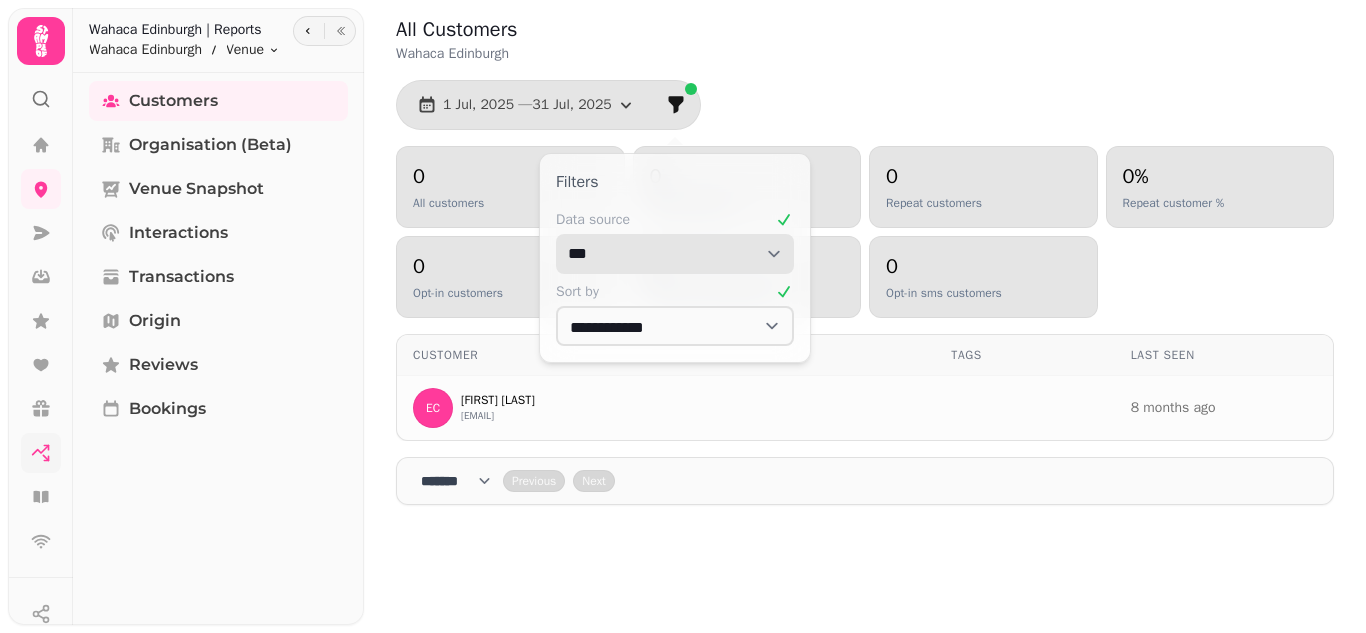 click on "**********" at bounding box center [675, 254] 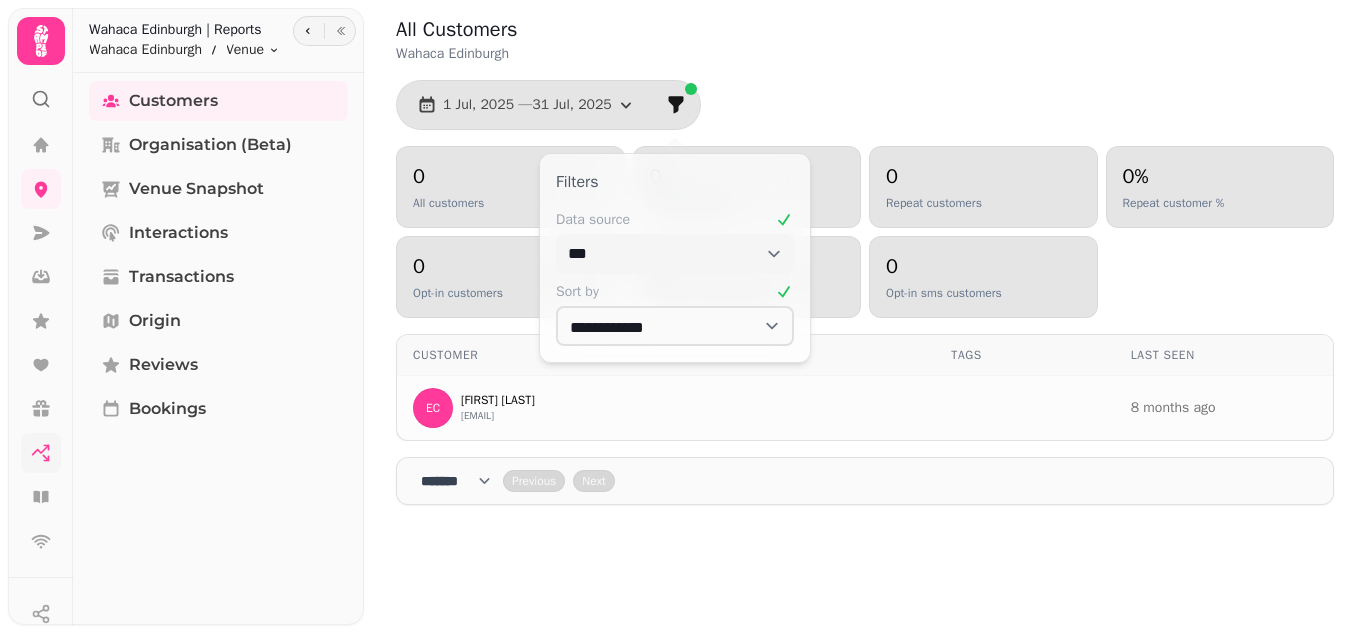 click on "All Customers Wahaca Edinburgh" at bounding box center (865, 40) 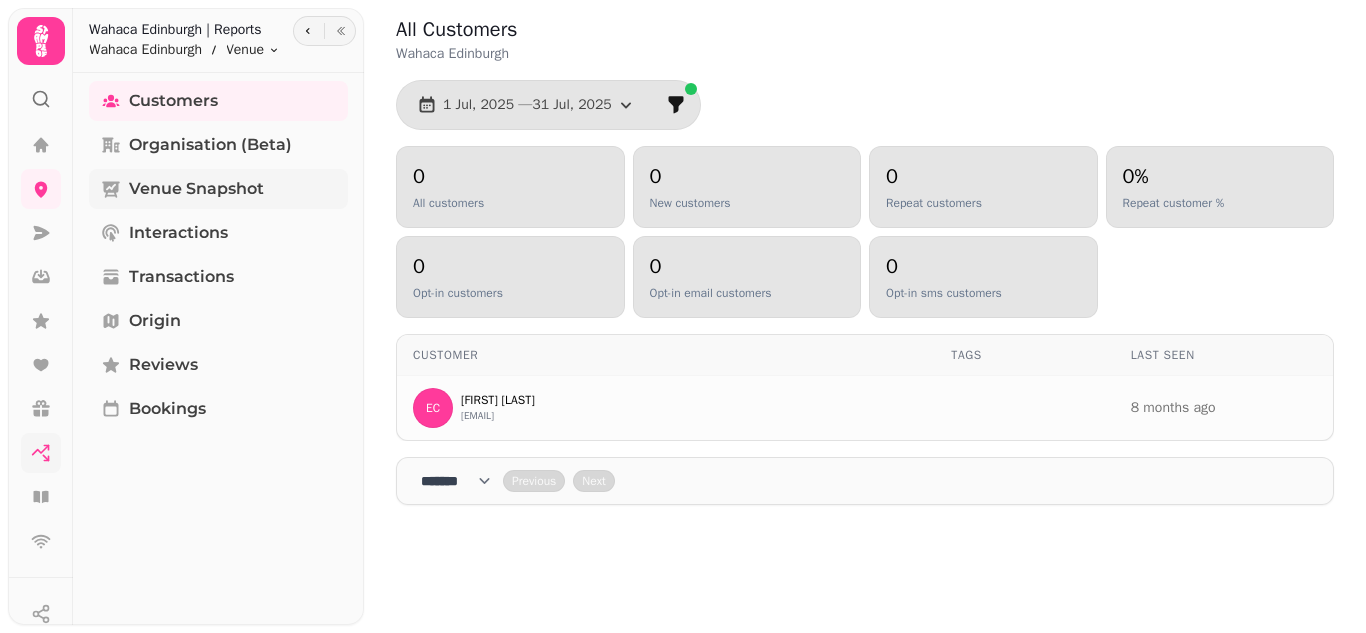 click on "Venue Snapshot" at bounding box center (196, 189) 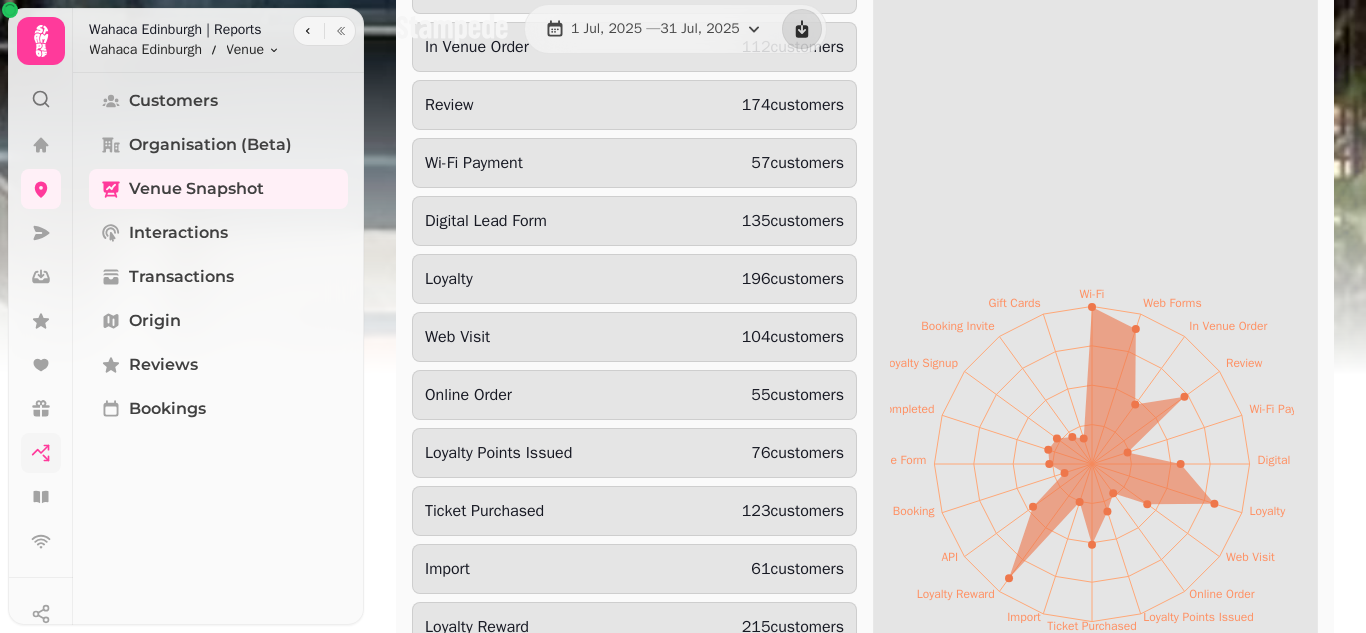 scroll, scrollTop: 4600, scrollLeft: 0, axis: vertical 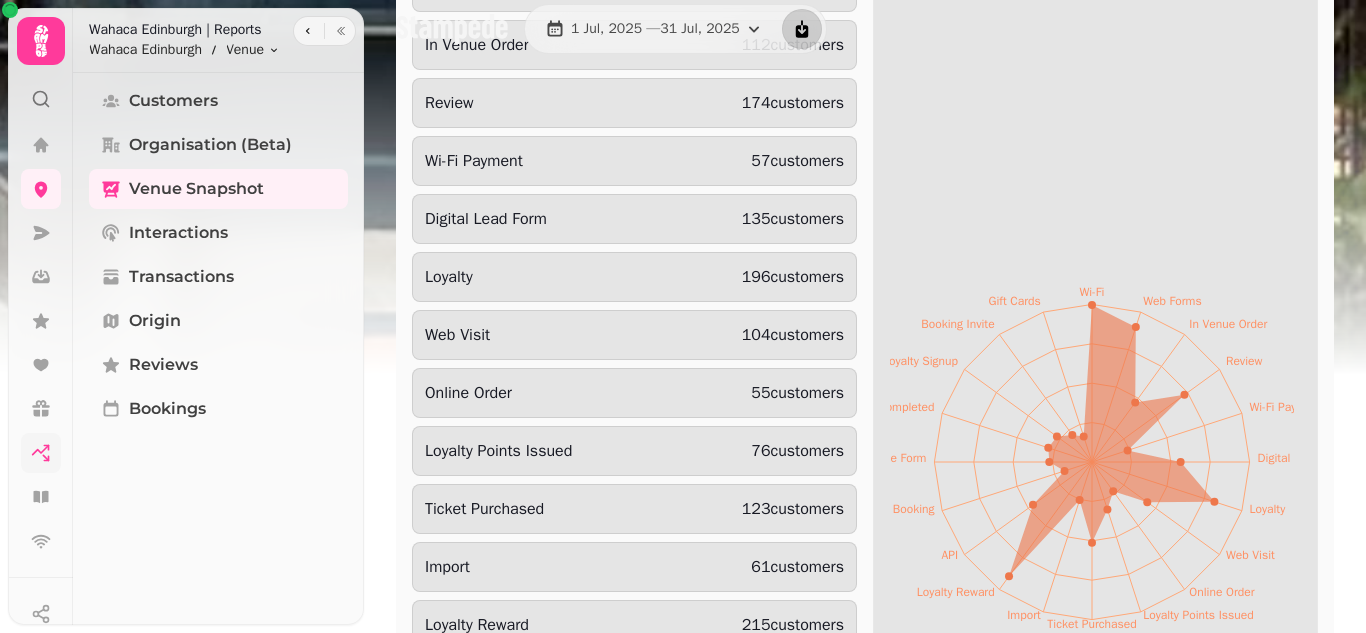 click 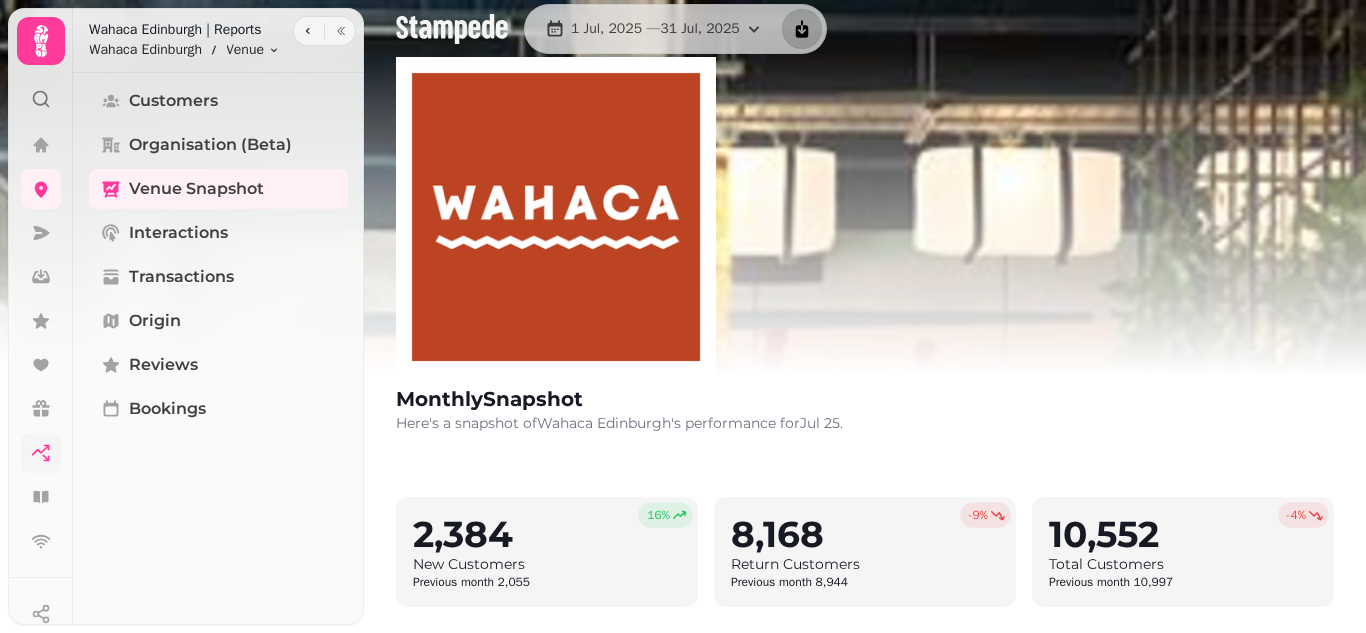 scroll, scrollTop: 0, scrollLeft: 0, axis: both 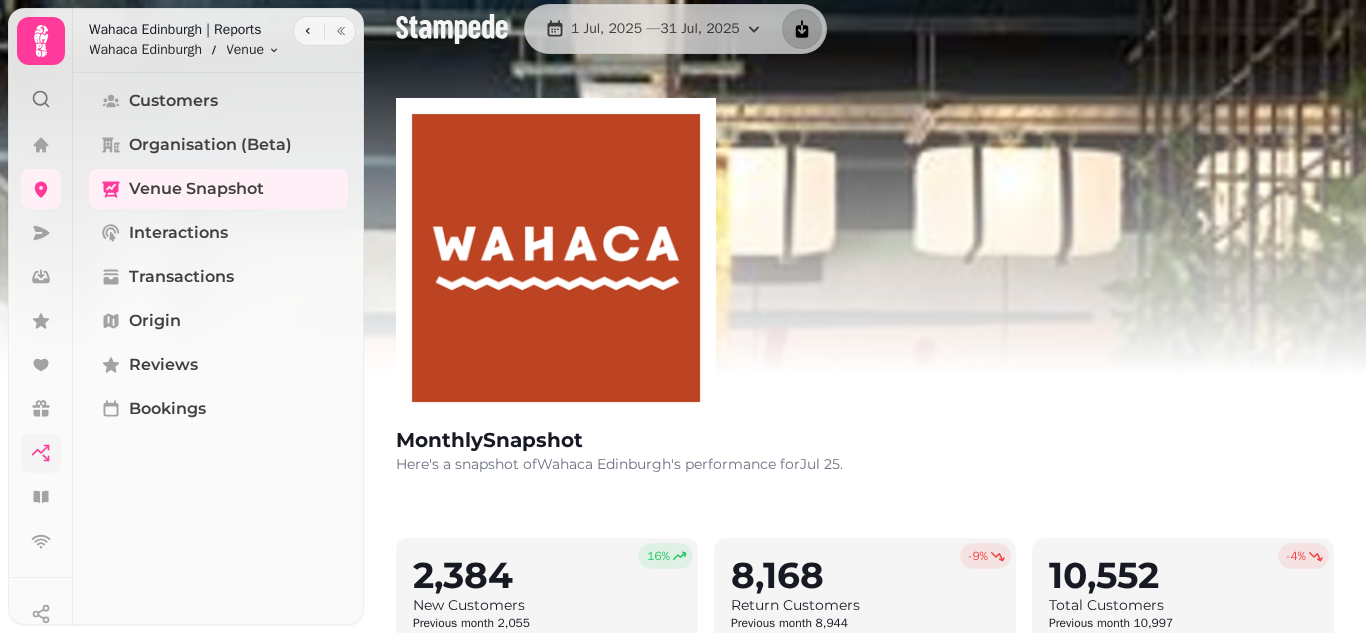 click on "Organisation (beta)" at bounding box center [210, 145] 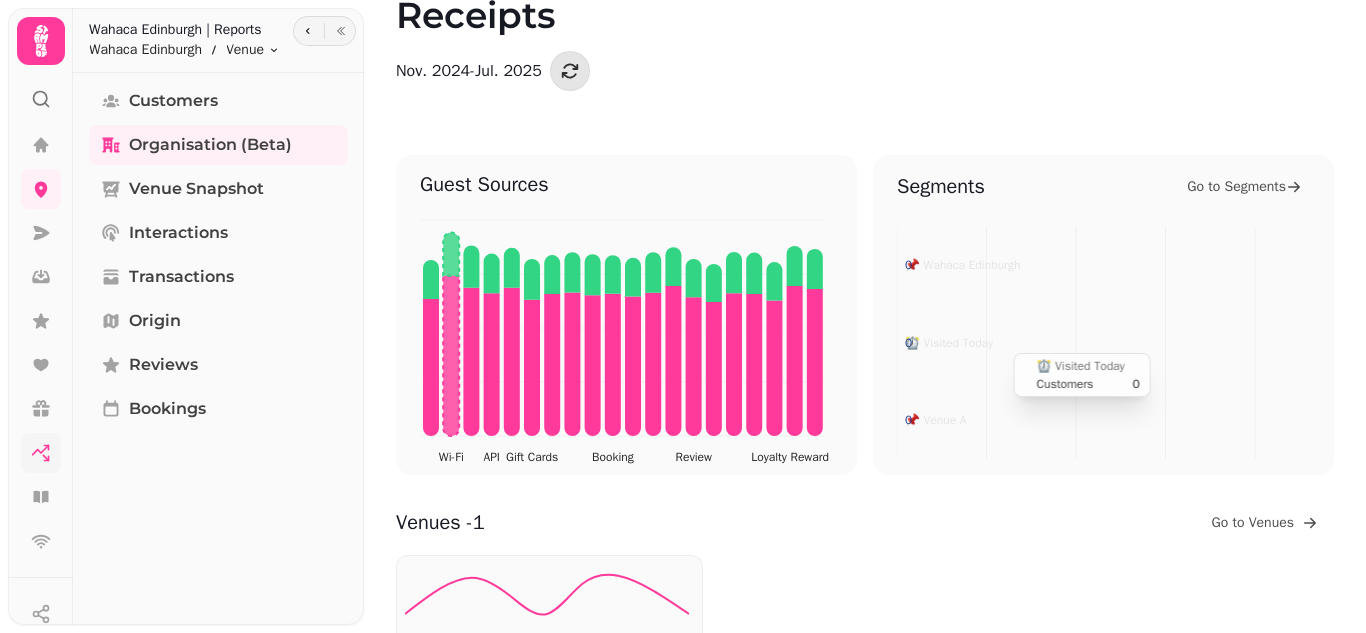 scroll, scrollTop: 100, scrollLeft: 0, axis: vertical 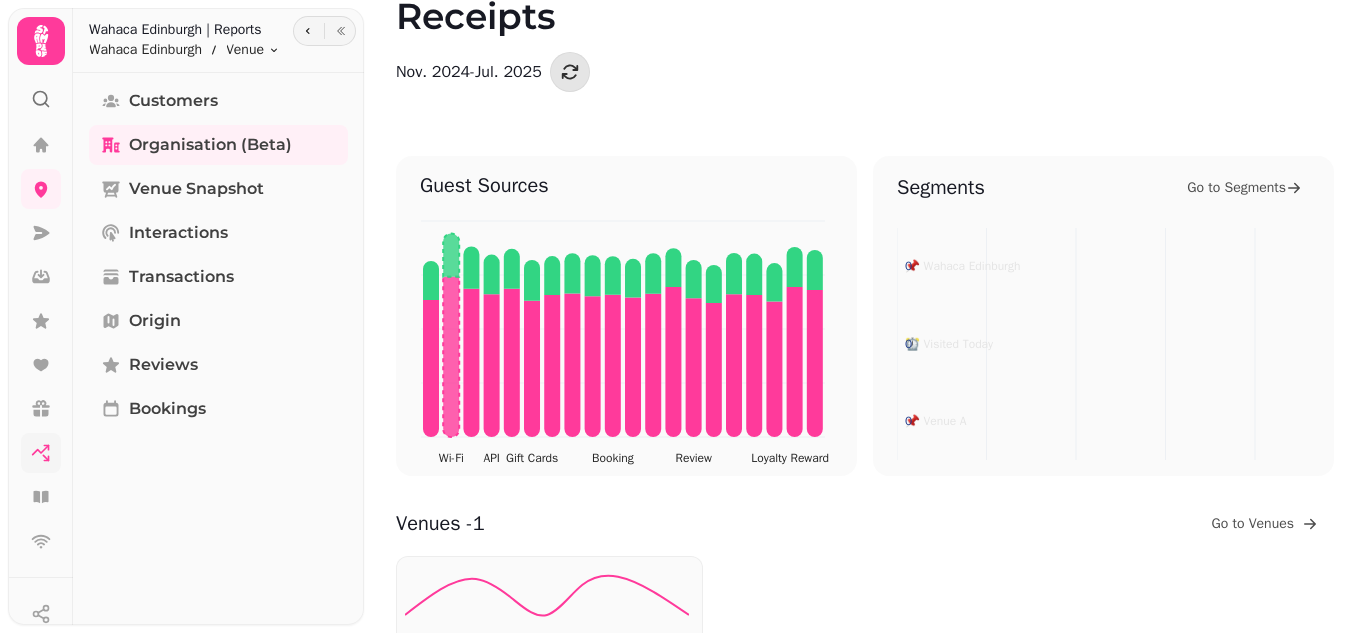 click on "Go to Segments" at bounding box center (1236, 188) 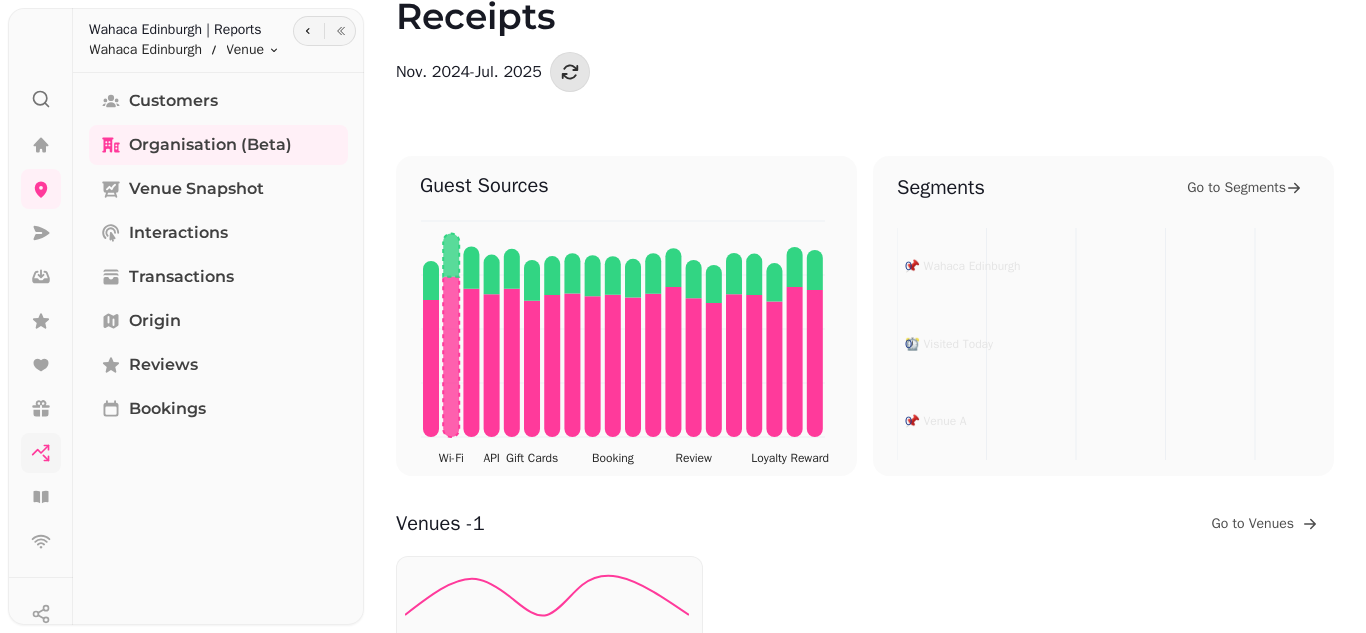 scroll, scrollTop: 0, scrollLeft: 0, axis: both 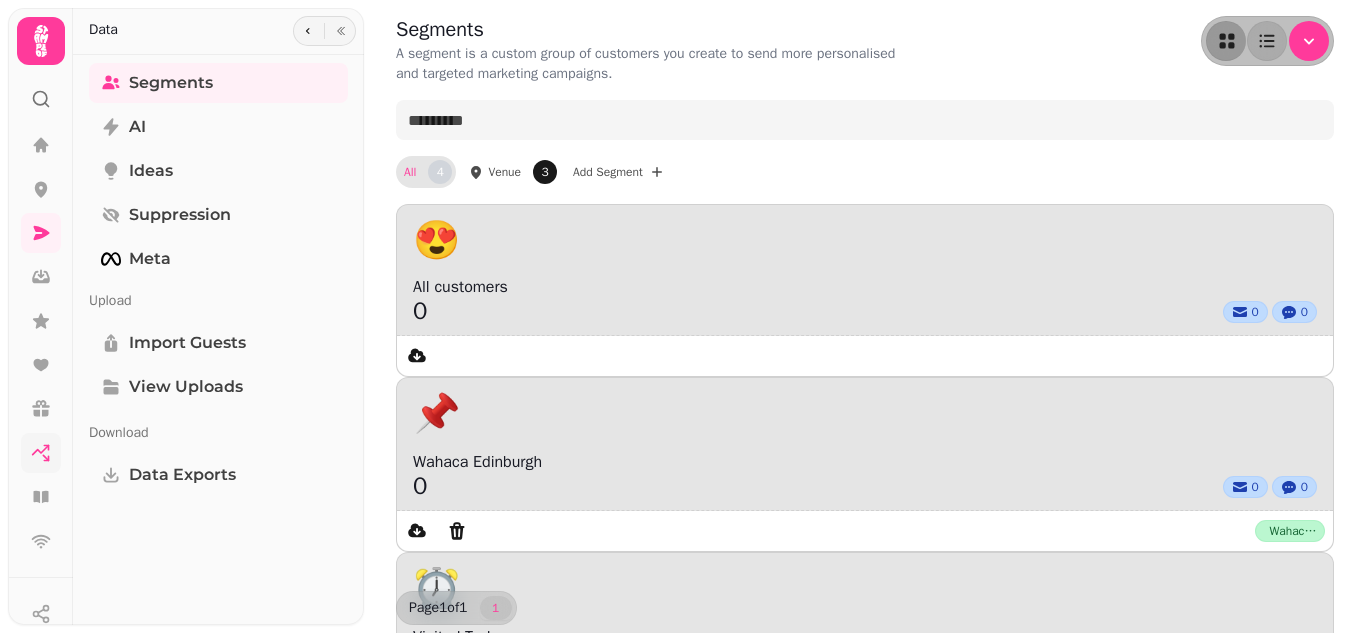 click 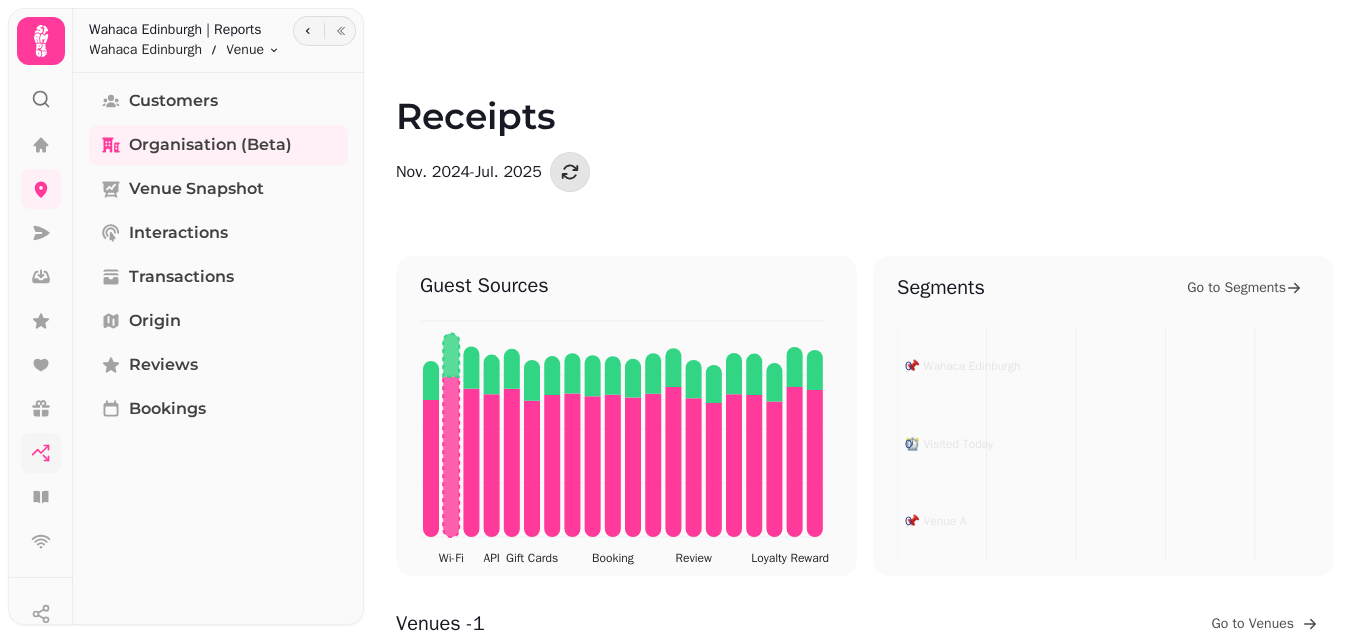 click at bounding box center [308, 31] 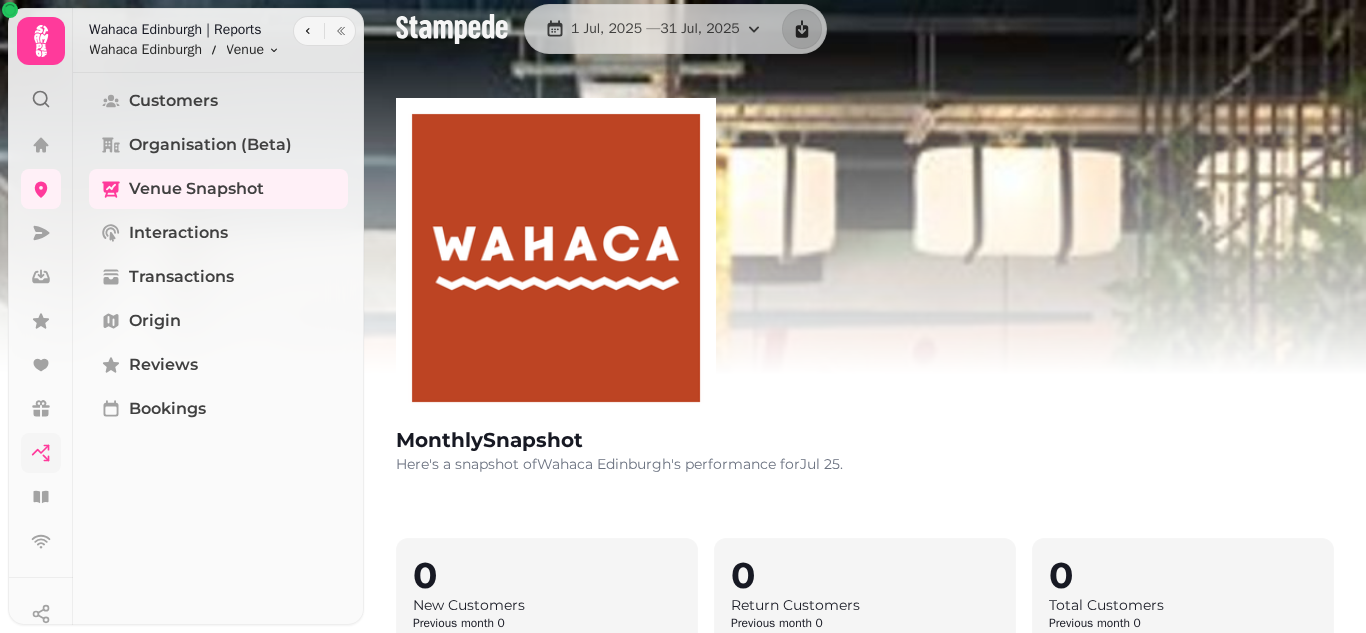 click at bounding box center [308, 31] 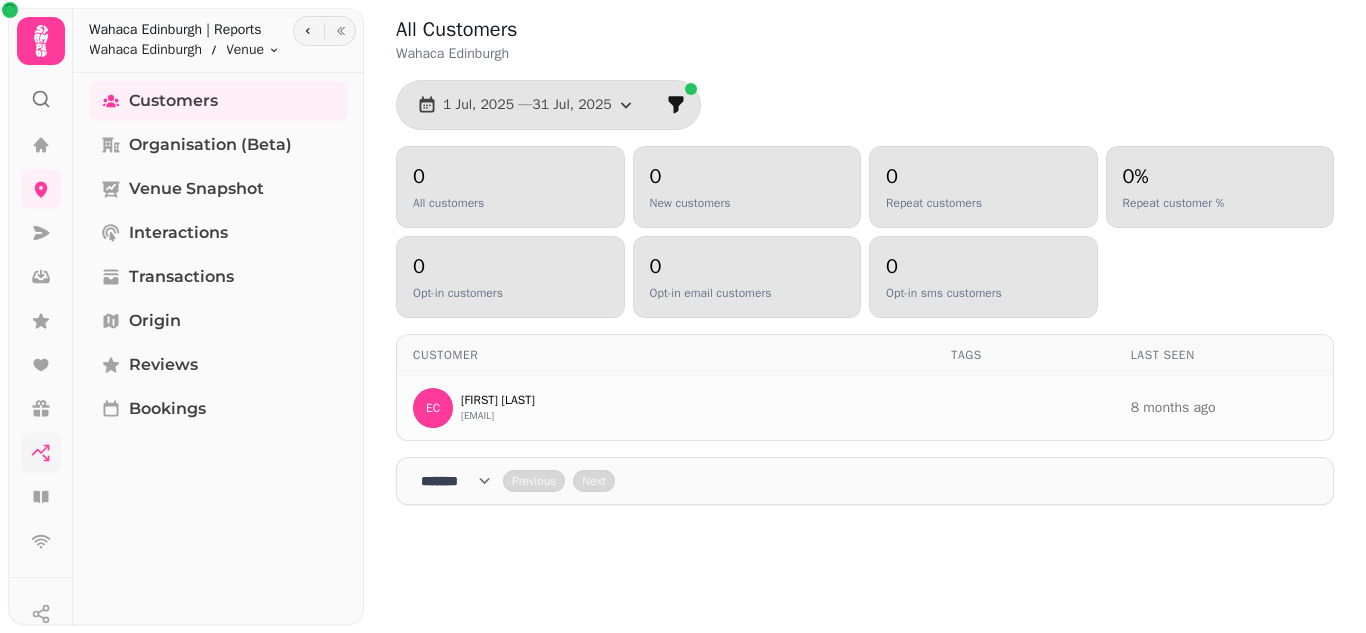 click at bounding box center [308, 31] 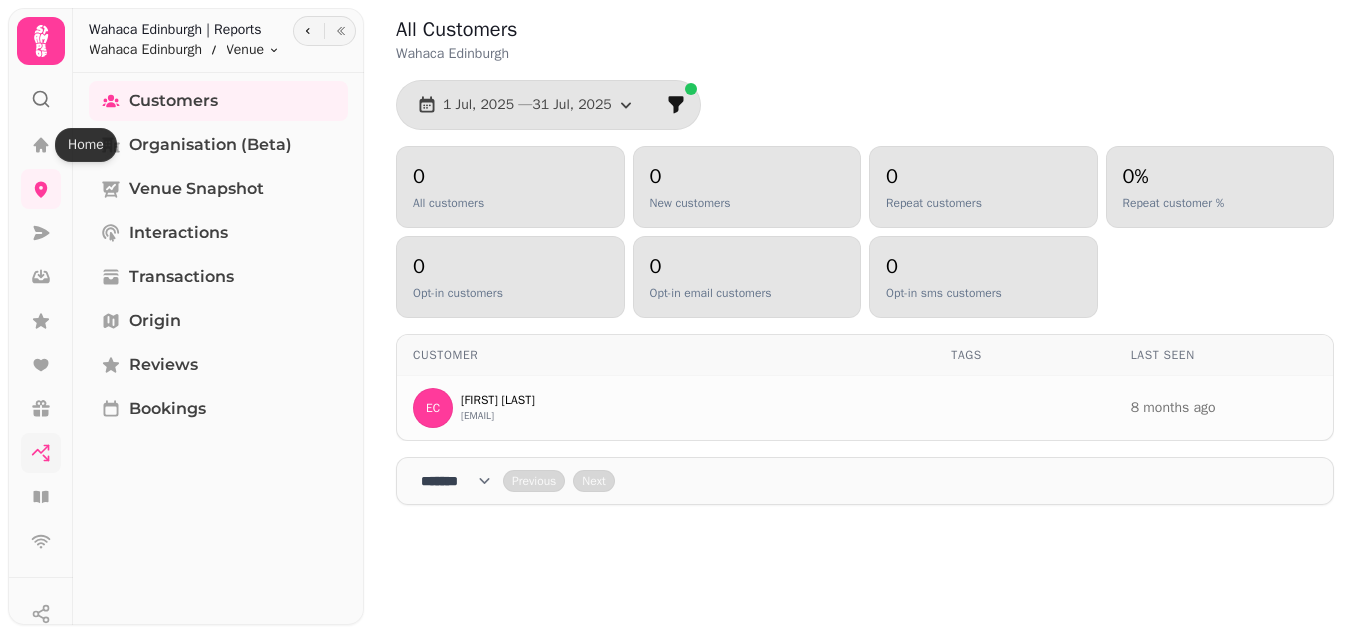 click 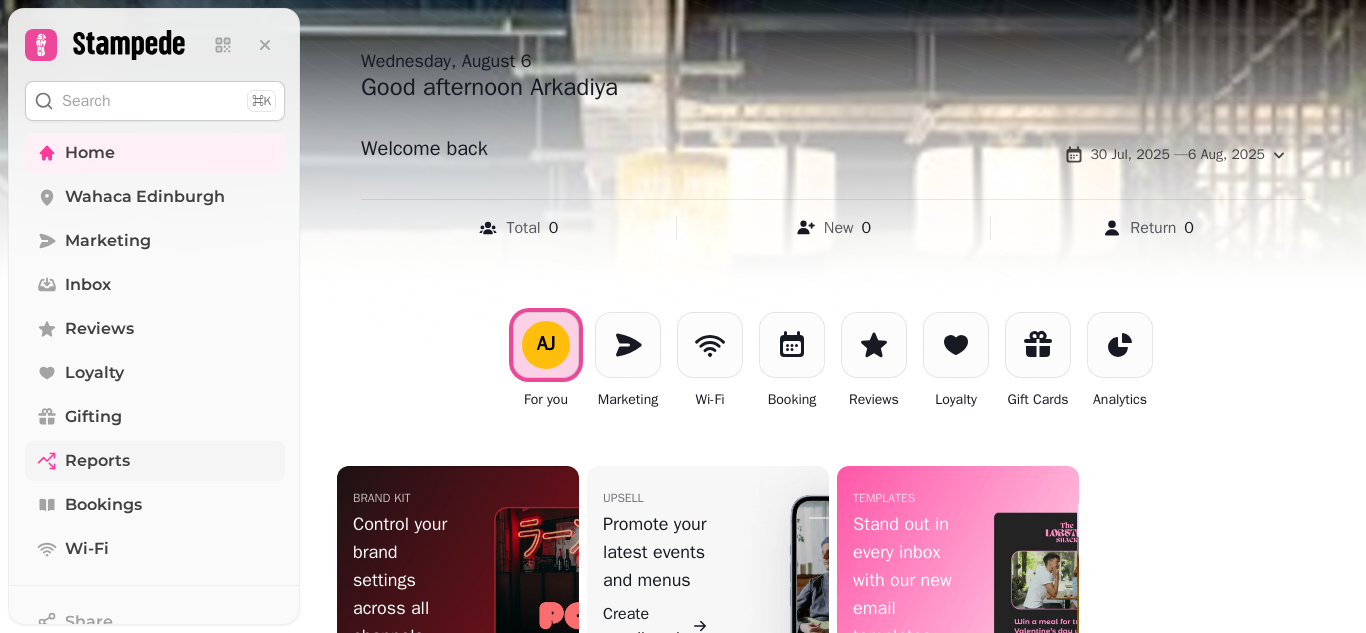 scroll, scrollTop: 202, scrollLeft: 0, axis: vertical 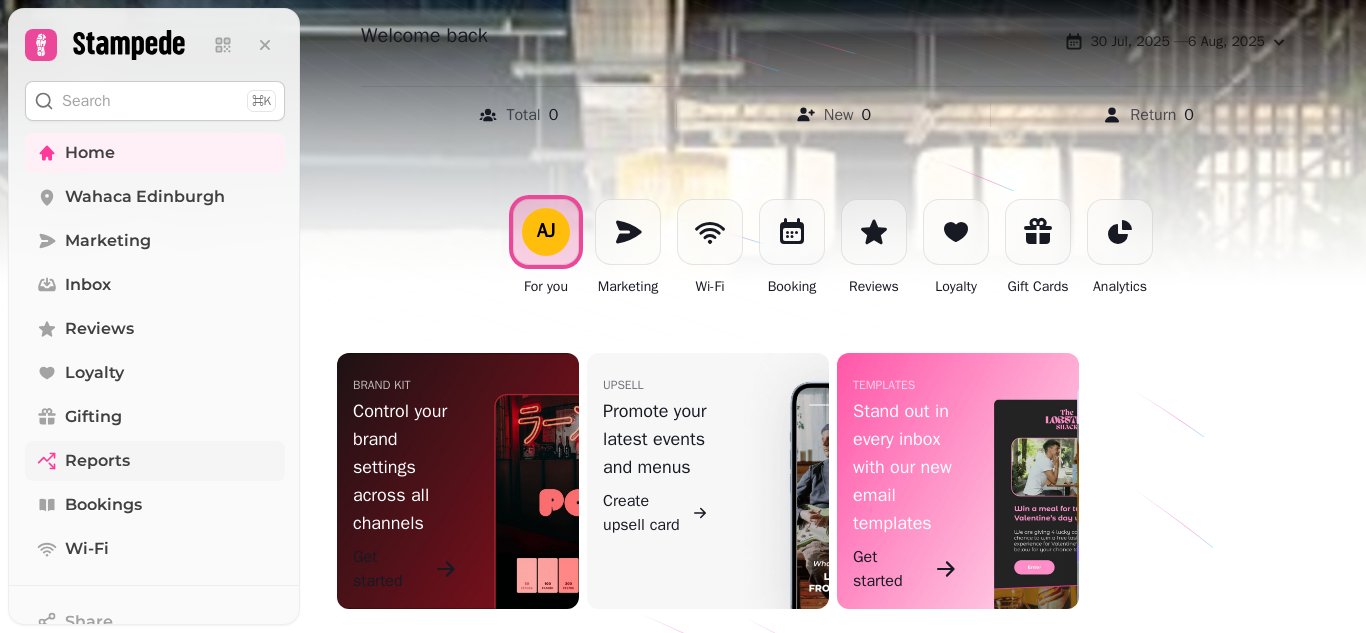 click on "Promote your latest events and menus" at bounding box center (655, 439) 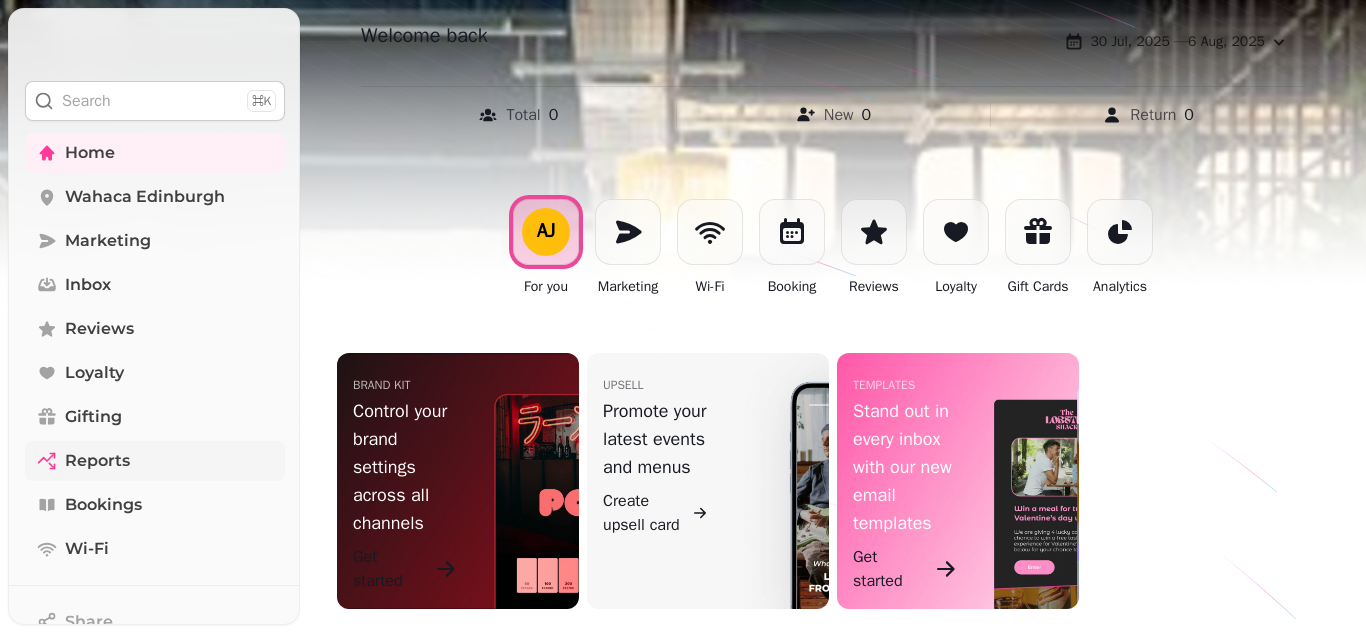 scroll, scrollTop: 0, scrollLeft: 0, axis: both 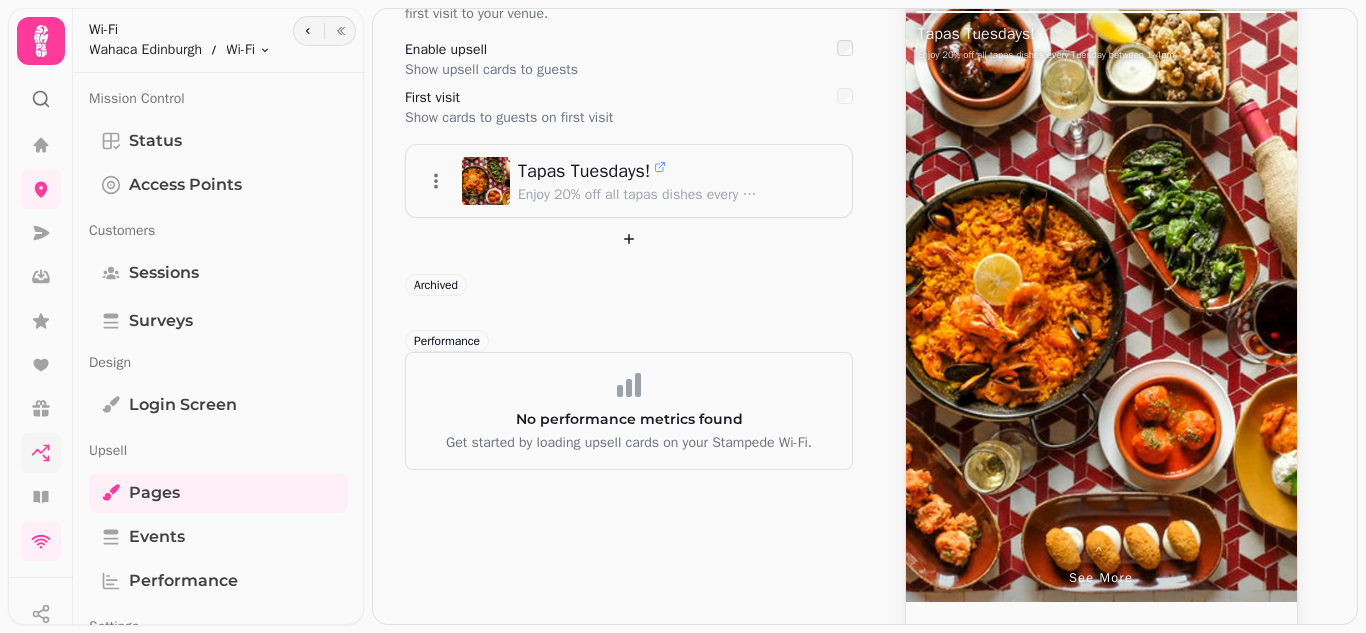 click on "Status" at bounding box center [155, 141] 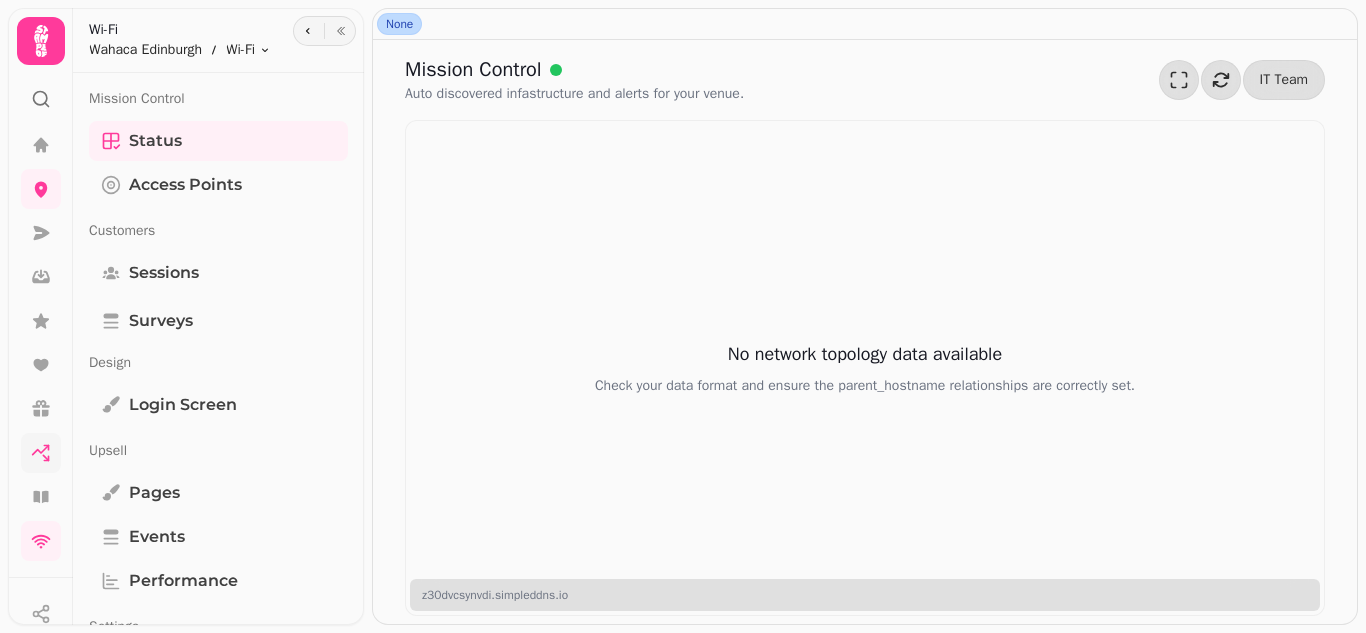 click on "Access Points" at bounding box center (185, 185) 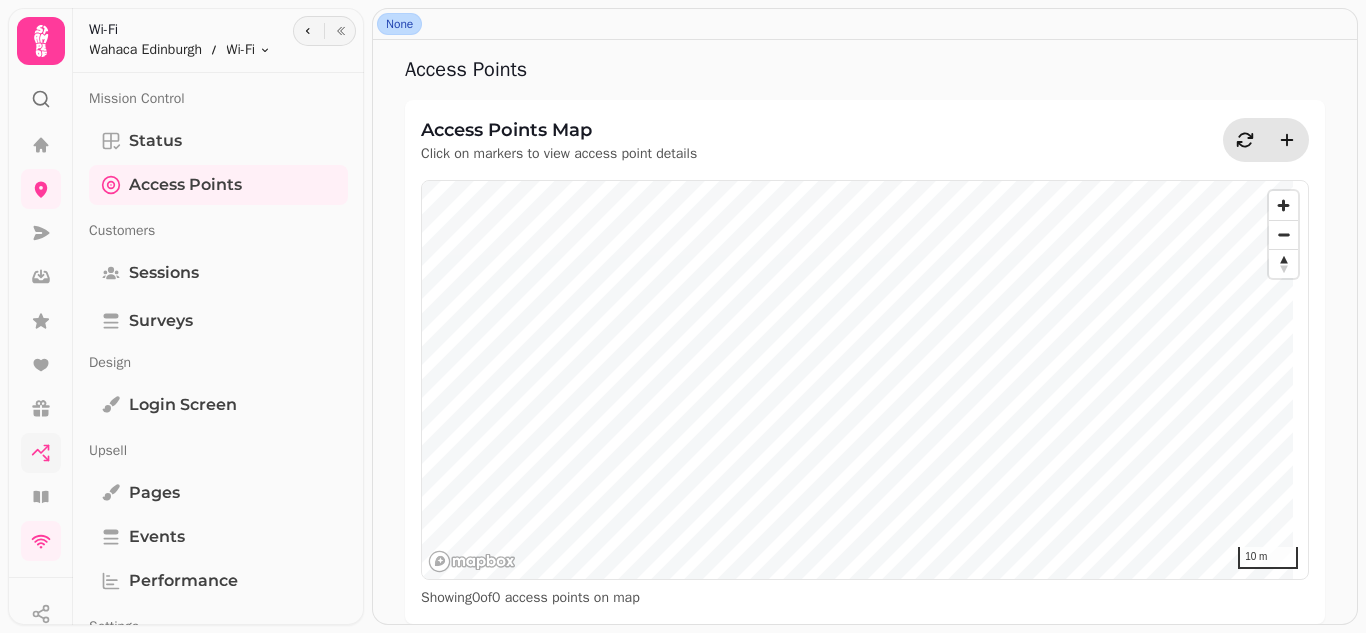 click on "Sessions" at bounding box center [164, 273] 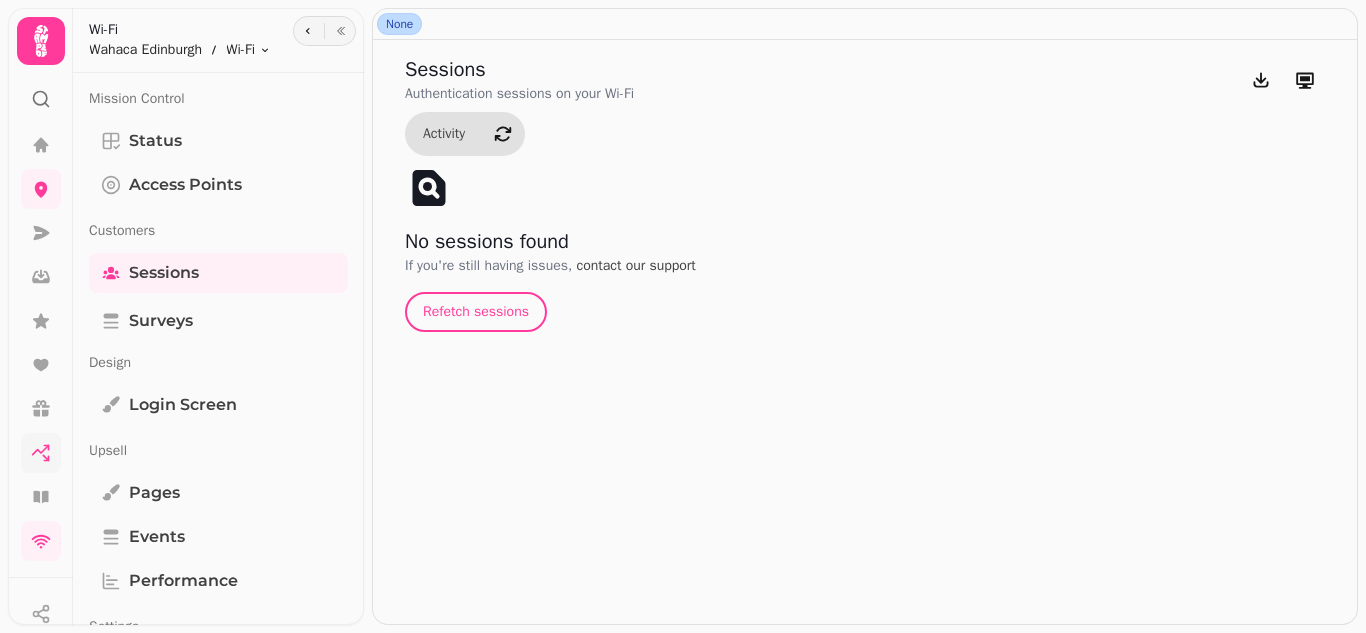 click on "Surveys" at bounding box center (161, 321) 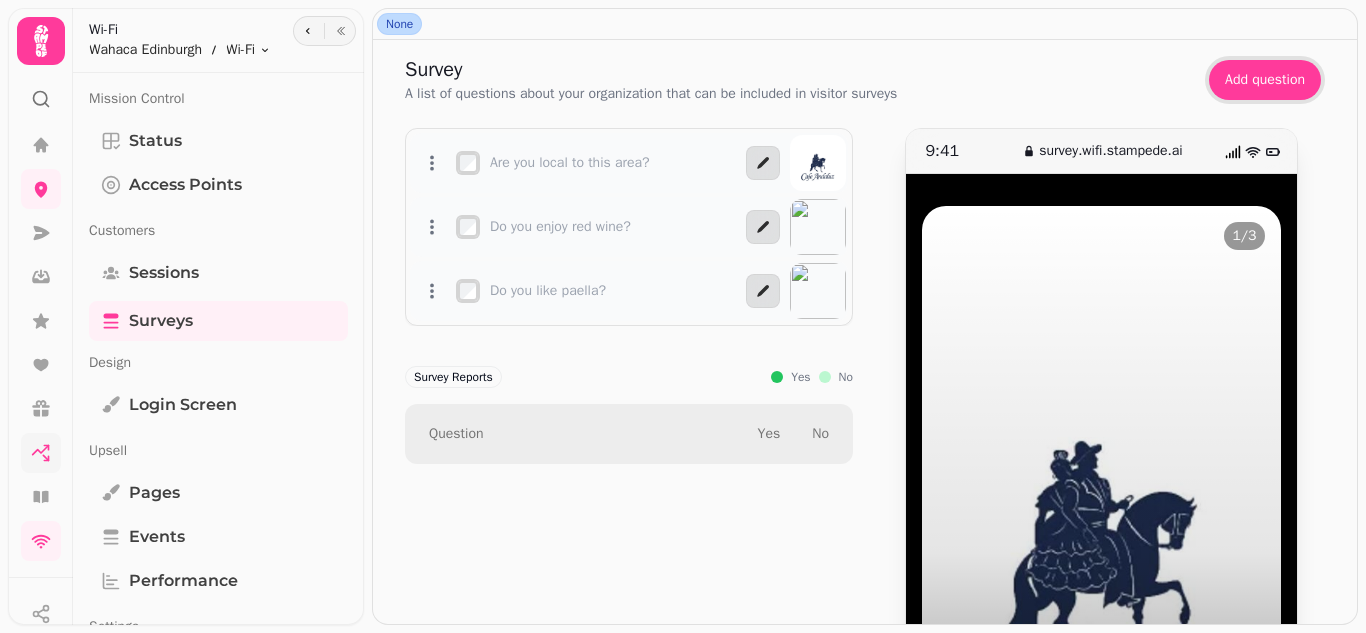 click on "Login screen" at bounding box center [183, 405] 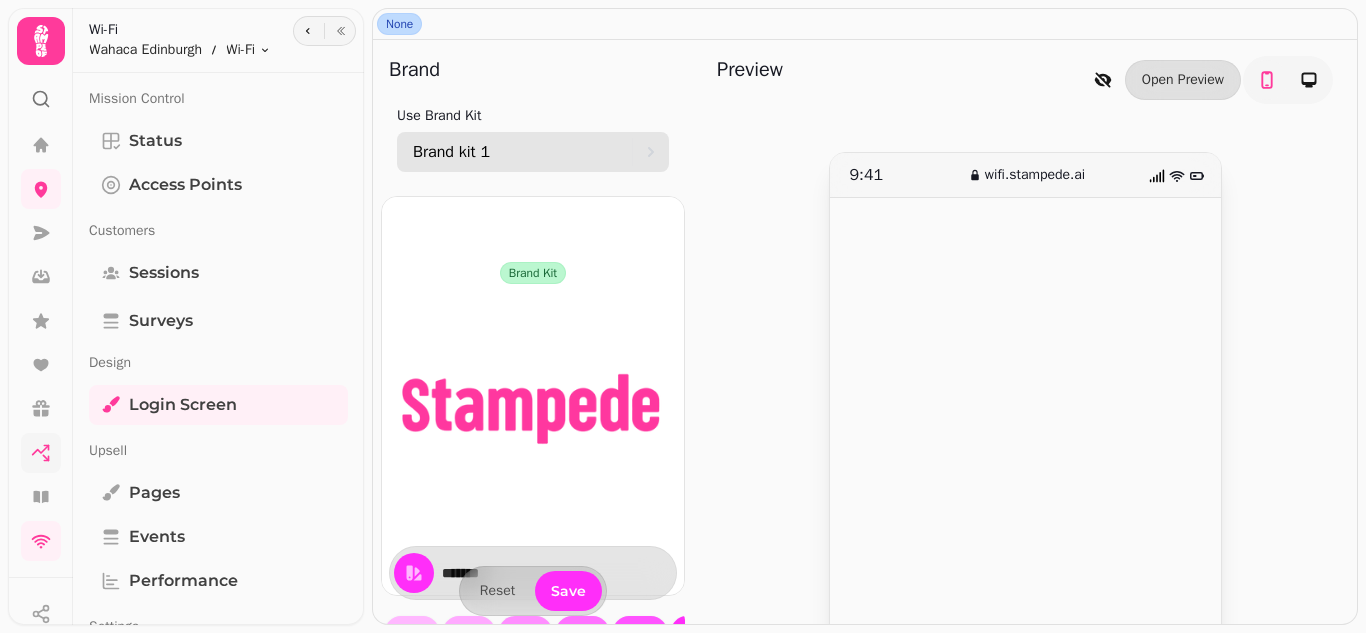click on "Brand kit 1" at bounding box center [522, 152] 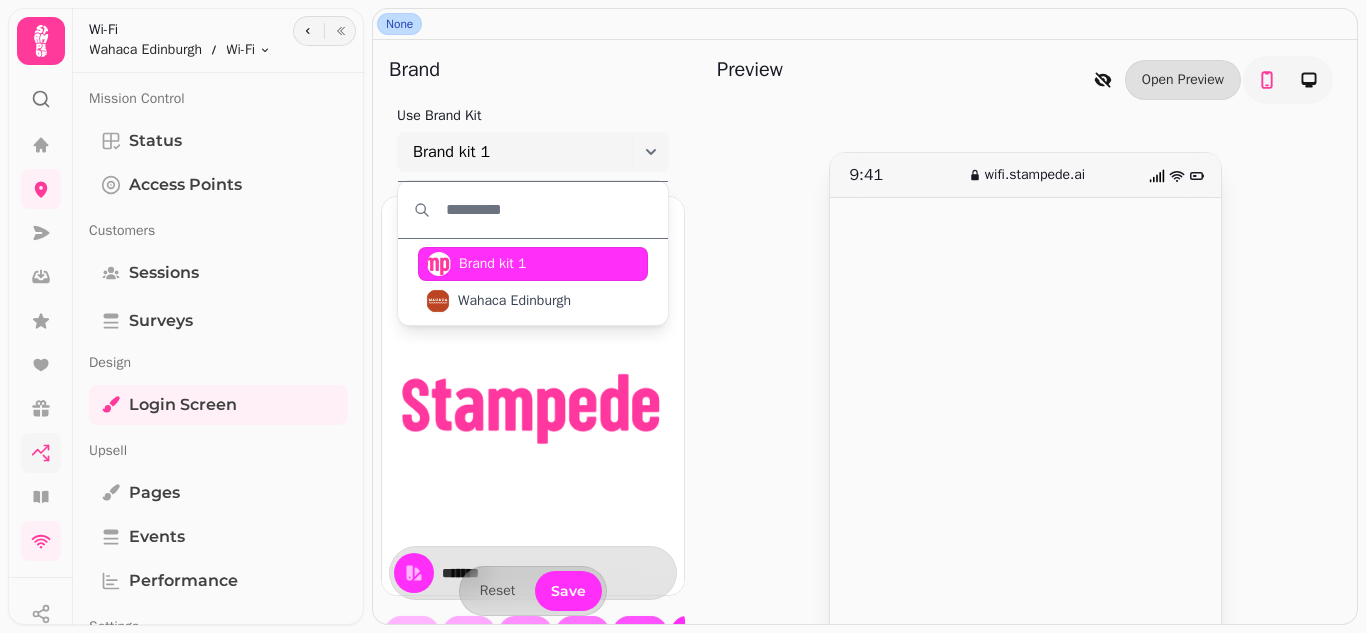 click on "Wahaca Edinburgh" at bounding box center (514, 301) 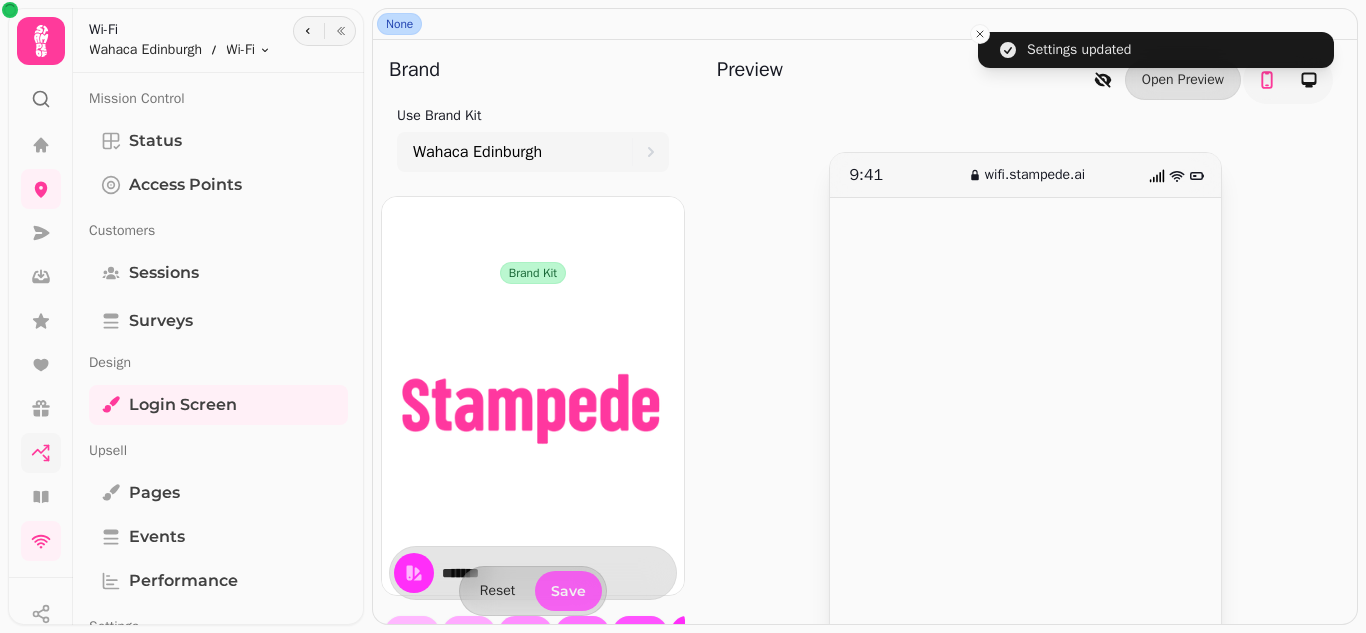 type on "*******" 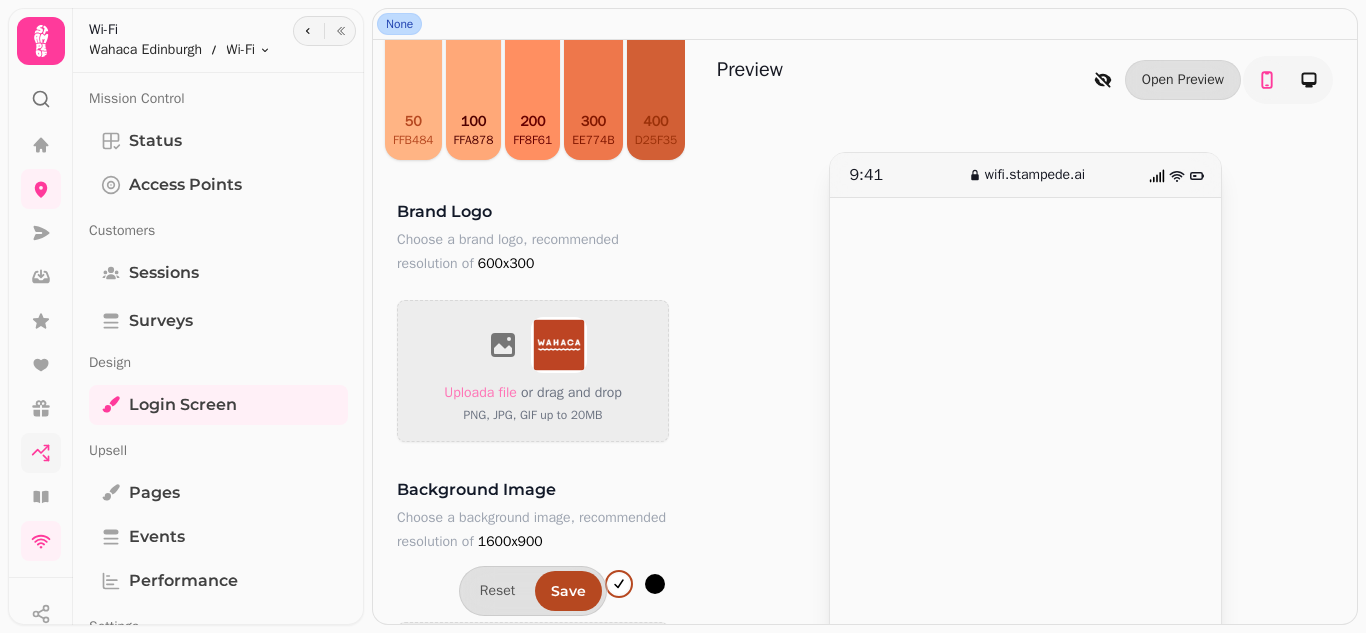 scroll, scrollTop: 800, scrollLeft: 0, axis: vertical 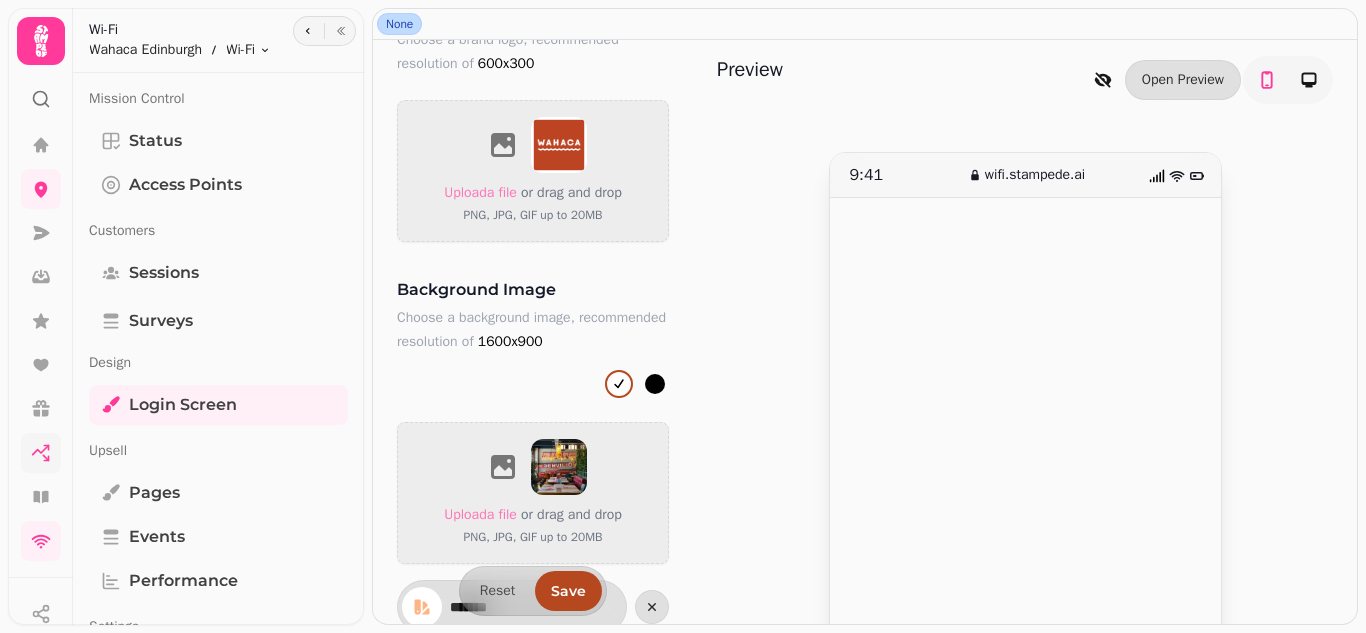 click at bounding box center [559, 467] 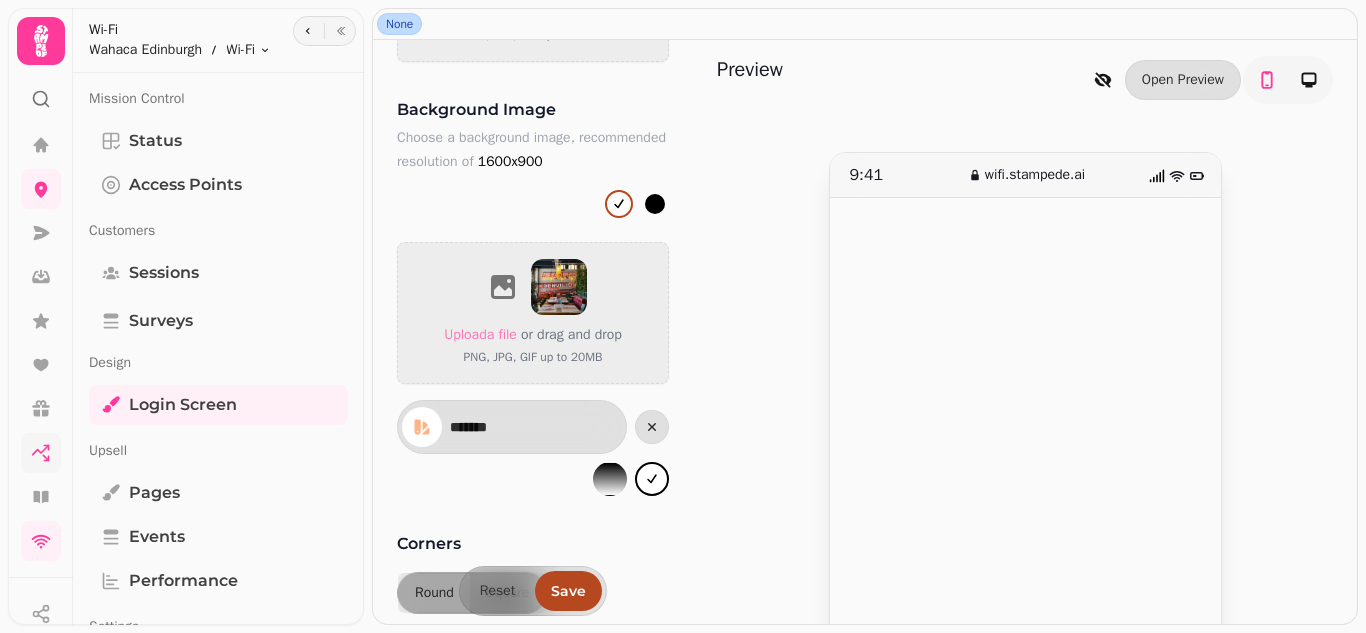 scroll, scrollTop: 1000, scrollLeft: 0, axis: vertical 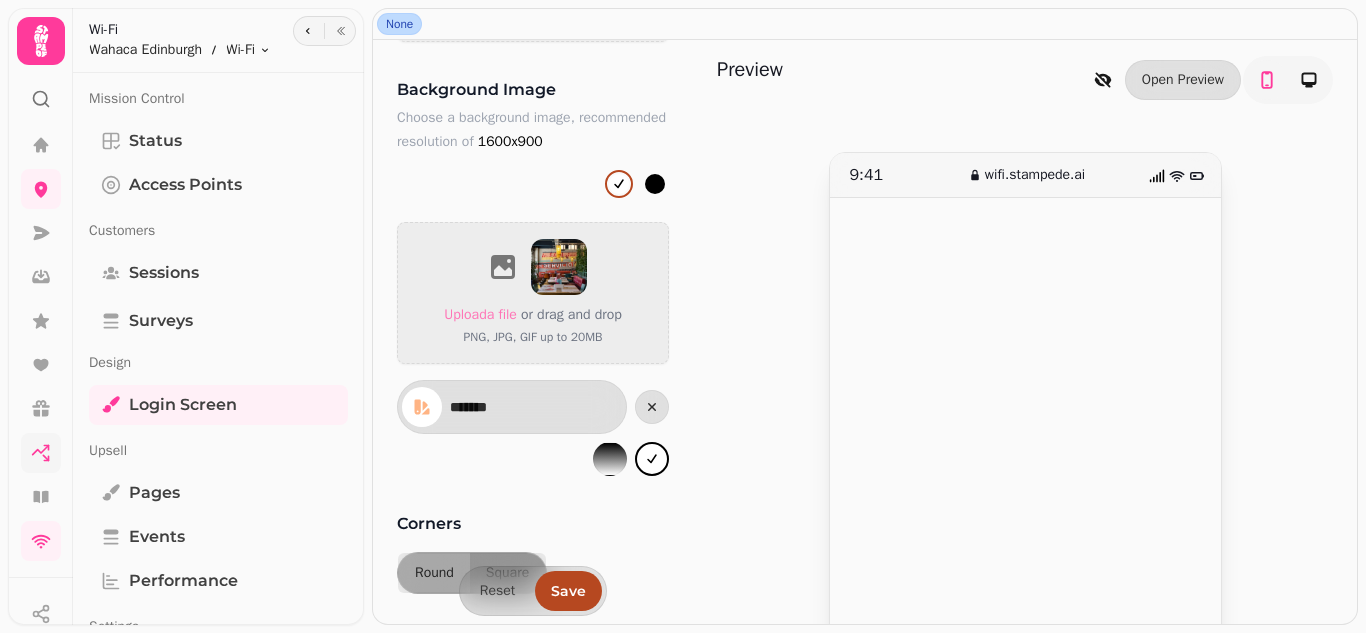 click at bounding box center [559, 267] 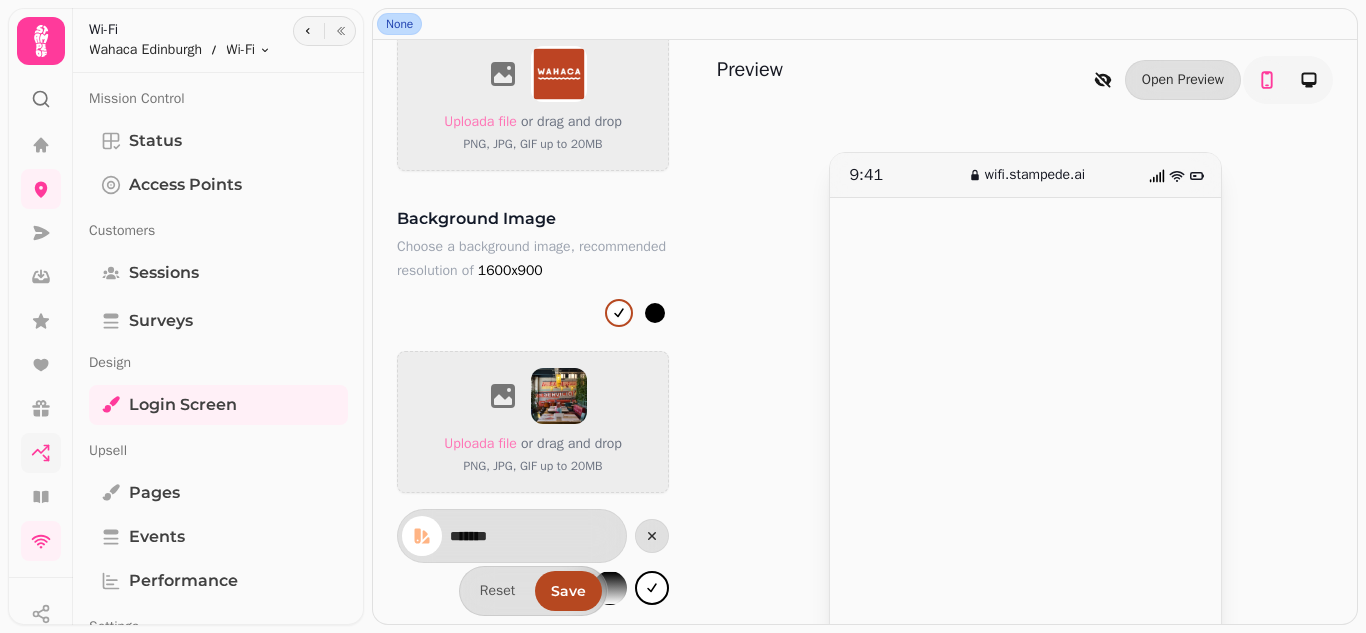 scroll, scrollTop: 899, scrollLeft: 0, axis: vertical 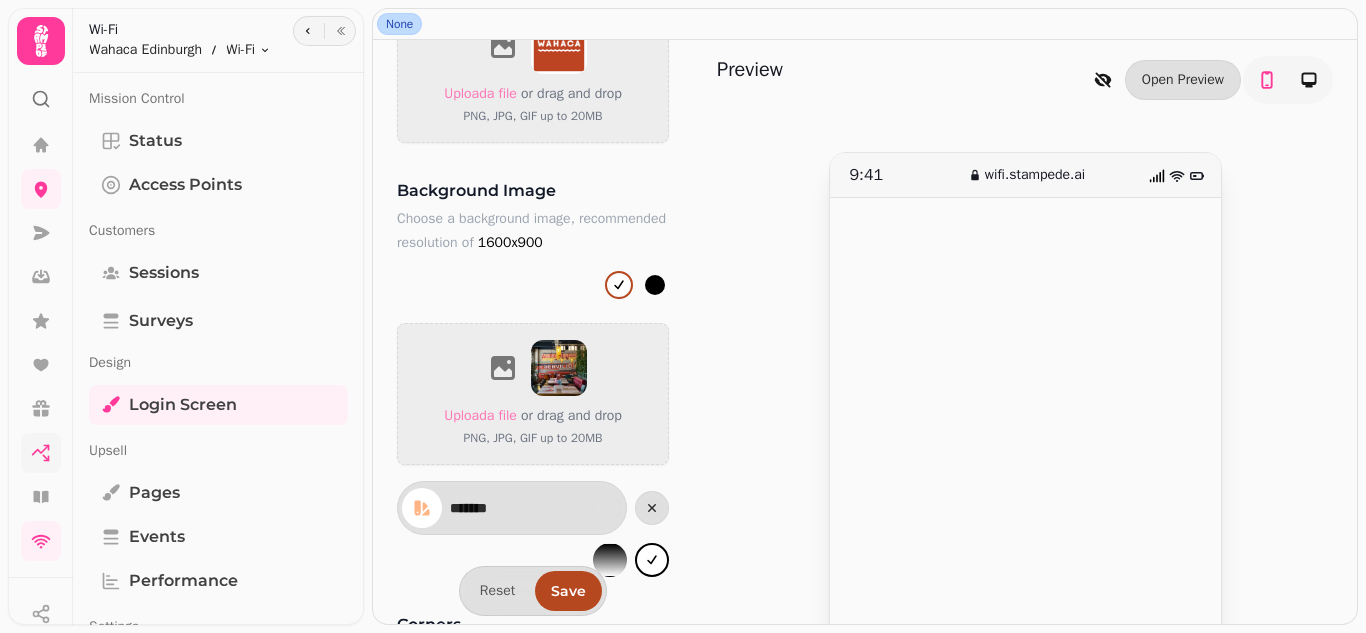 click on "Upload  a file" at bounding box center [480, 415] 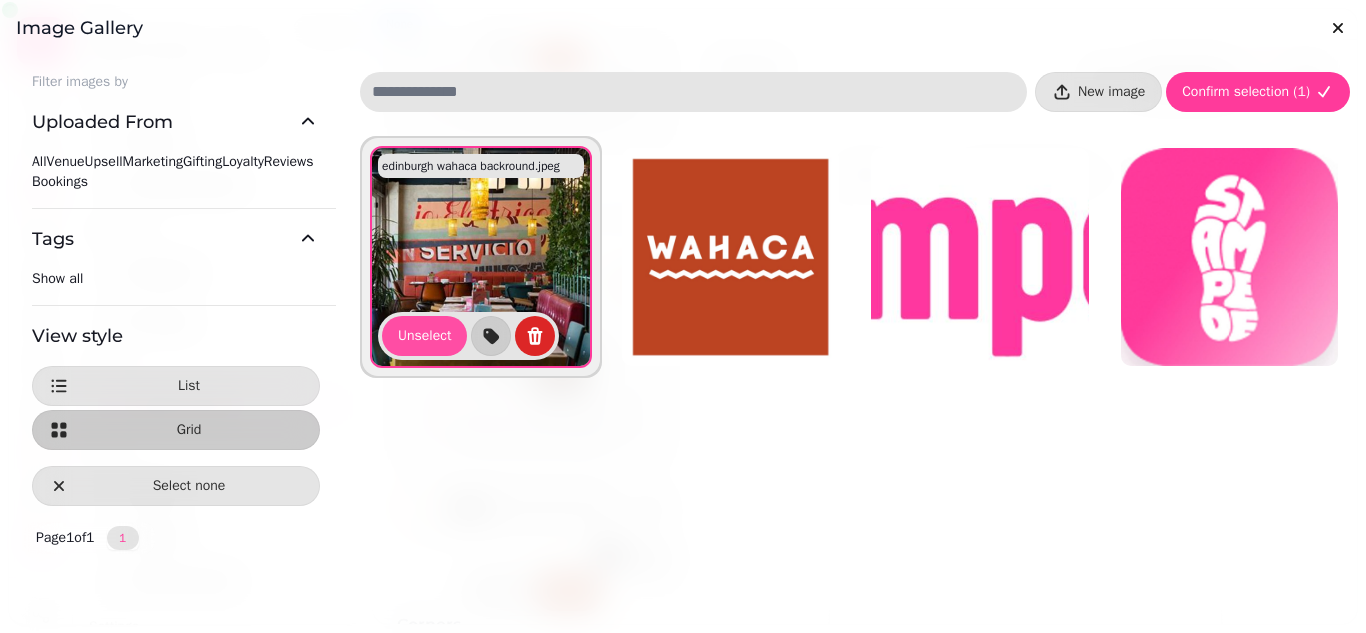 click at bounding box center (481, 257) 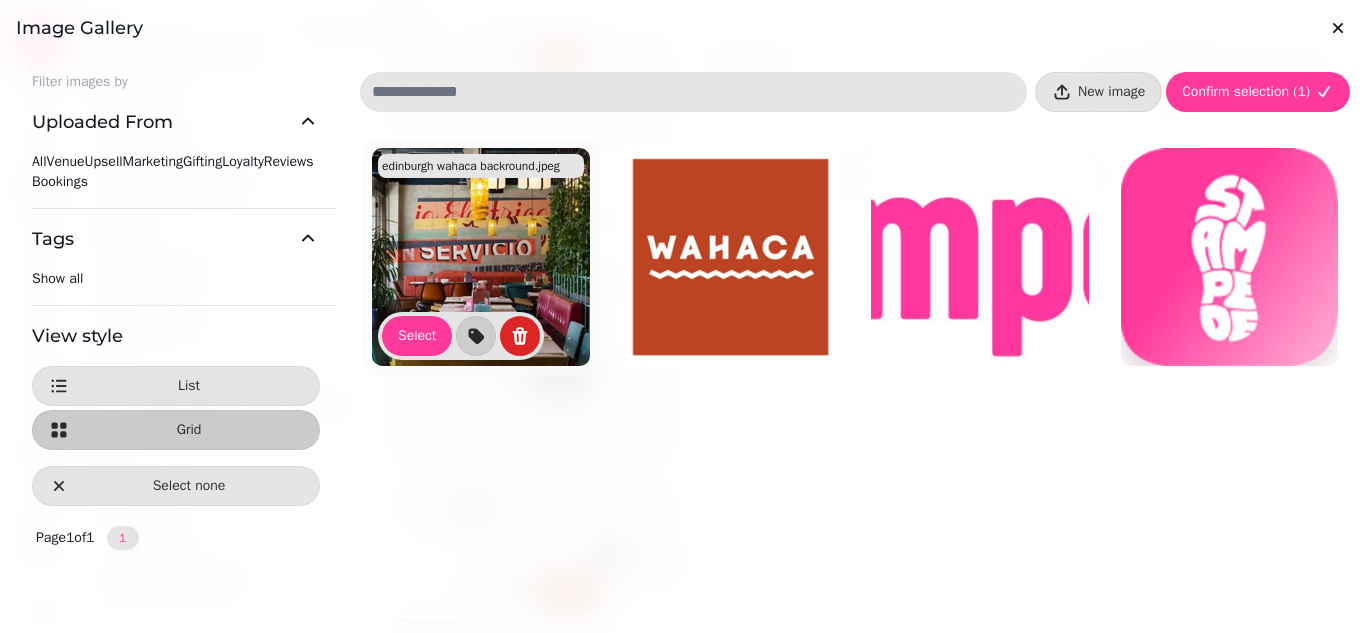 click at bounding box center (481, 257) 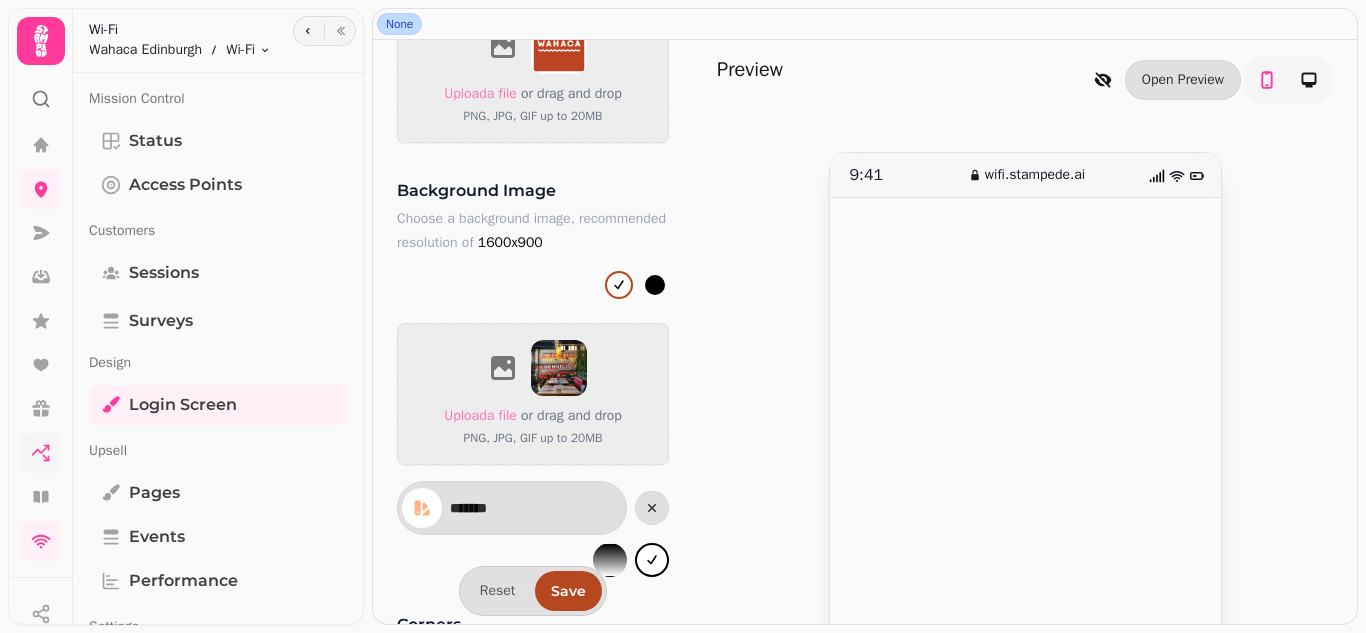 click on "Upload  a file" at bounding box center [480, 415] 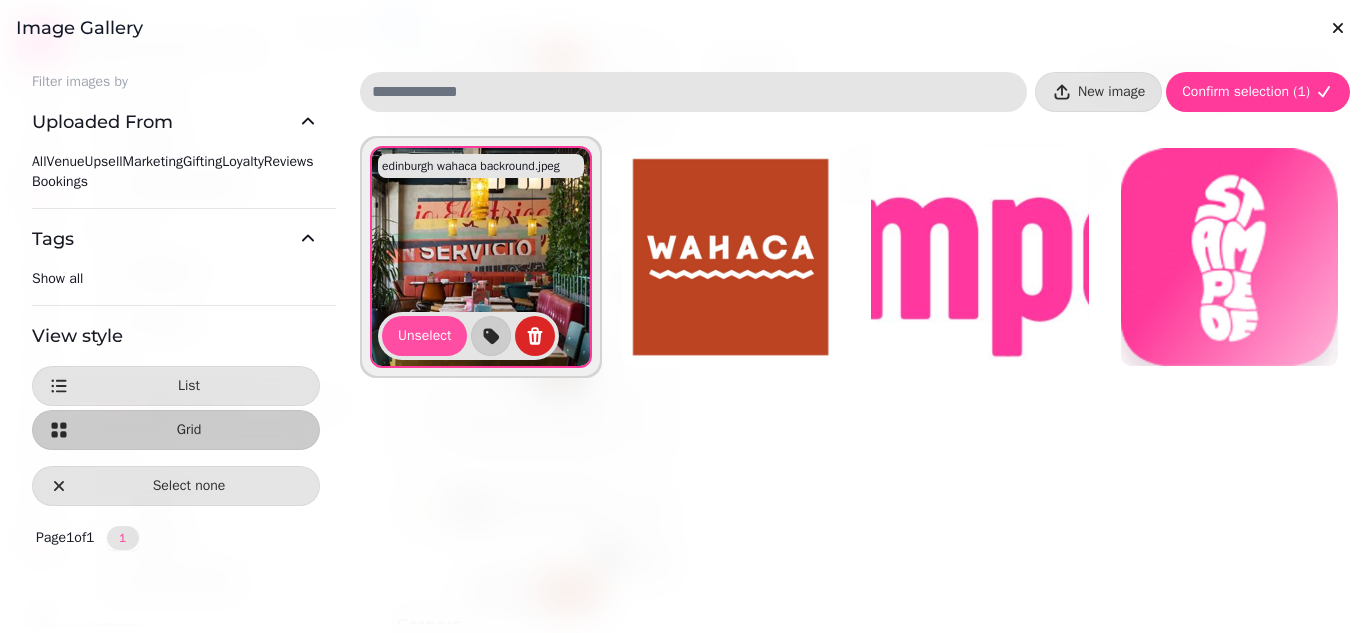 click on "Confirm selection ( 1 )" at bounding box center [1246, 92] 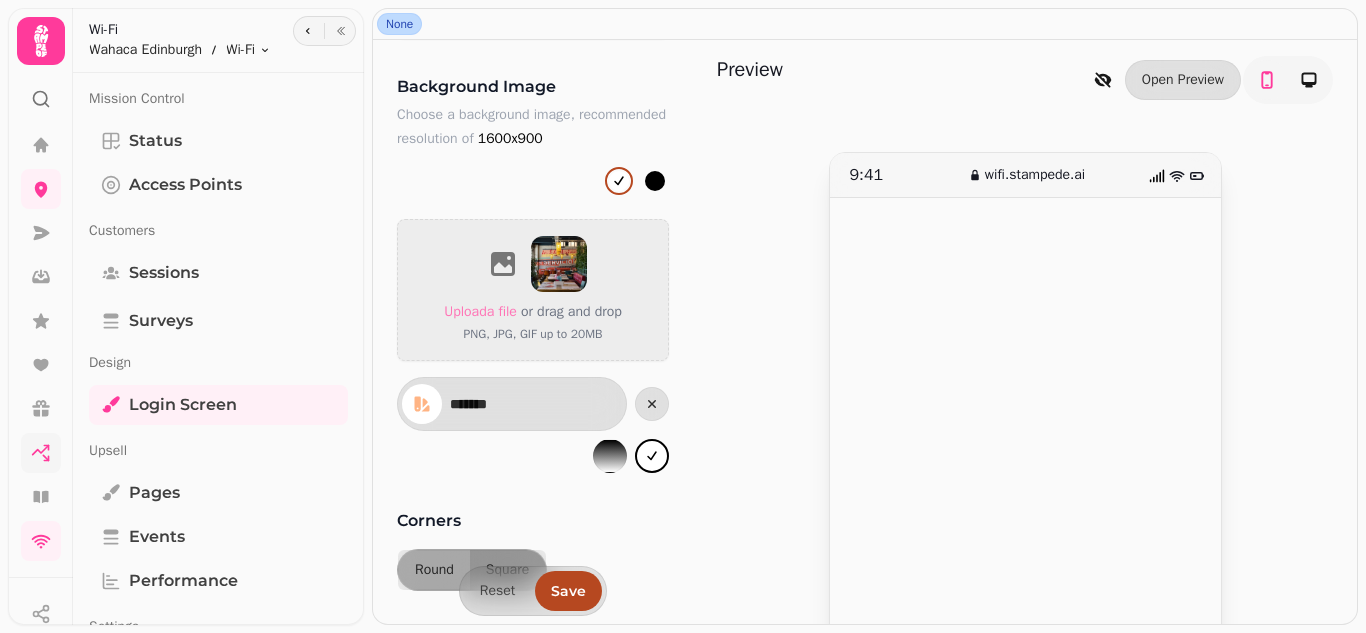 scroll, scrollTop: 1099, scrollLeft: 0, axis: vertical 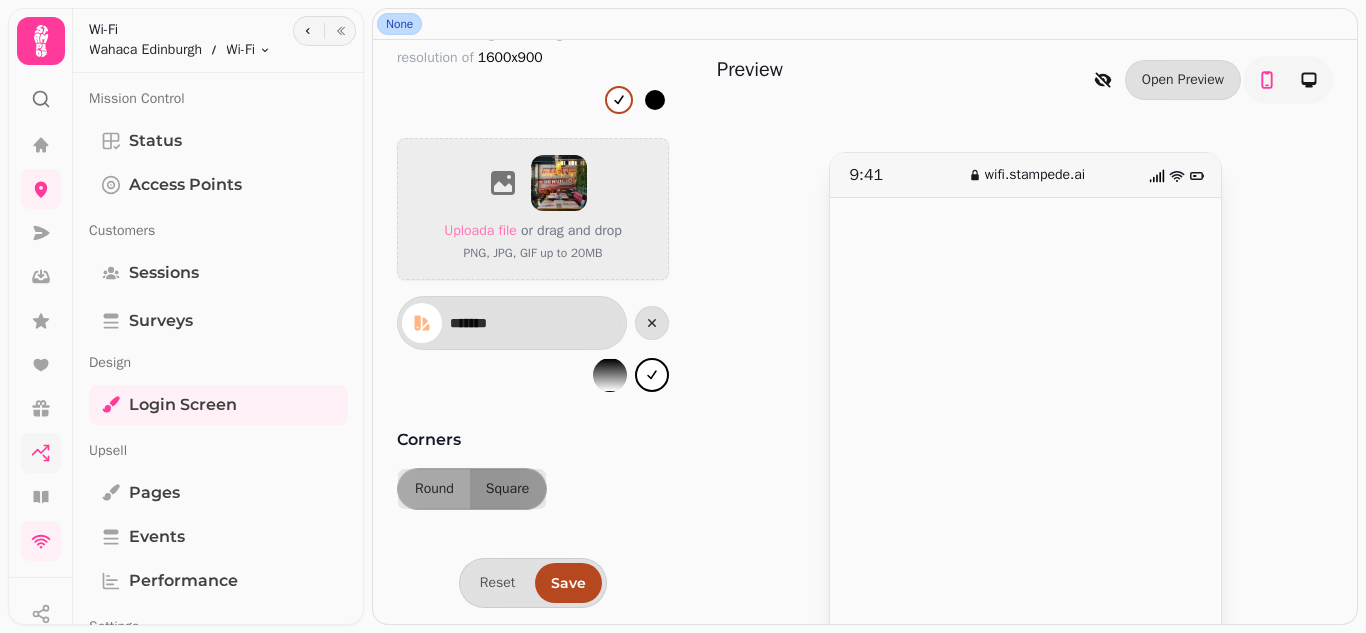 click on "Save" at bounding box center [568, 583] 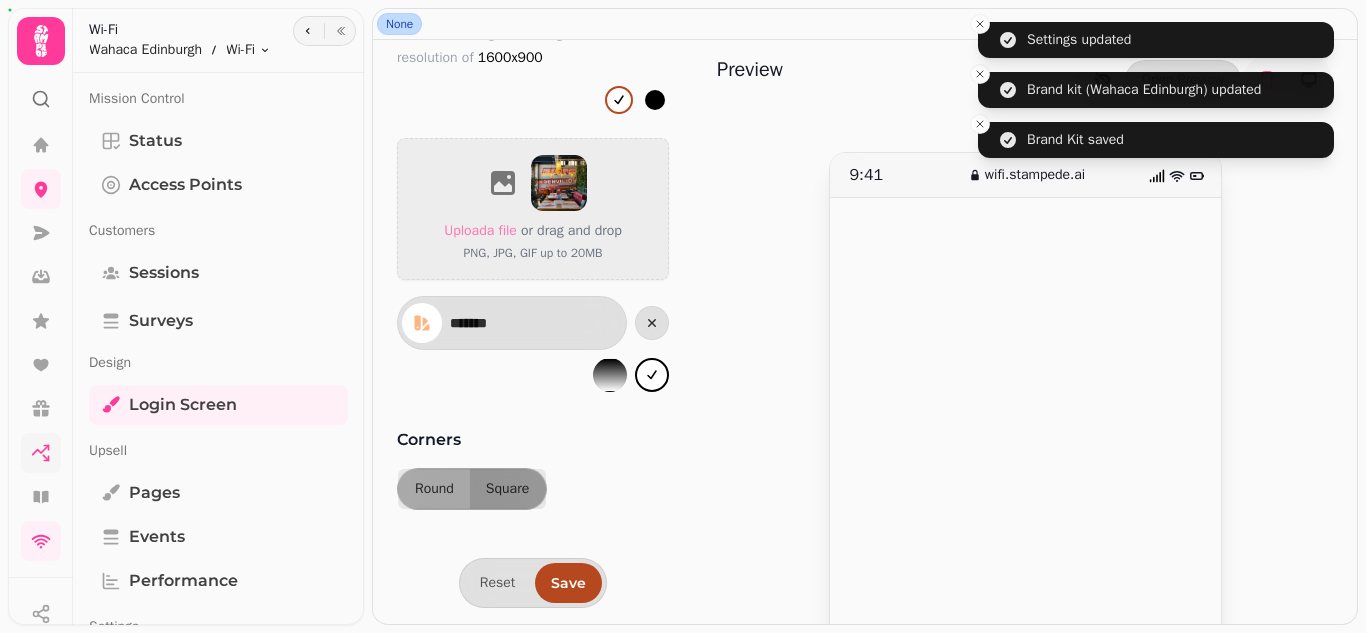 click at bounding box center (980, 24) 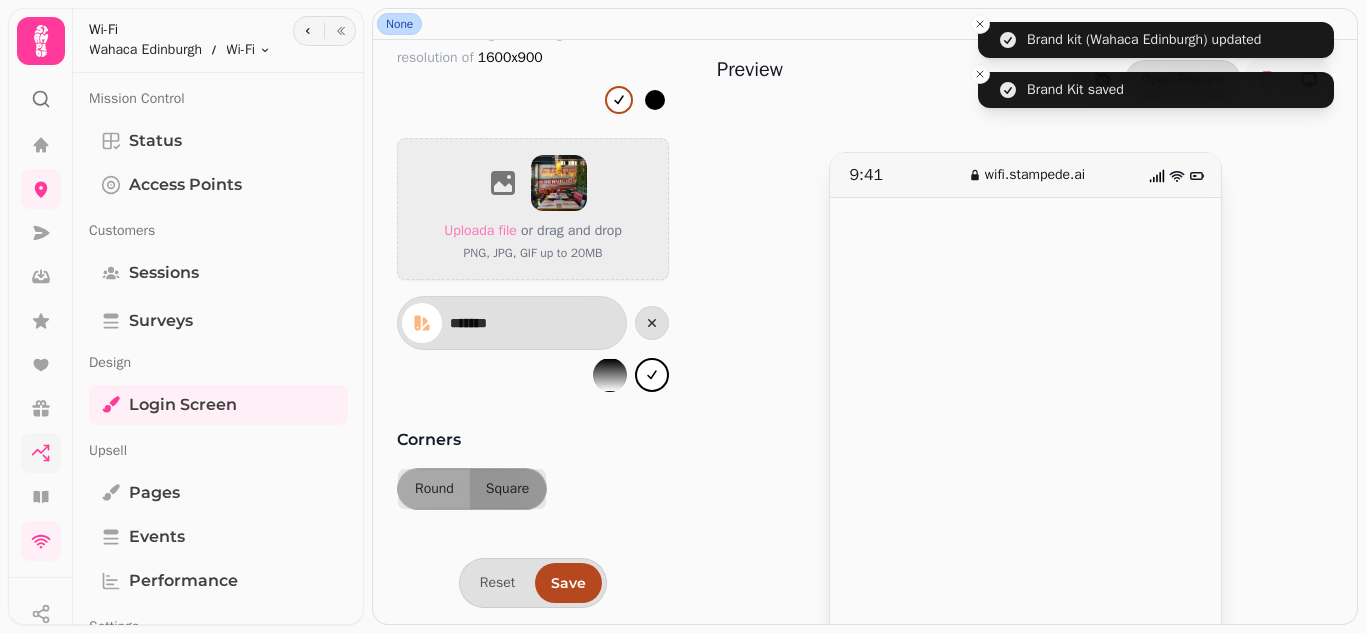 click 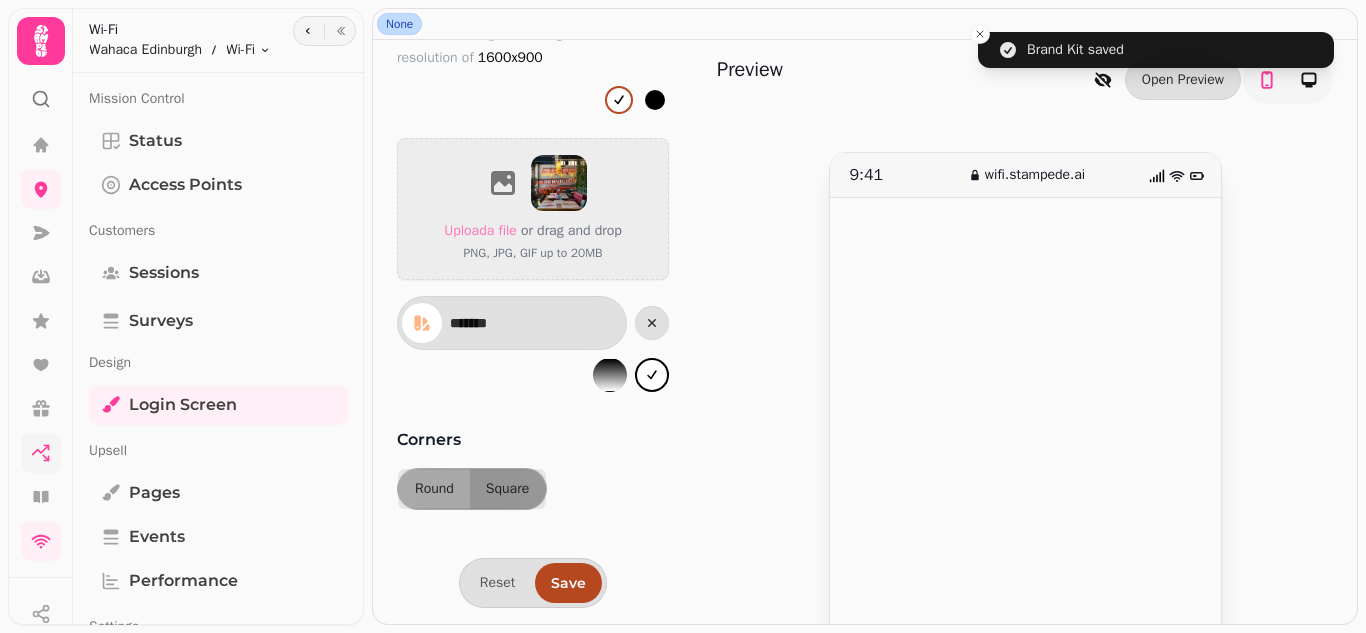 click 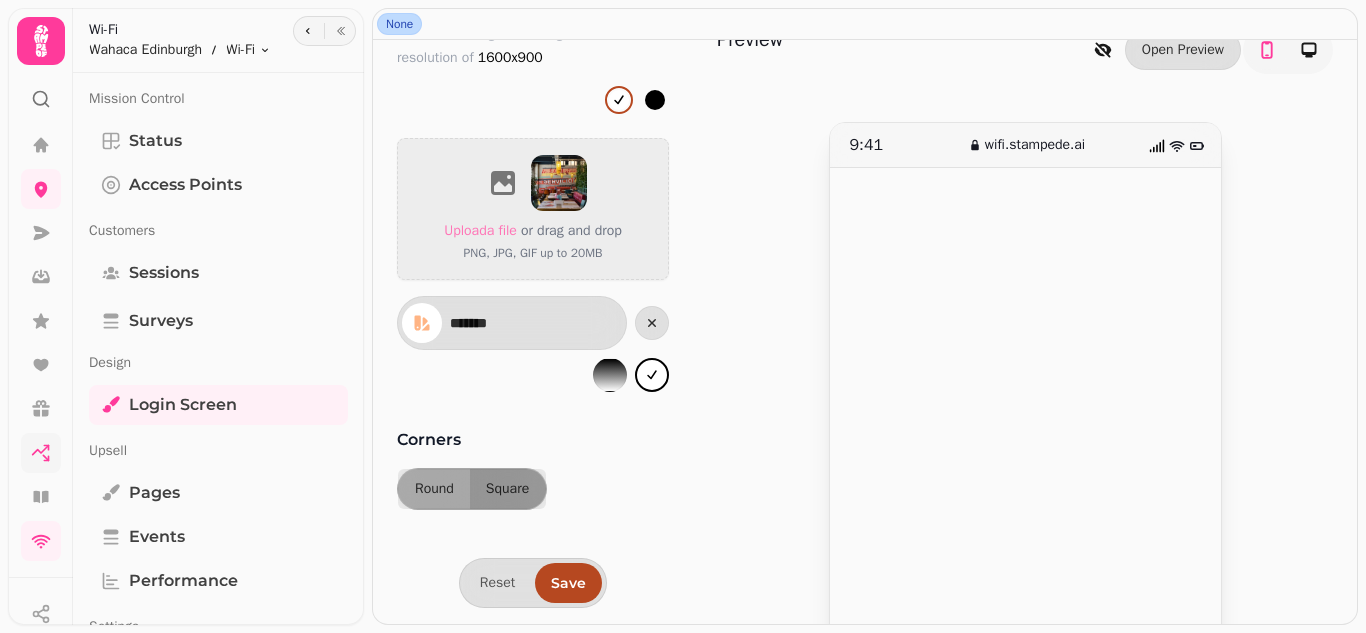 scroll, scrollTop: 0, scrollLeft: 0, axis: both 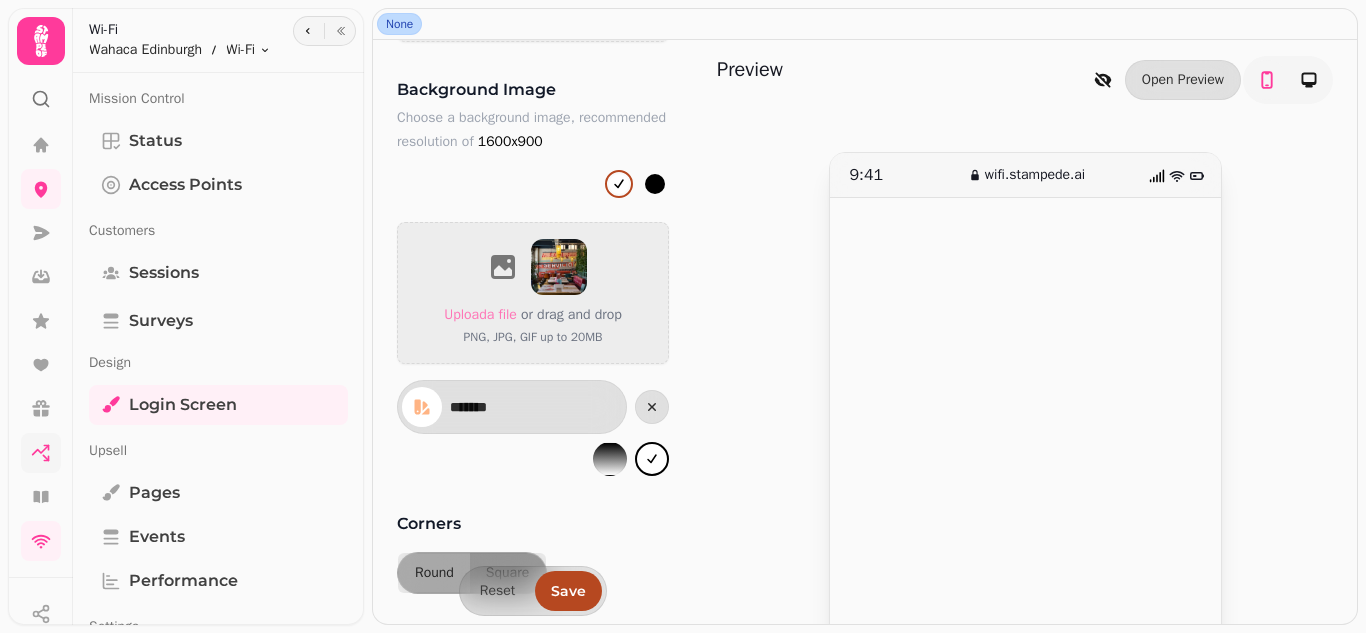 click 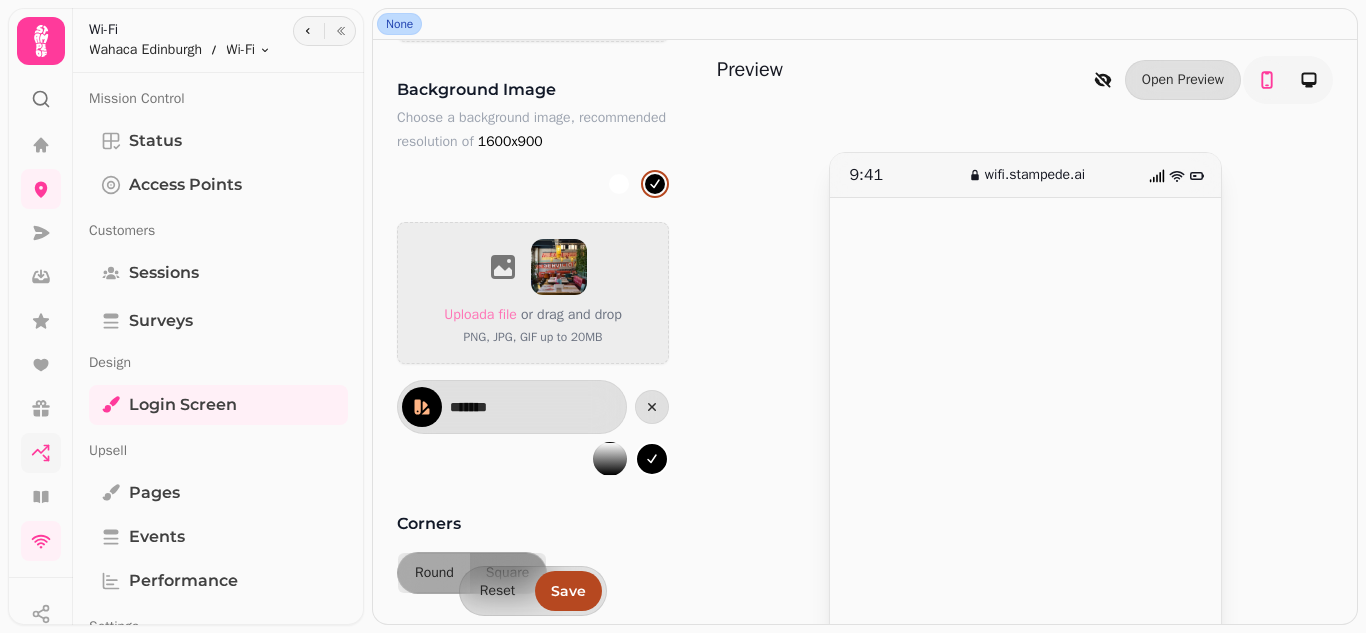click on "#ffffff  colour selected #000000  colour selected" at bounding box center [637, 184] 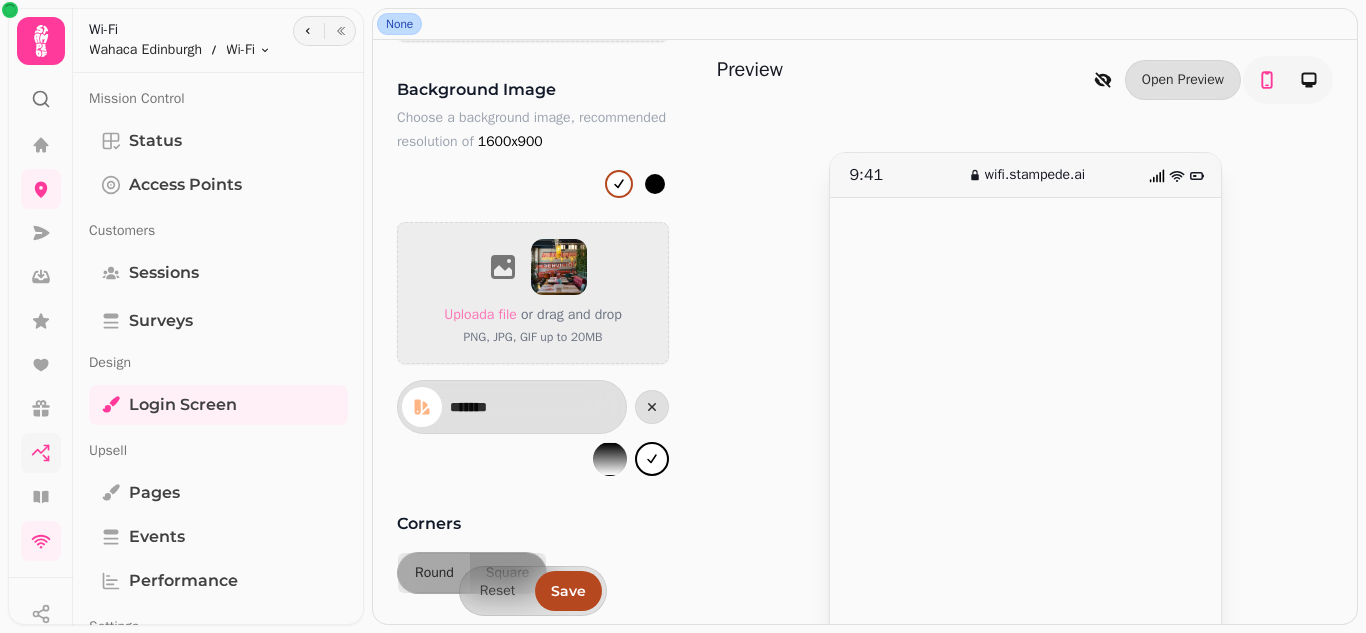 click 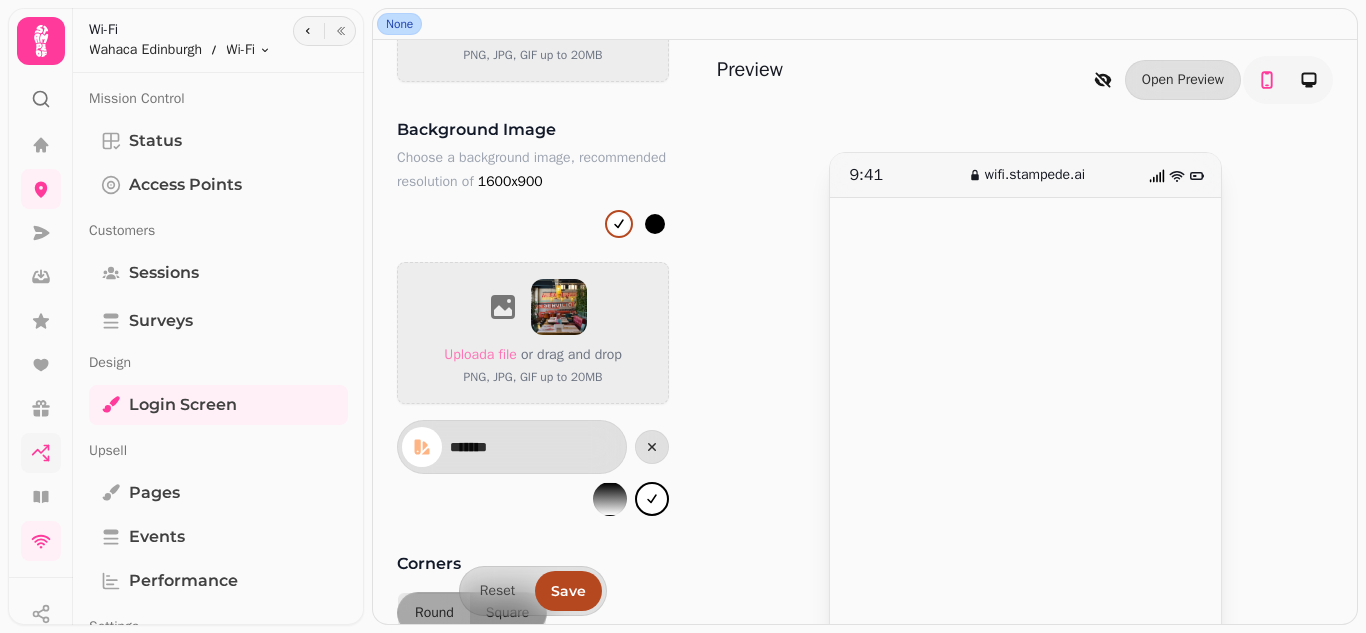 scroll, scrollTop: 1099, scrollLeft: 0, axis: vertical 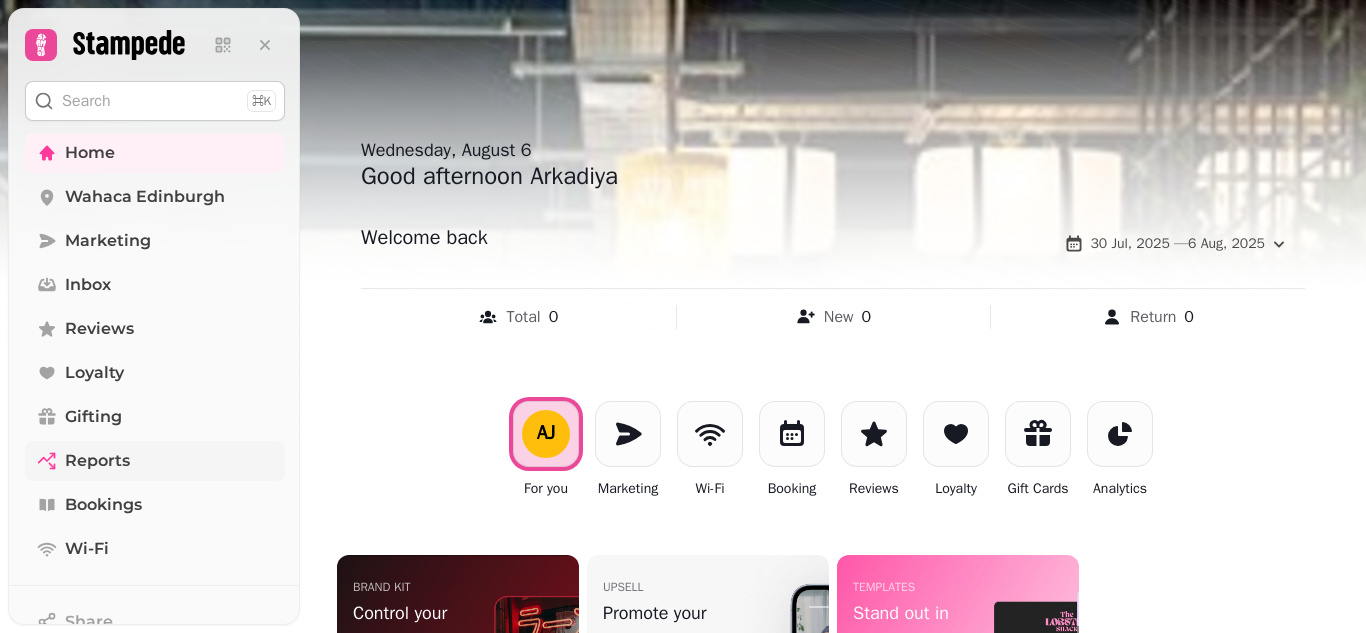 click on "Reports" at bounding box center (97, 461) 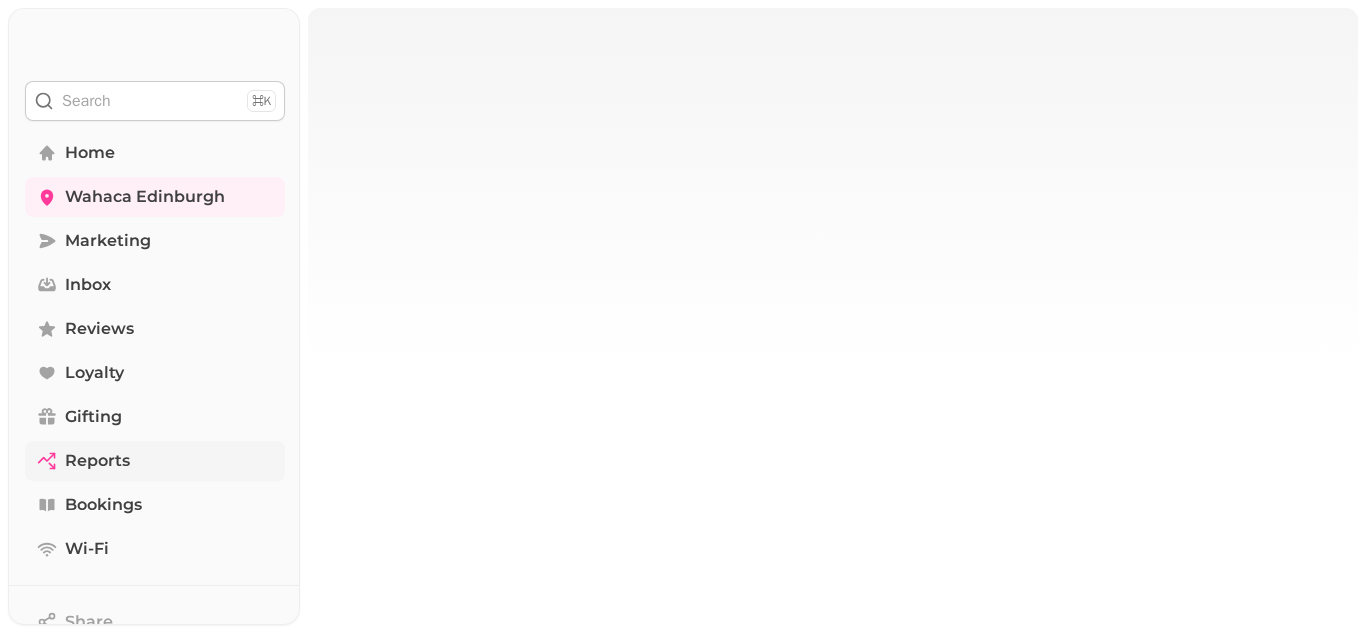 select on "**" 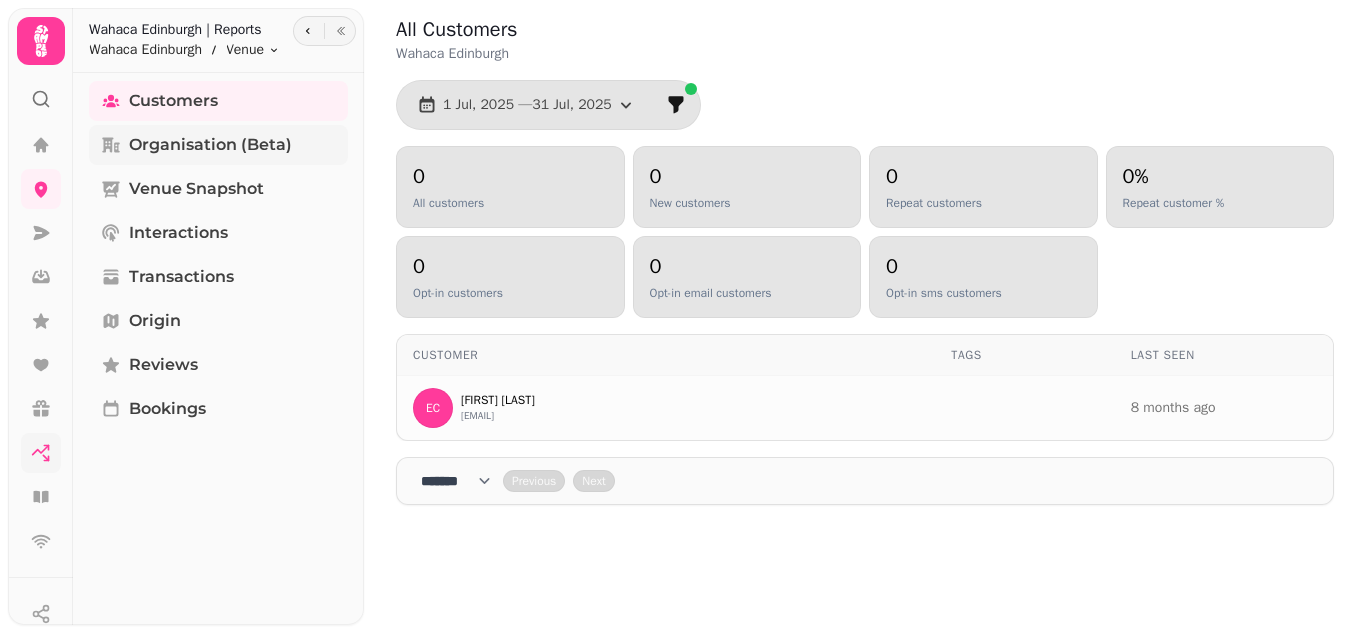 click on "Organisation (beta)" at bounding box center (210, 145) 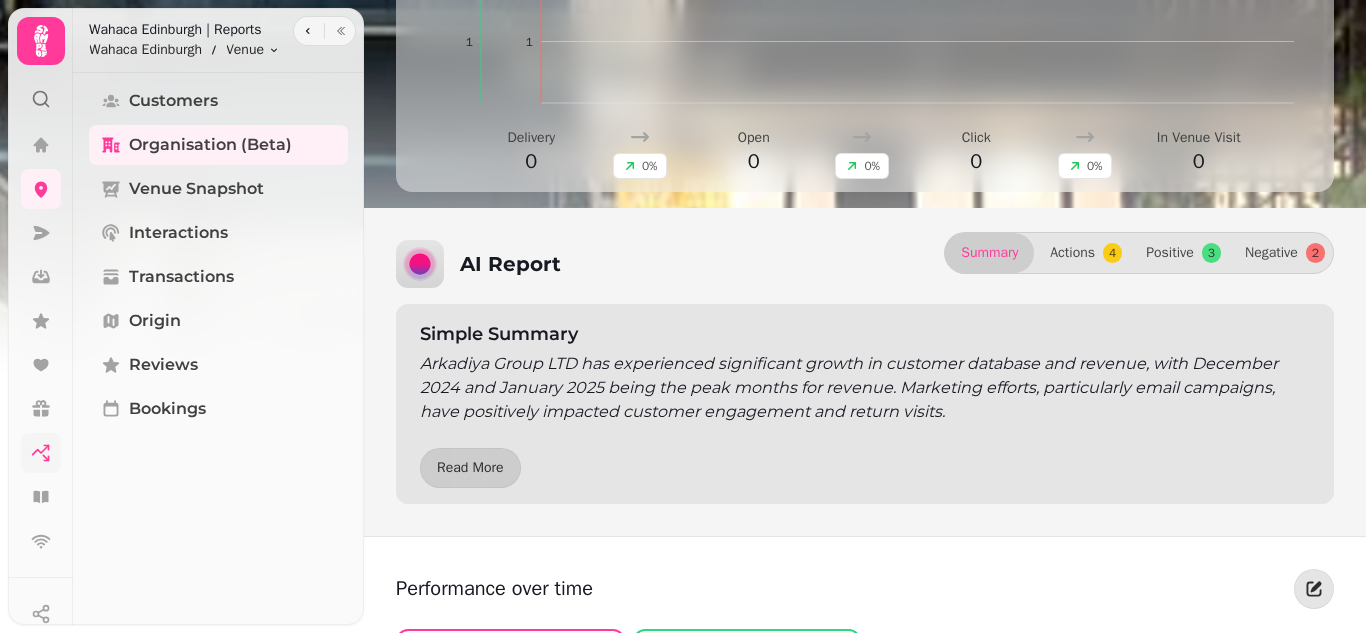 scroll, scrollTop: 1300, scrollLeft: 0, axis: vertical 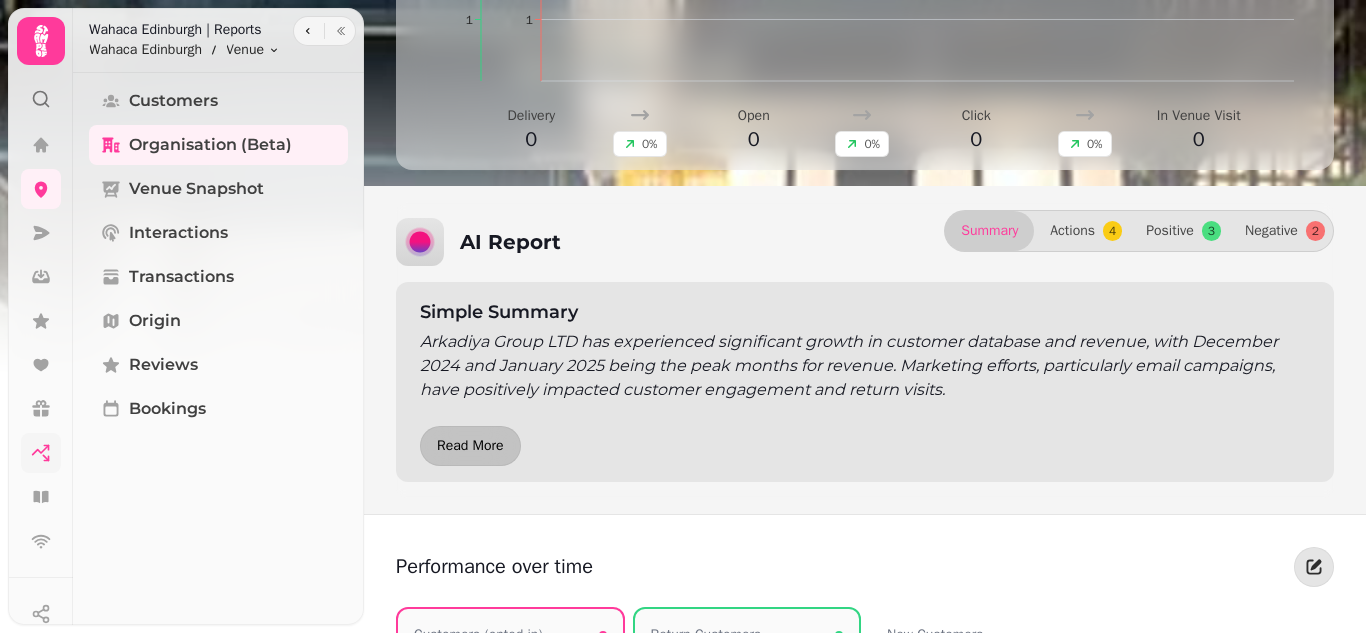 click on "Read More" at bounding box center [470, 446] 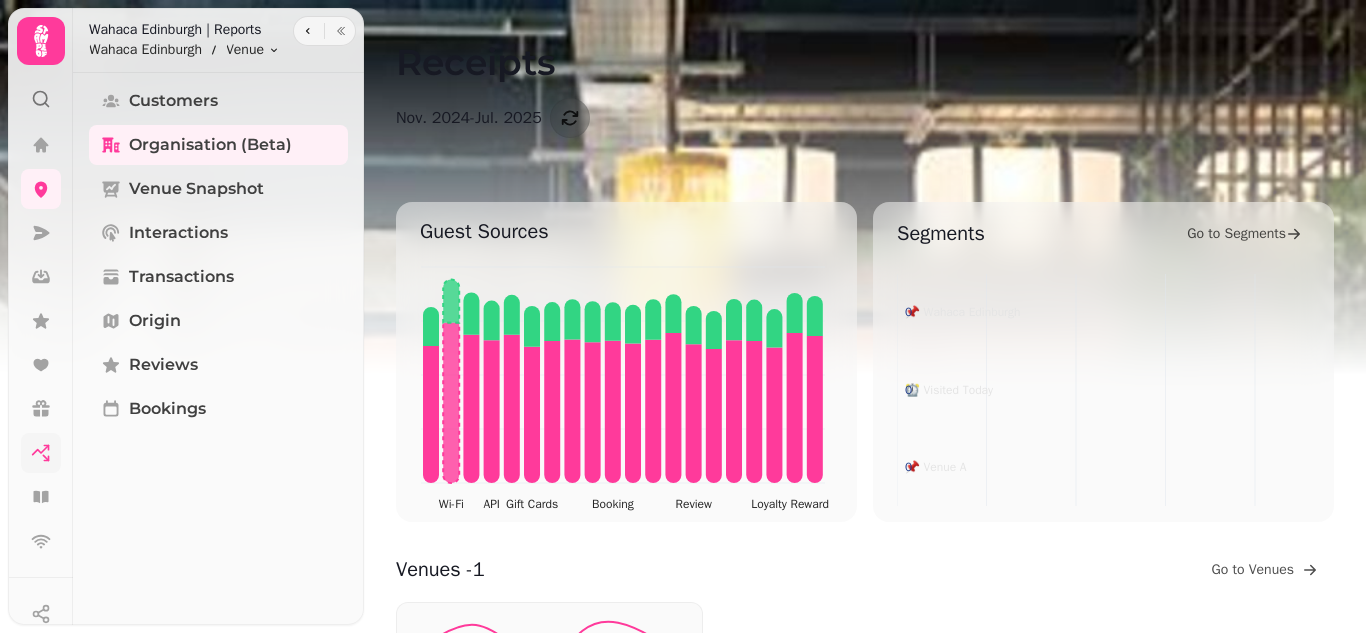 scroll, scrollTop: 0, scrollLeft: 0, axis: both 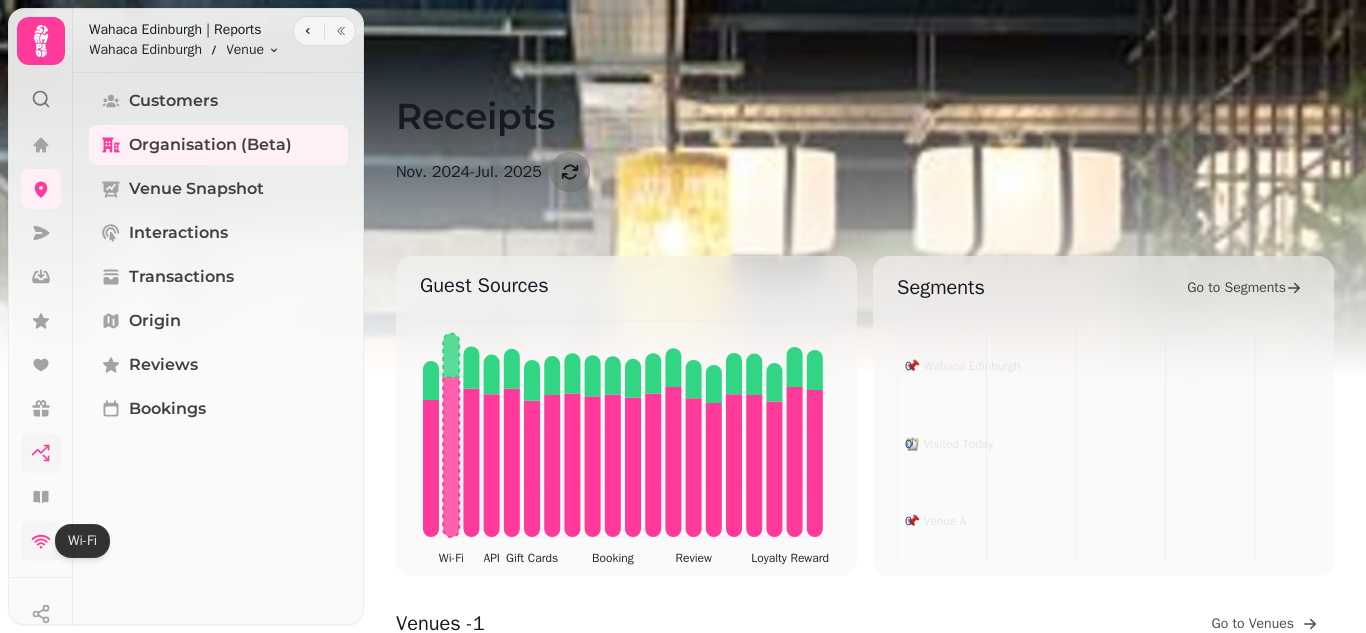 click 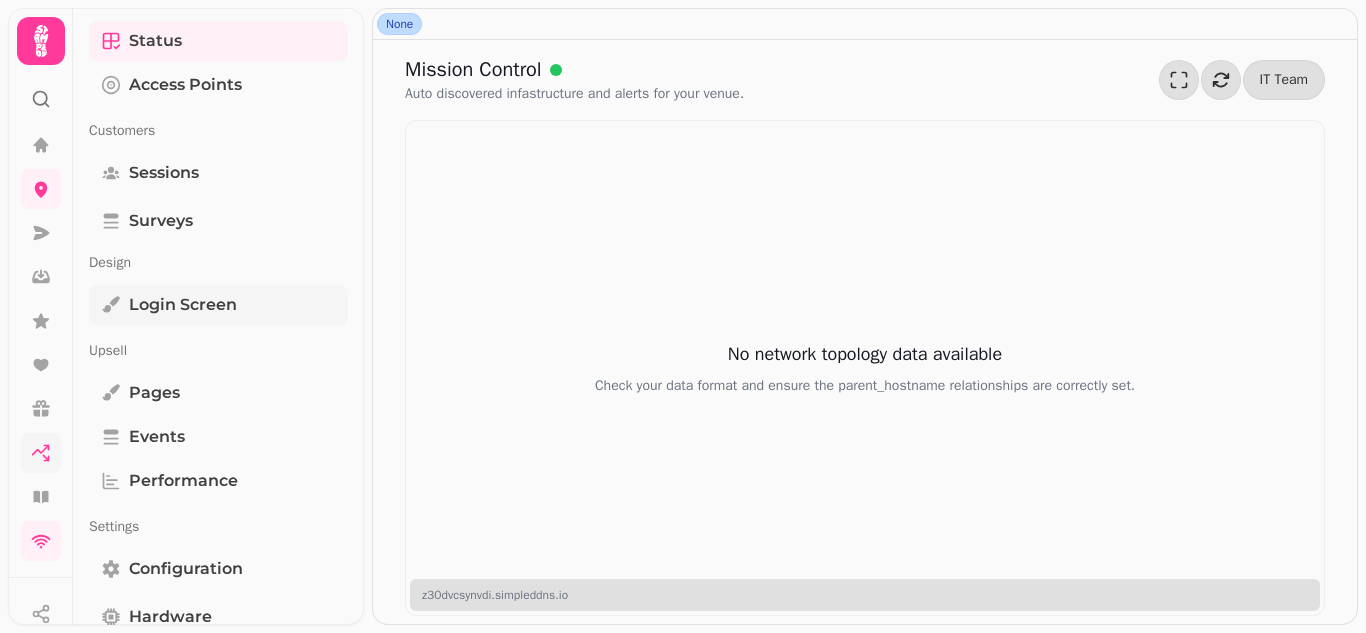 scroll, scrollTop: 200, scrollLeft: 0, axis: vertical 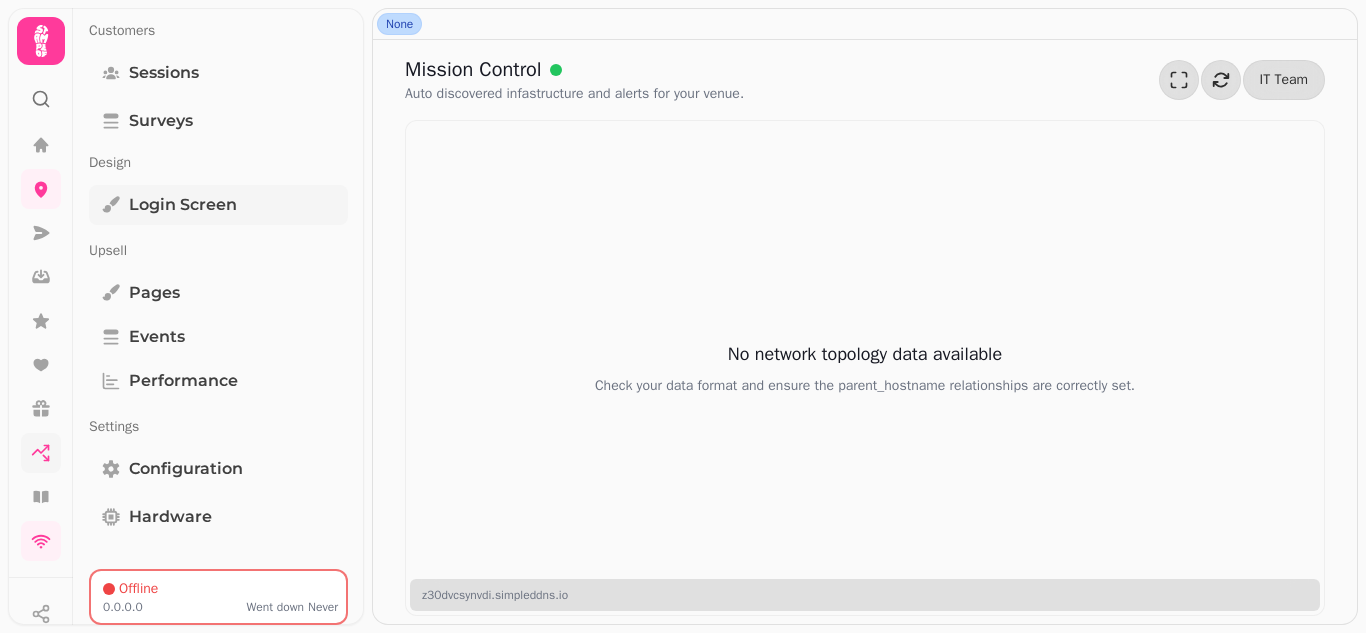 click on "Login screen" at bounding box center (218, 205) 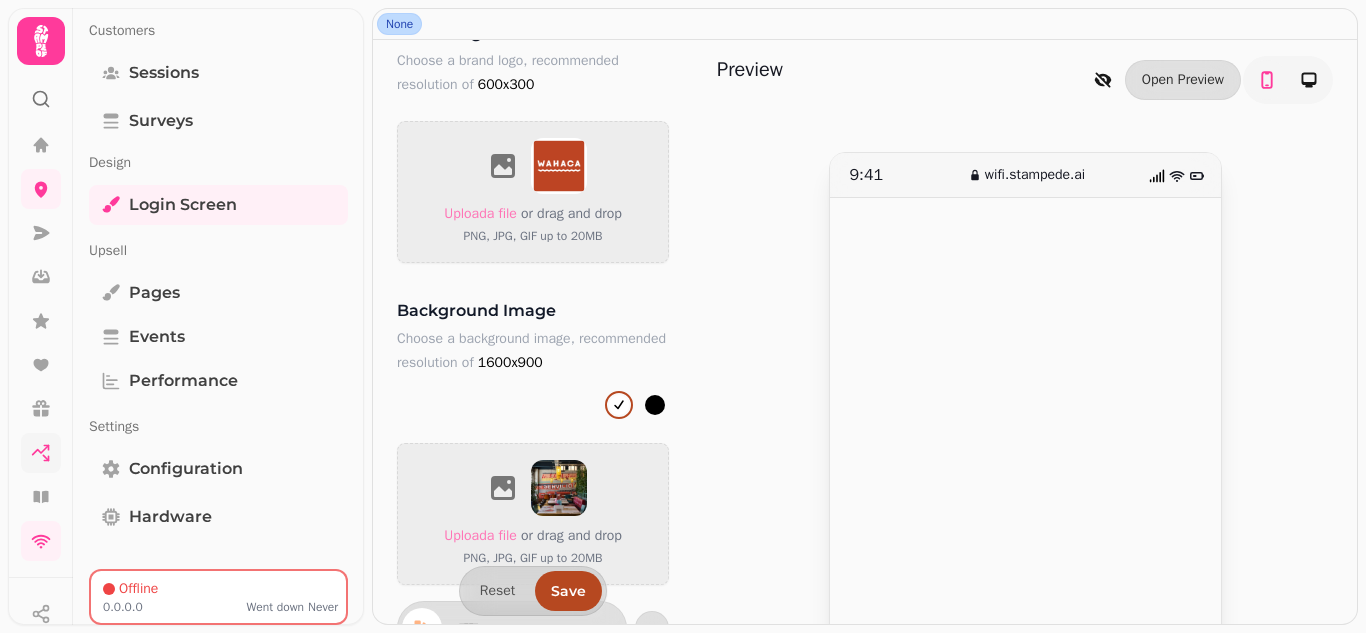 scroll, scrollTop: 900, scrollLeft: 0, axis: vertical 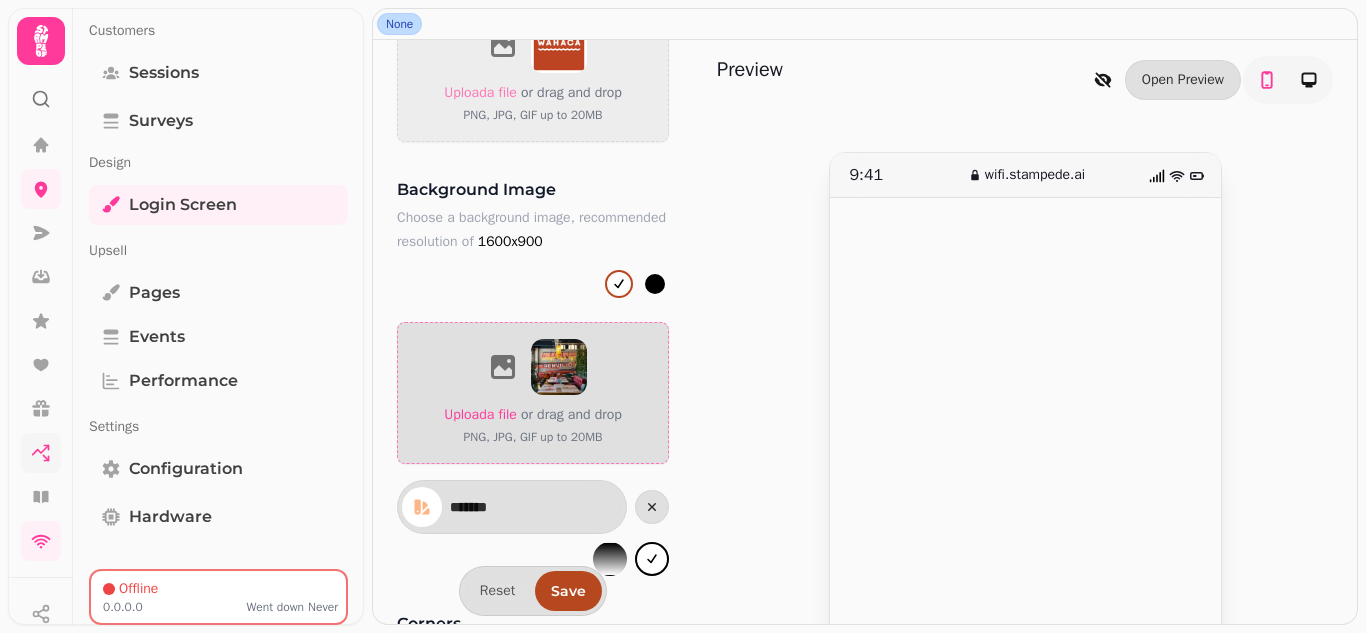 click on "Upload  a file" at bounding box center [480, 414] 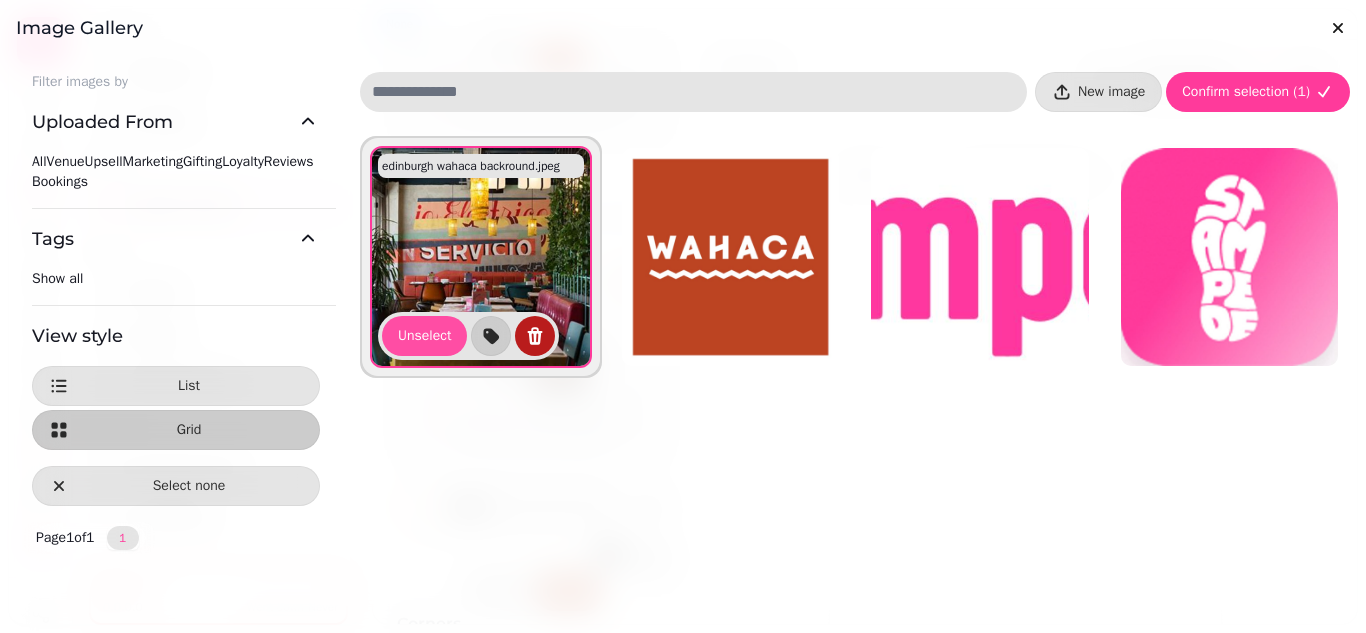 click 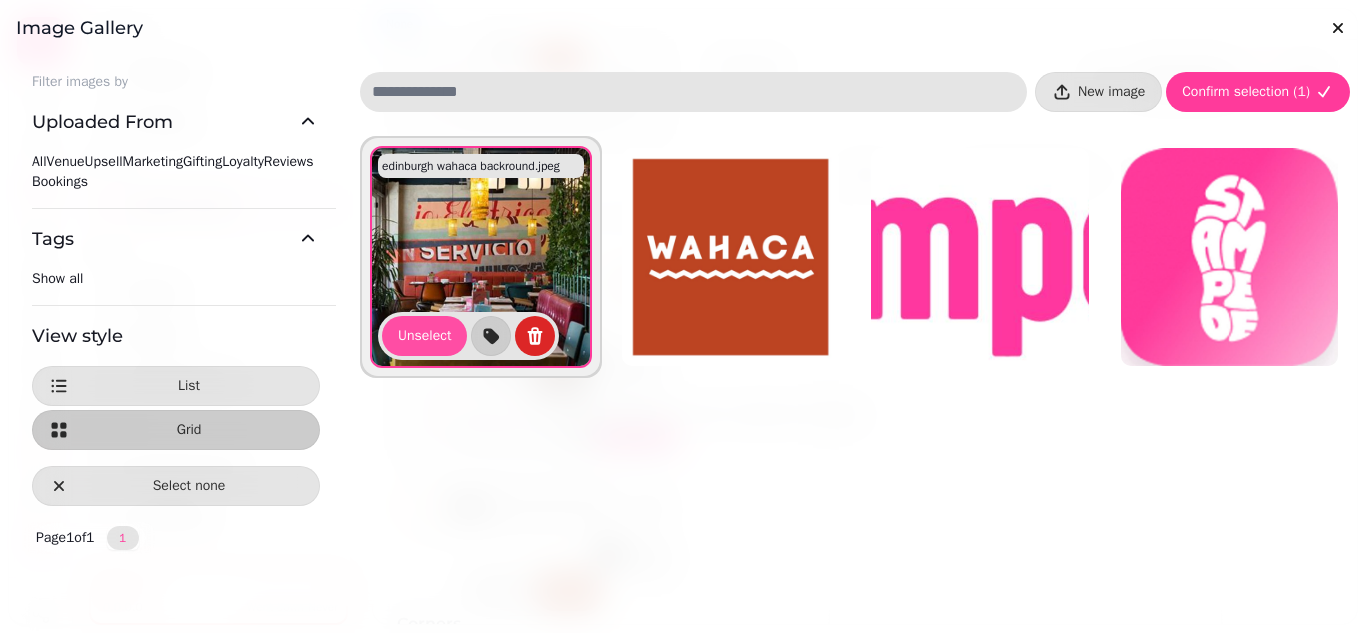 click on "No" at bounding box center [579, 439] 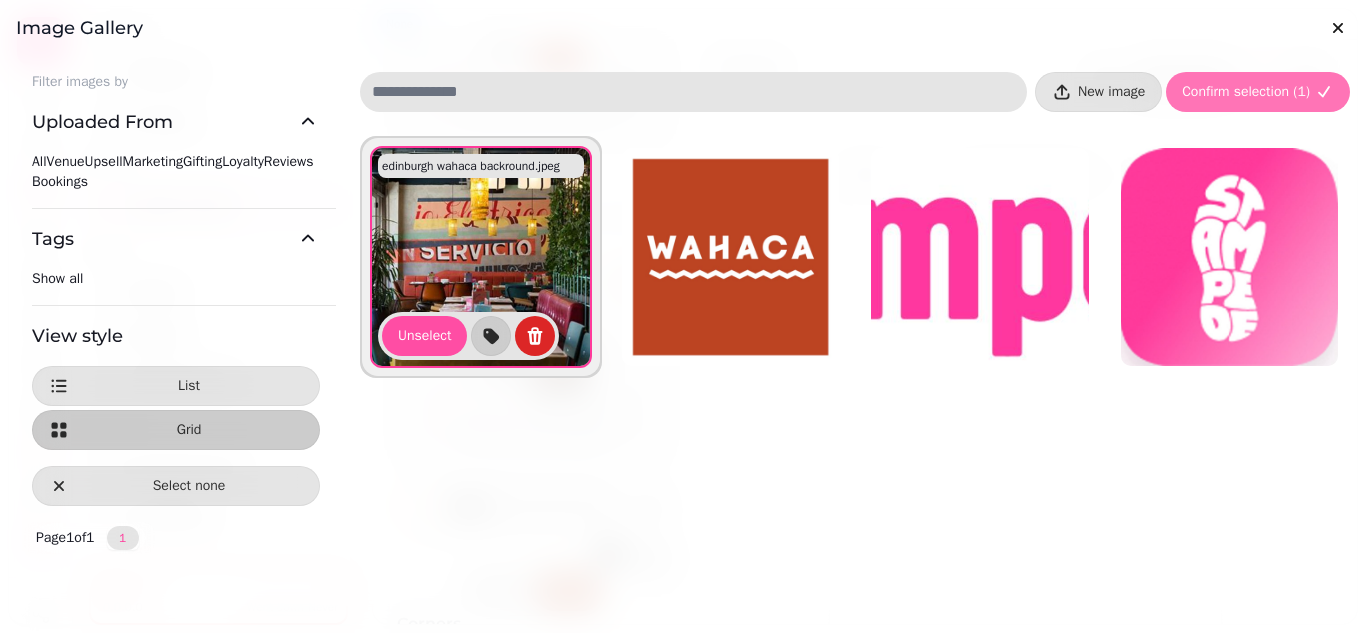 click on "Confirm selection ( 1 )" at bounding box center (1246, 92) 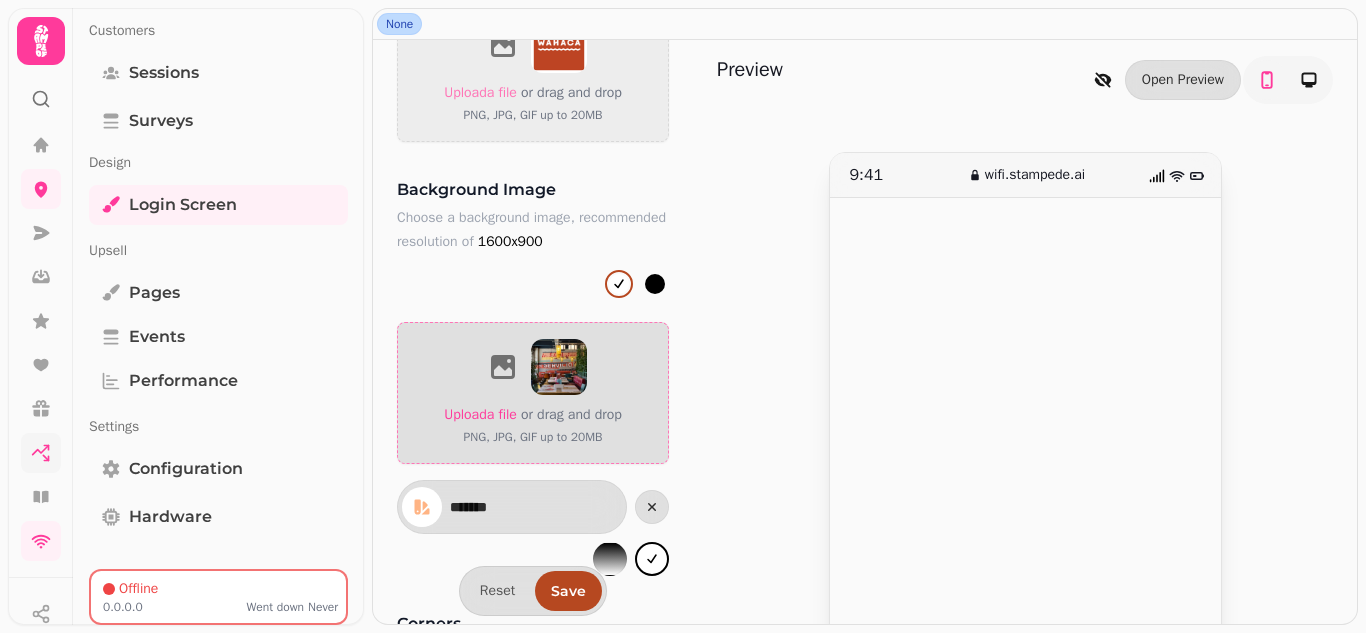 click on "Upload  a file" at bounding box center [480, 414] 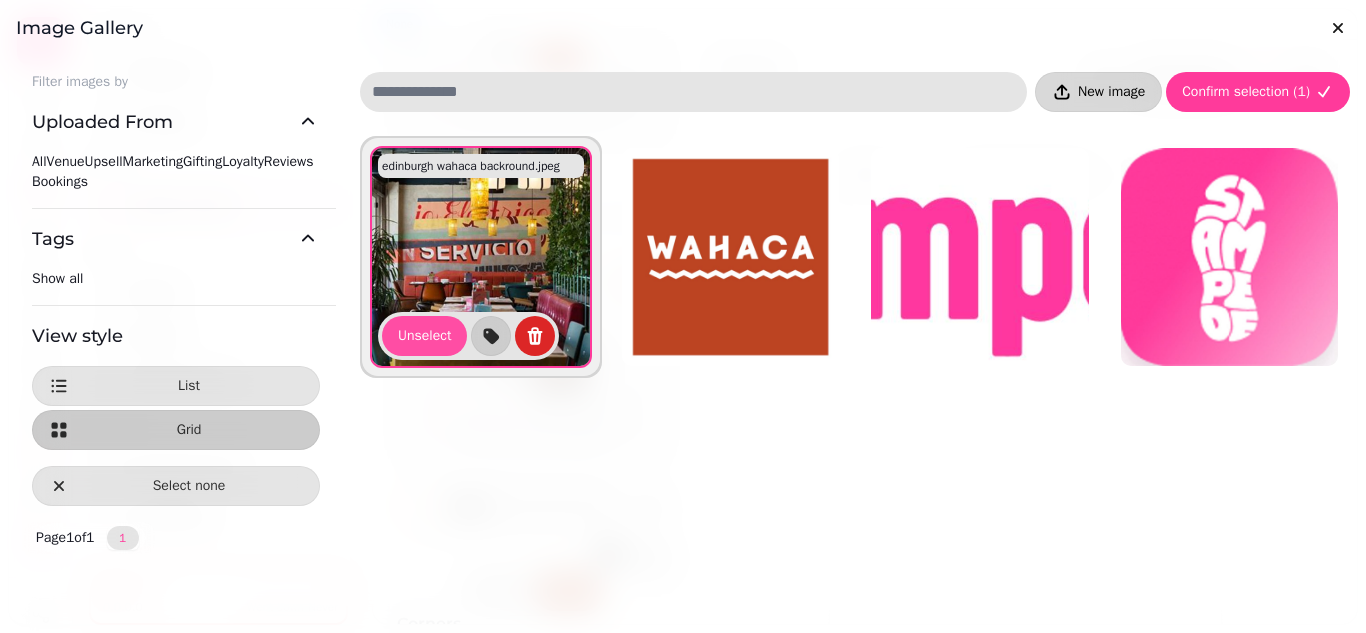 click on "New image" at bounding box center [1111, 92] 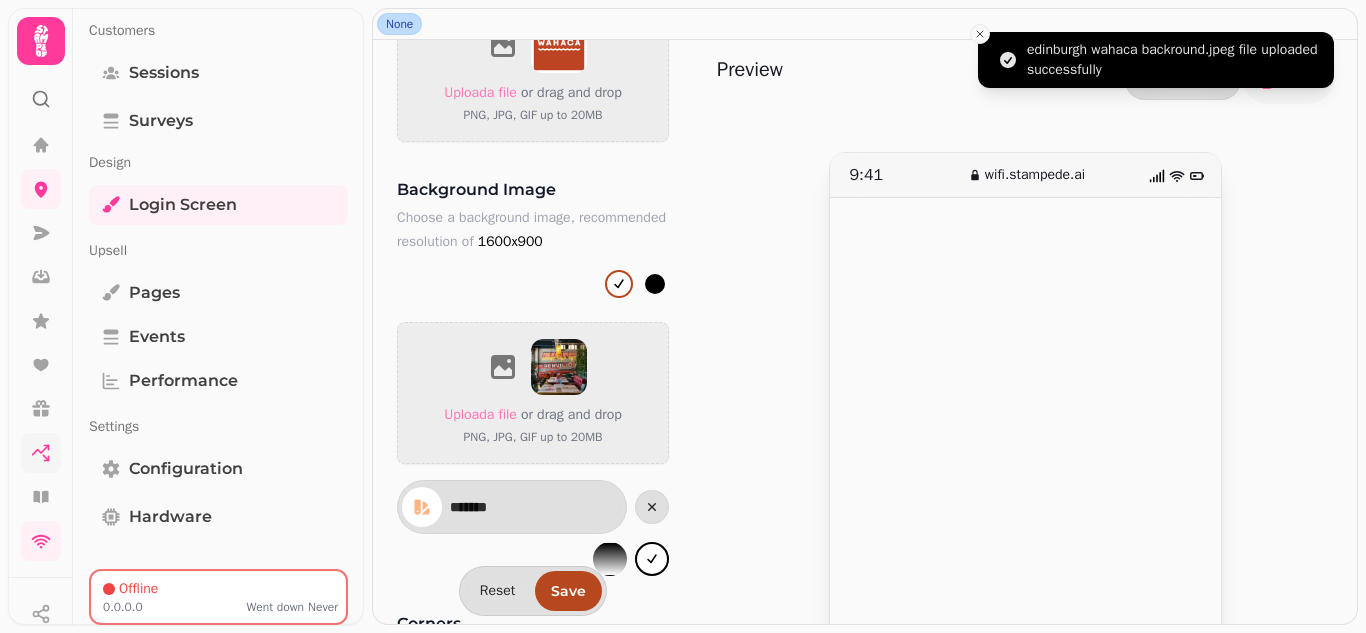 click 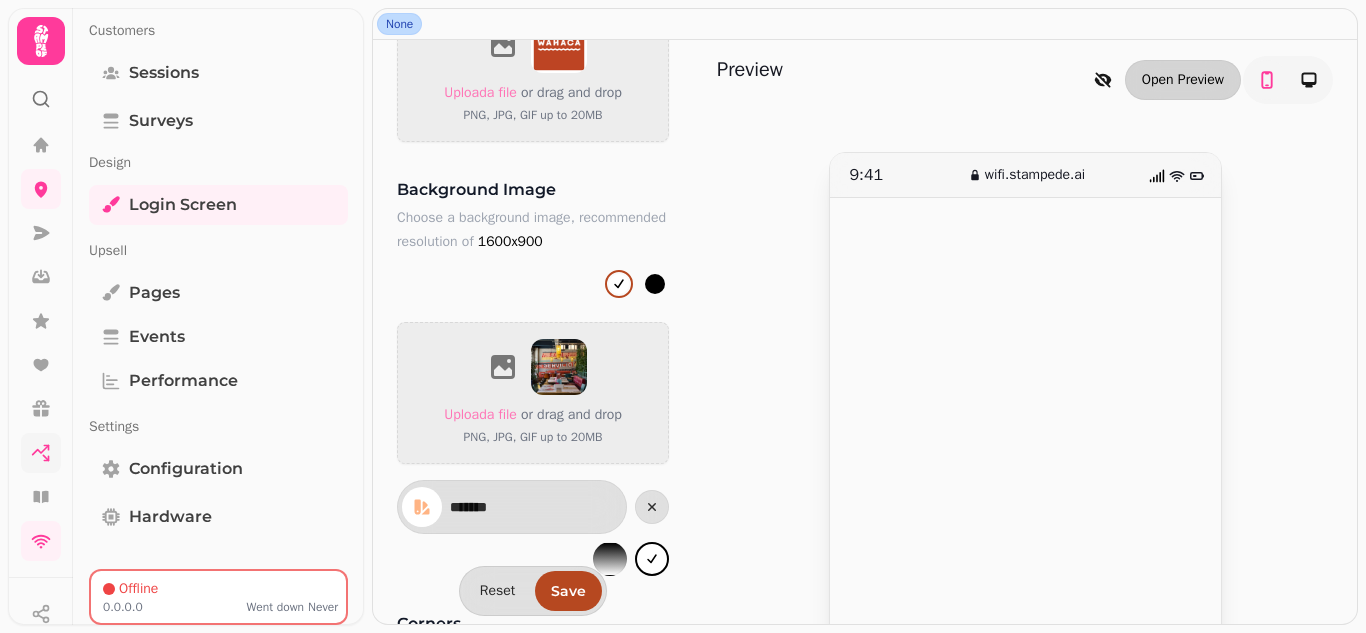 click on "Open Preview" at bounding box center (1183, 80) 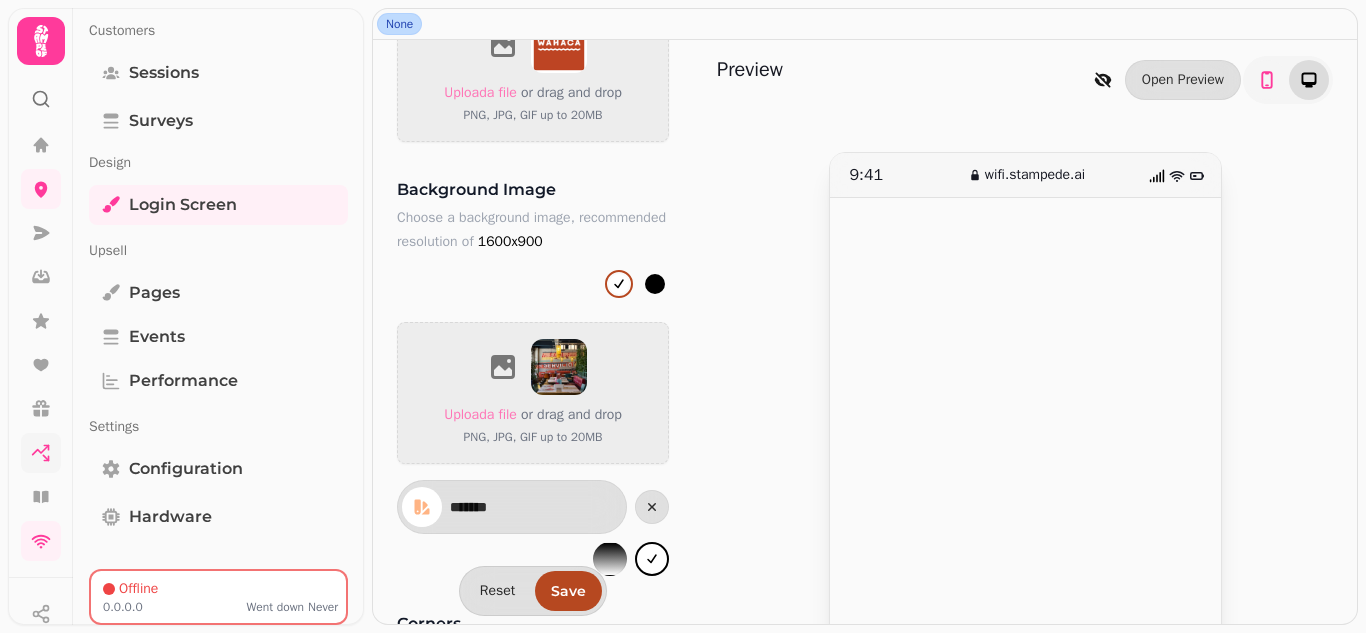 click 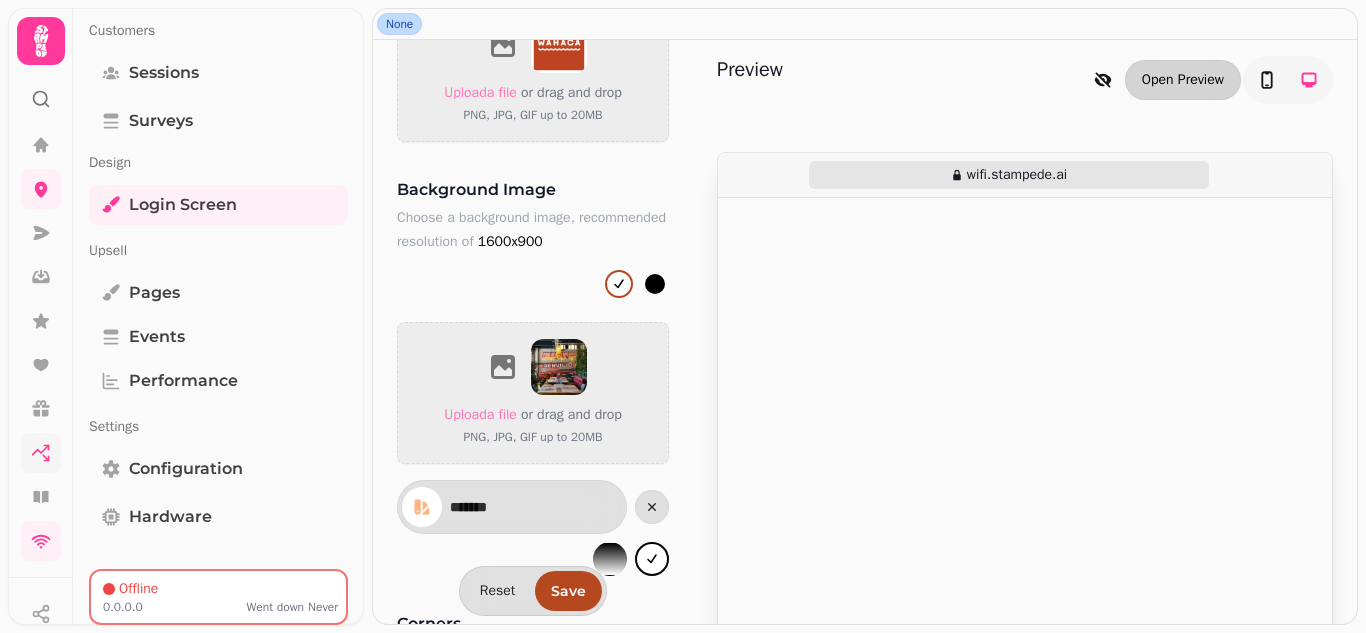 click on "Open Preview" at bounding box center (1183, 80) 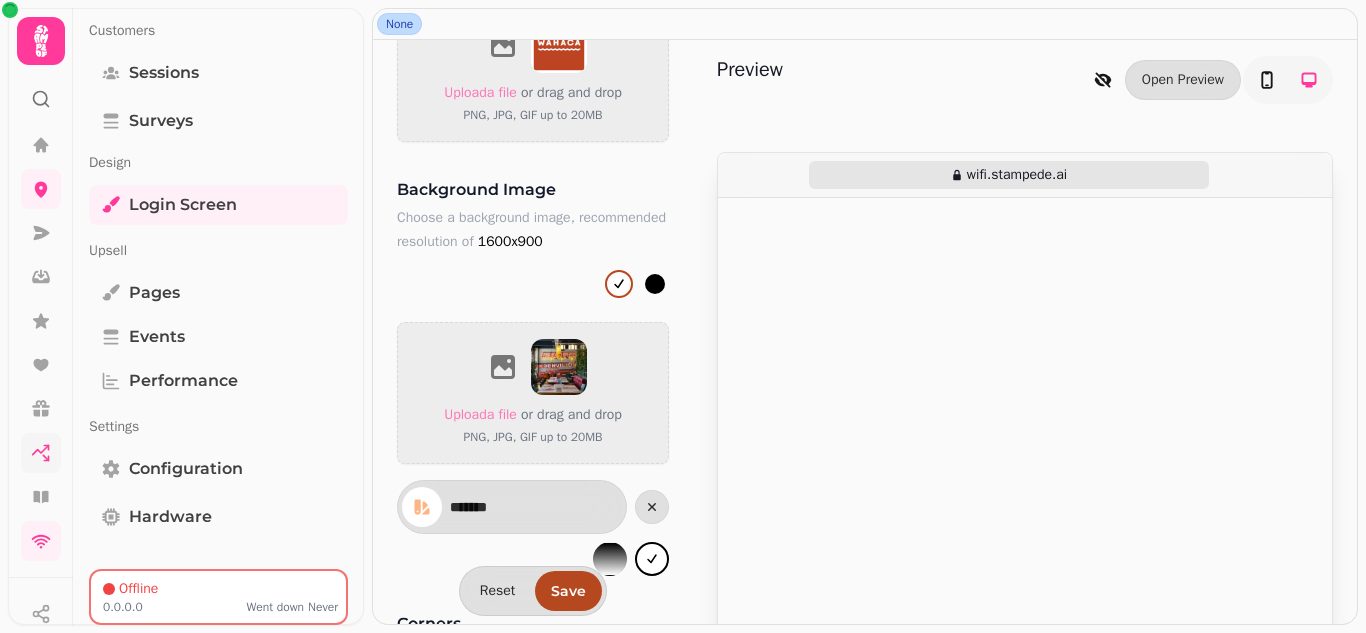 scroll, scrollTop: 1099, scrollLeft: 0, axis: vertical 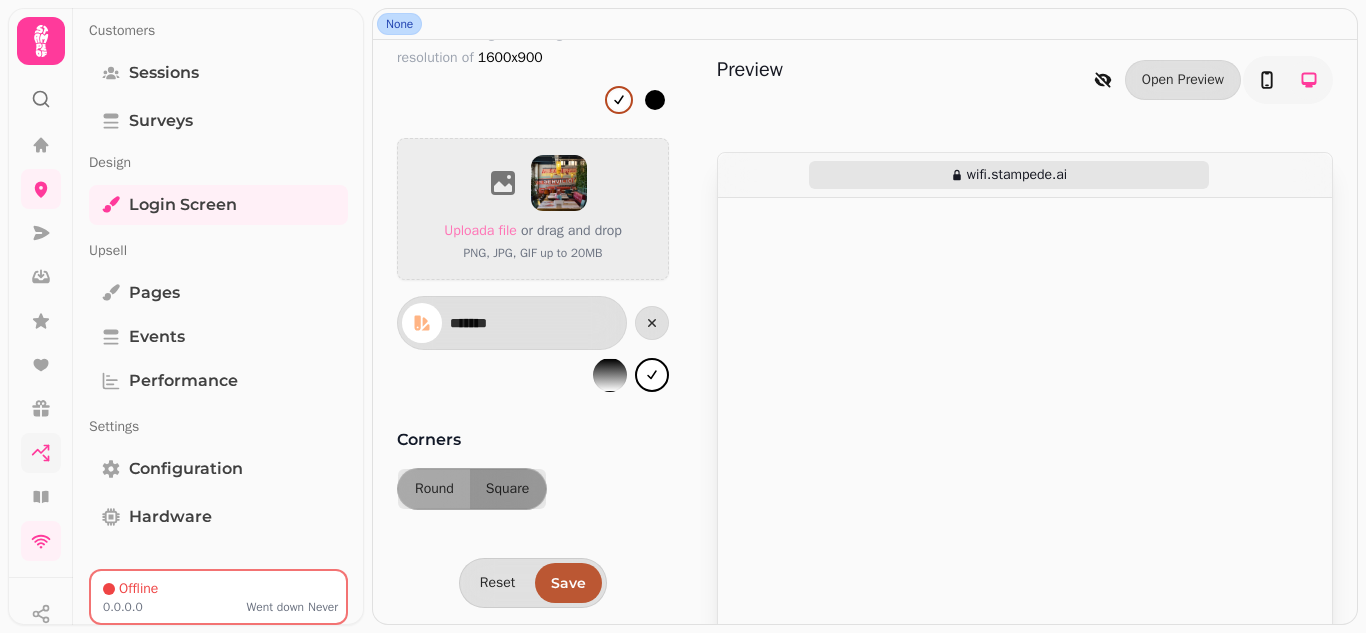 click on "Save" at bounding box center (568, 583) 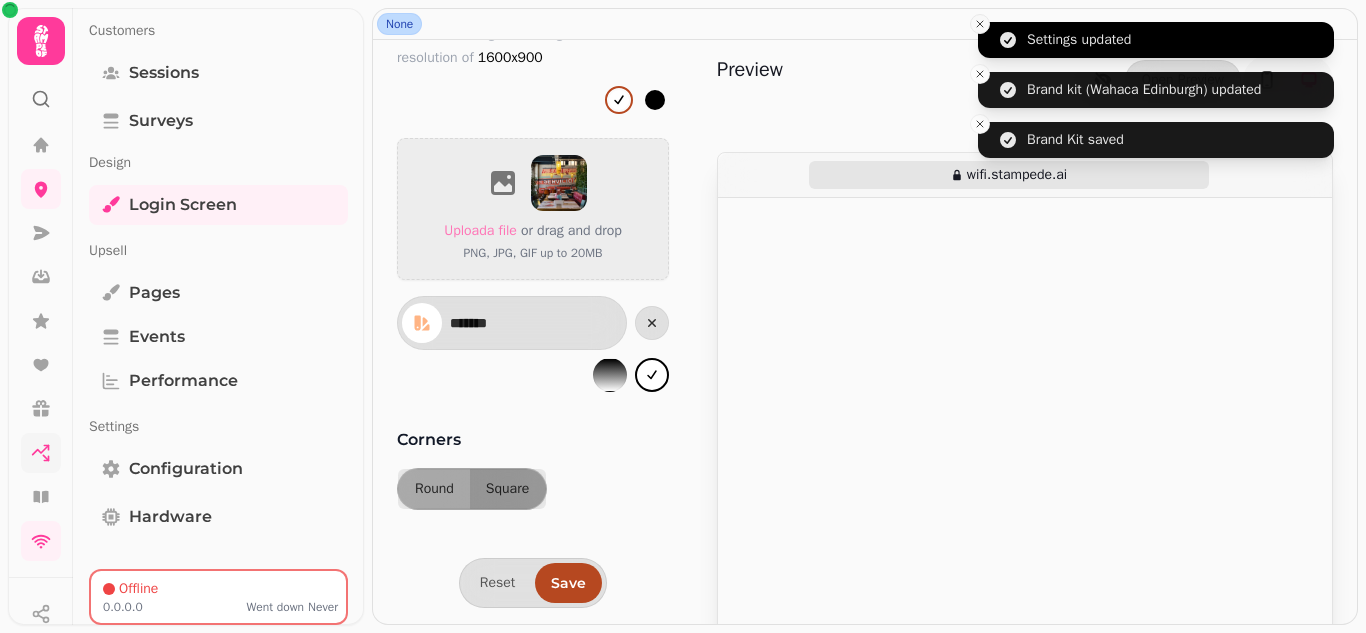 click at bounding box center (980, 24) 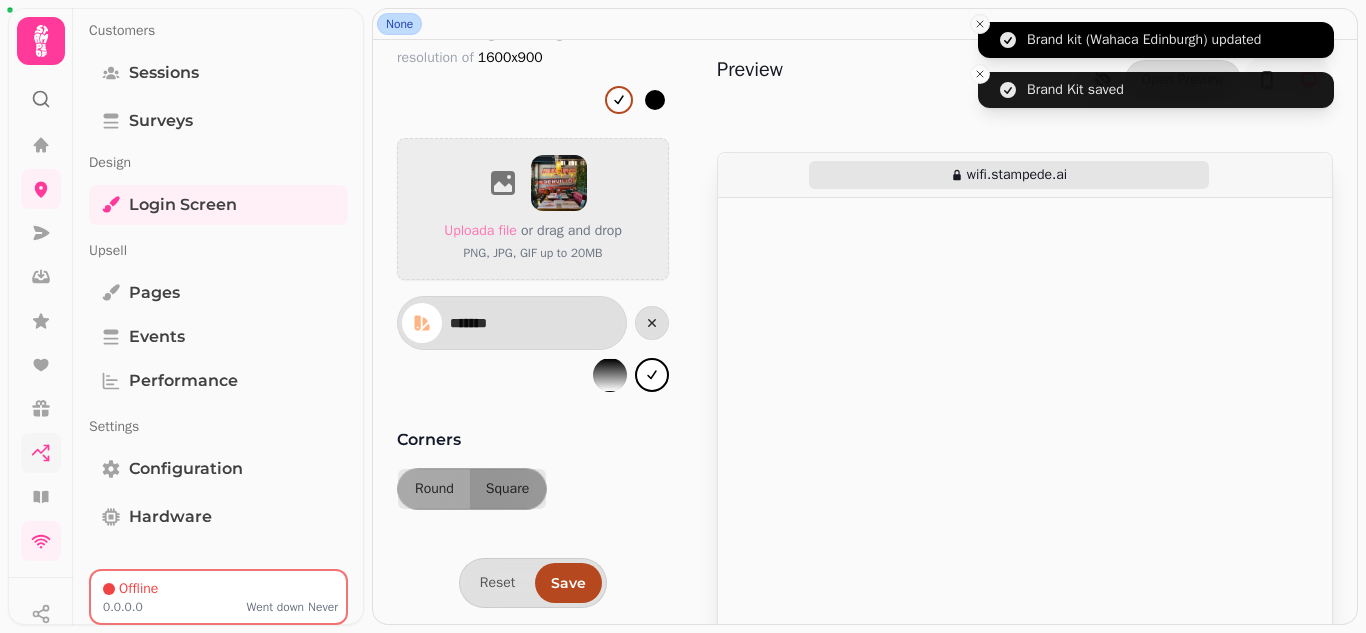 click 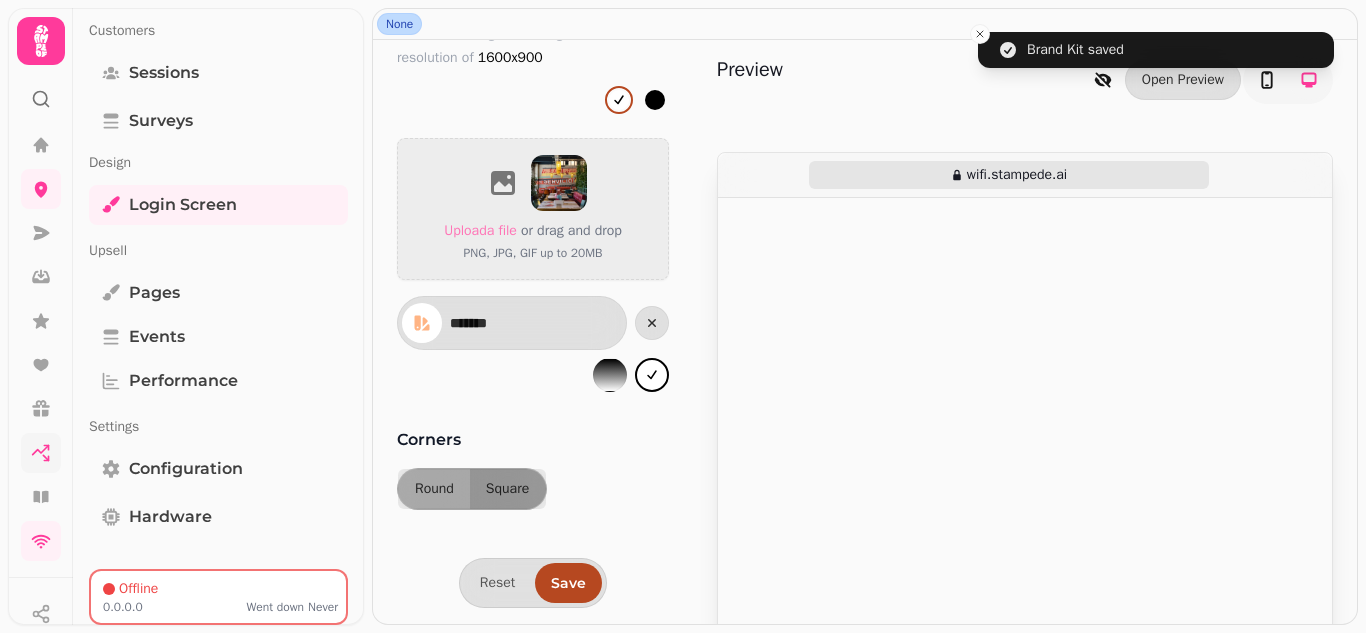 click at bounding box center [980, 34] 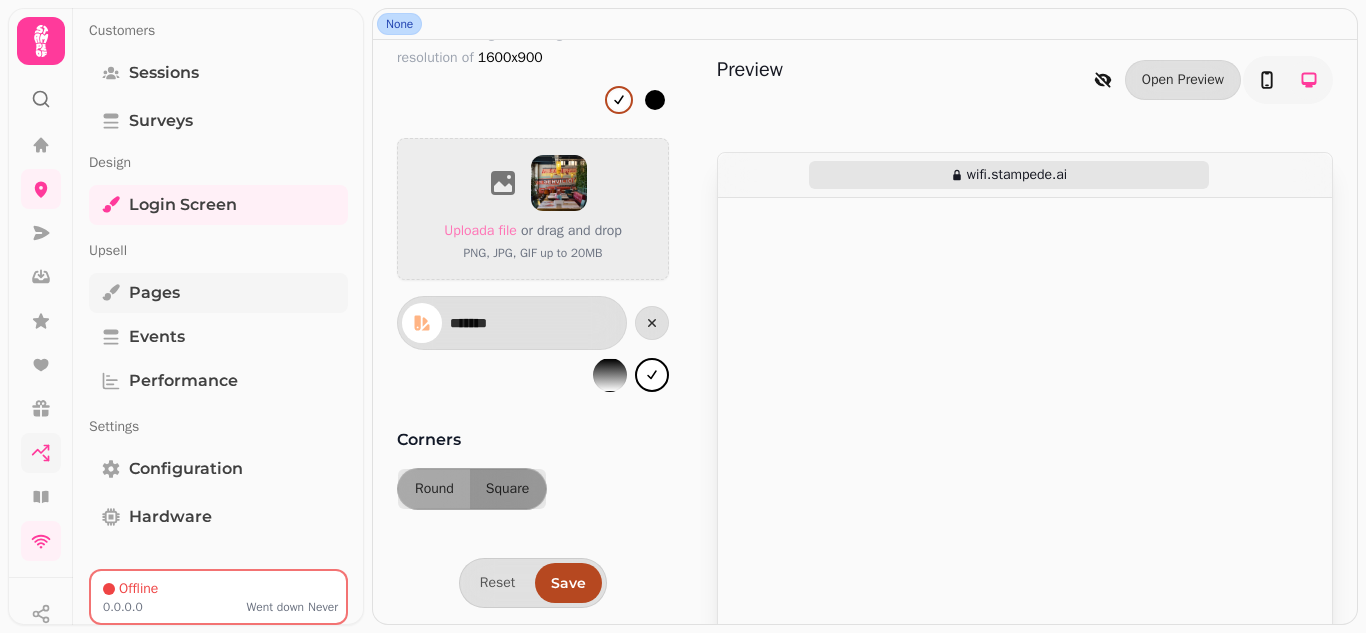 click on "Pages" at bounding box center [154, 293] 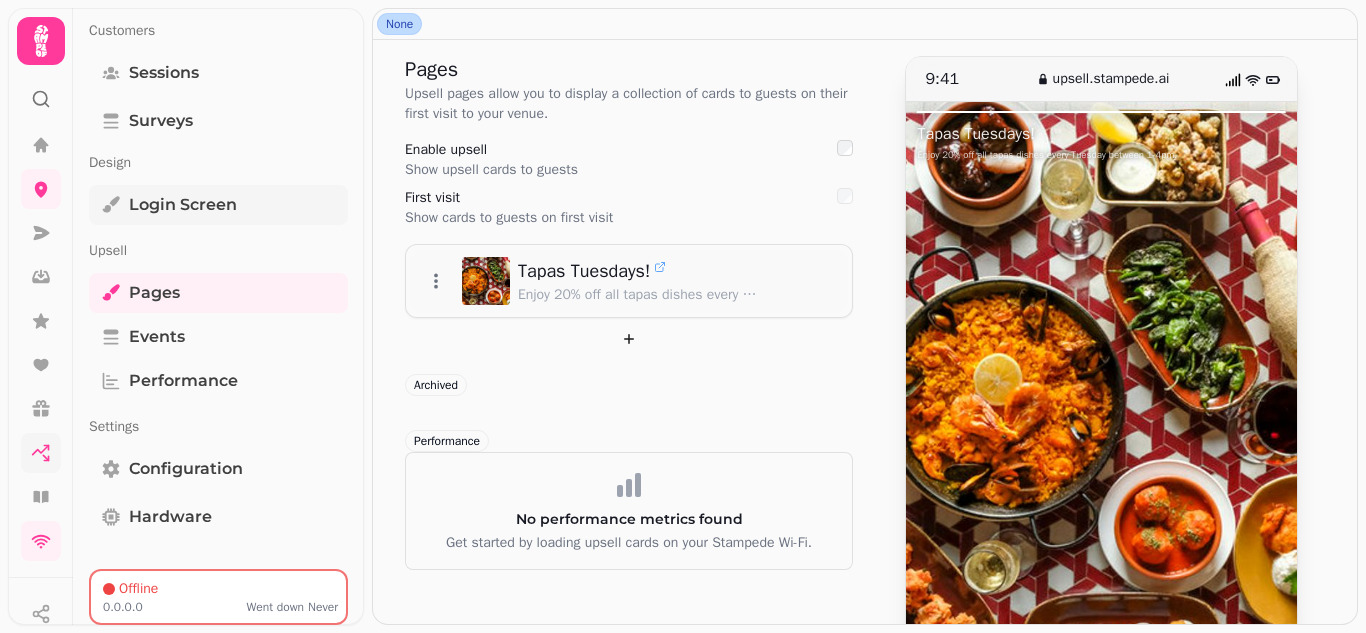 click on "Login screen" at bounding box center [183, 205] 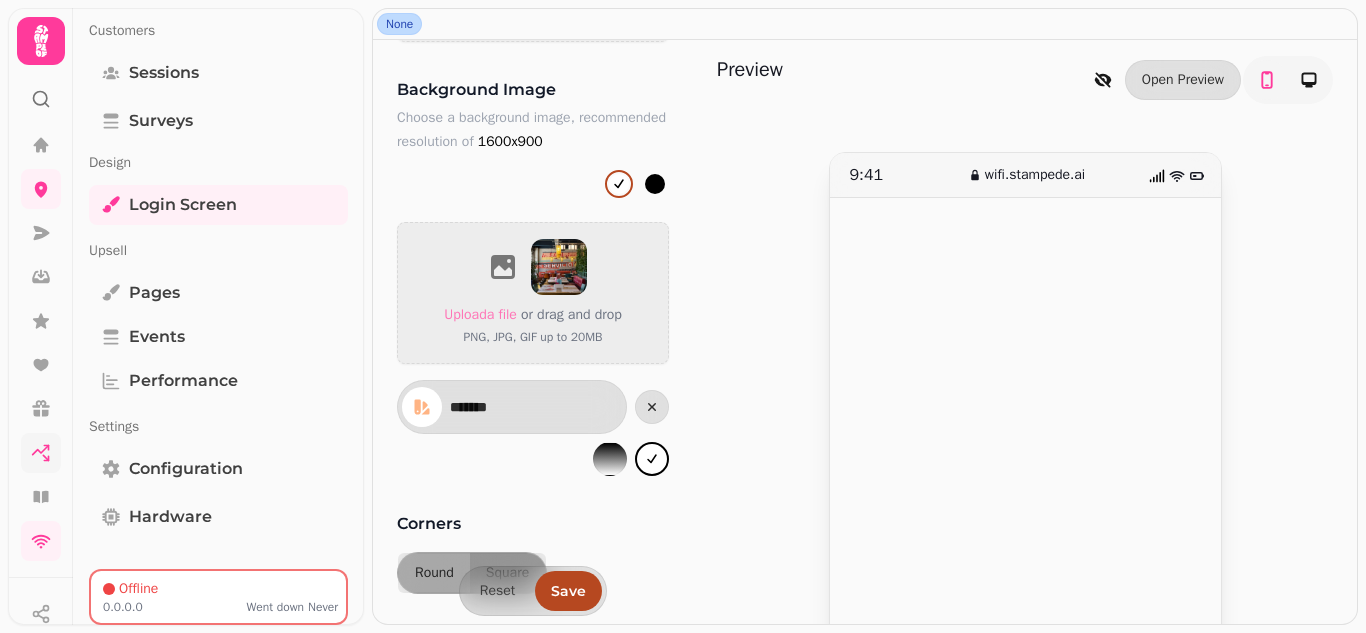 scroll, scrollTop: 1099, scrollLeft: 0, axis: vertical 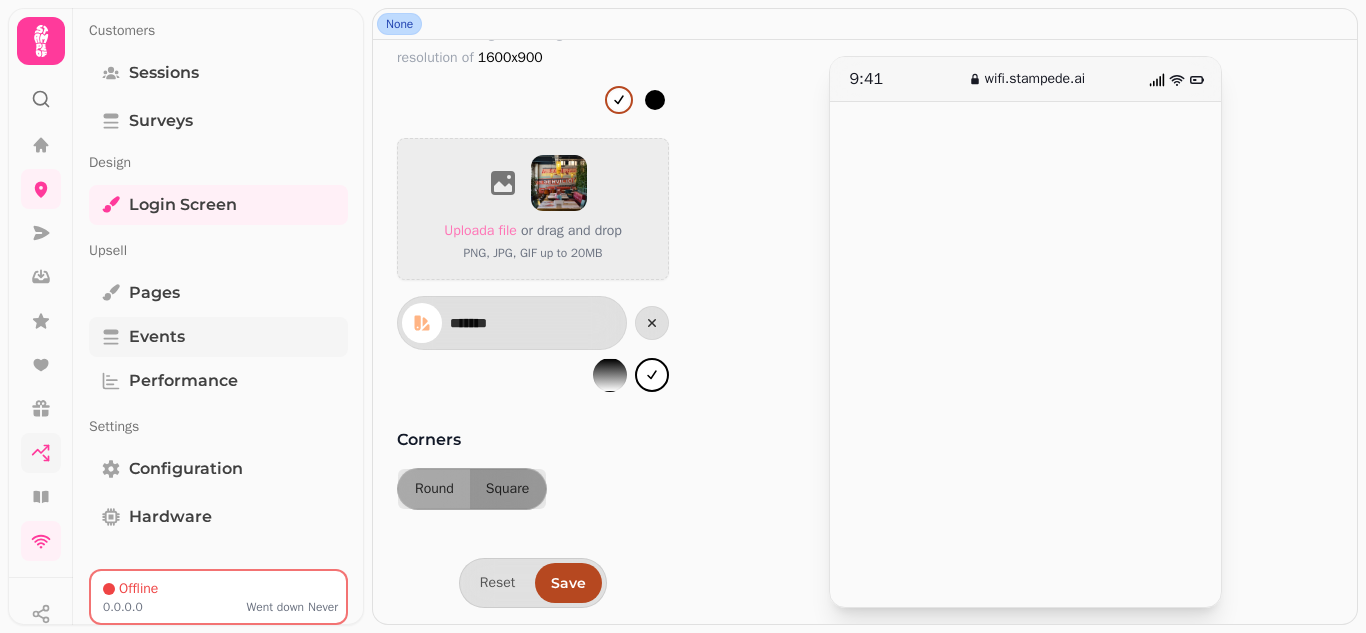 click on "Events" at bounding box center (157, 337) 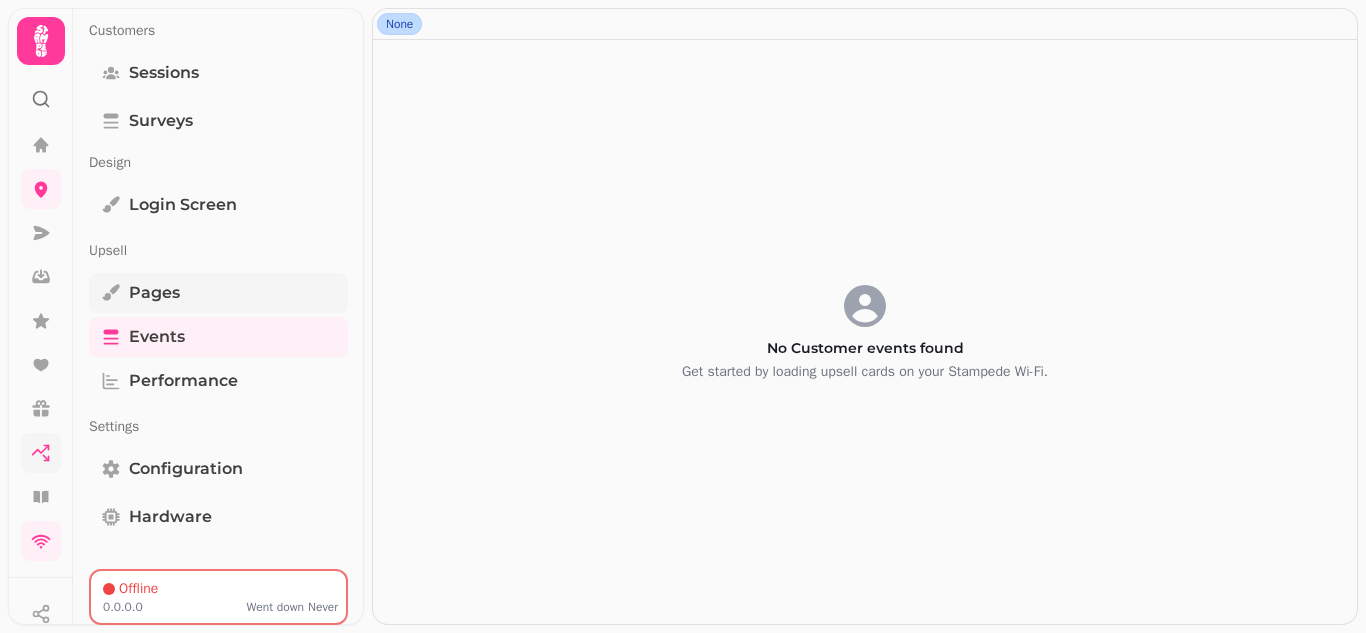 click on "Pages" at bounding box center (154, 293) 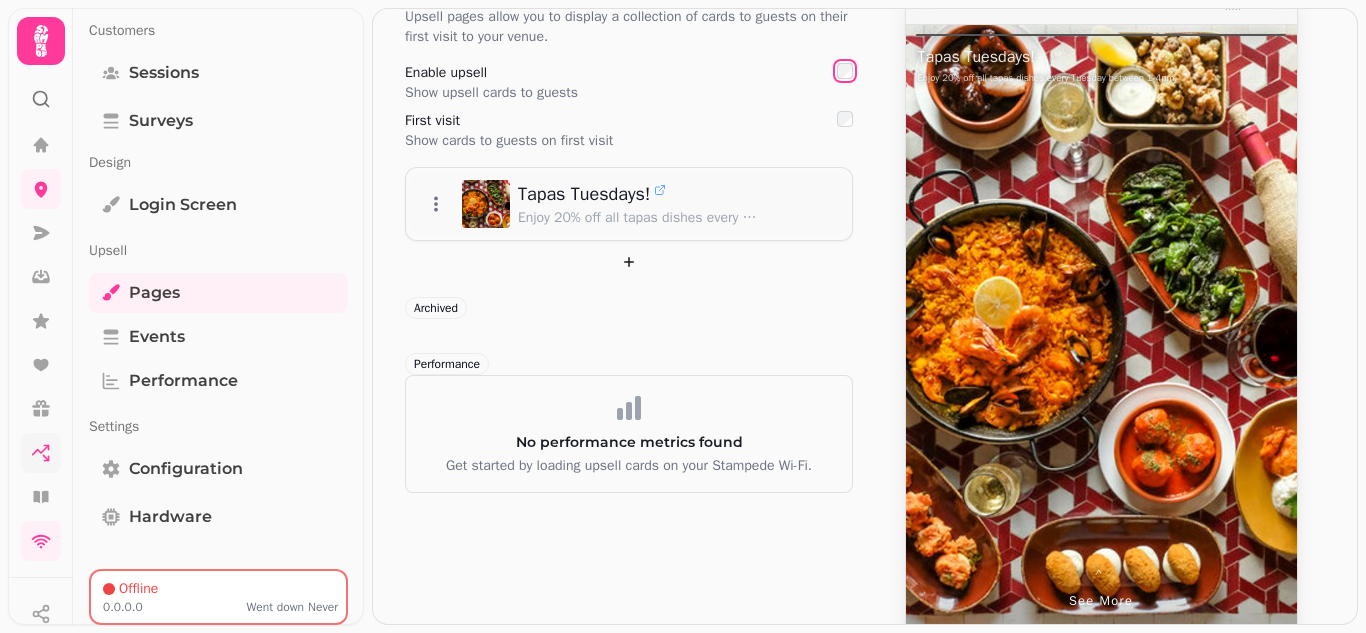 scroll, scrollTop: 300, scrollLeft: 0, axis: vertical 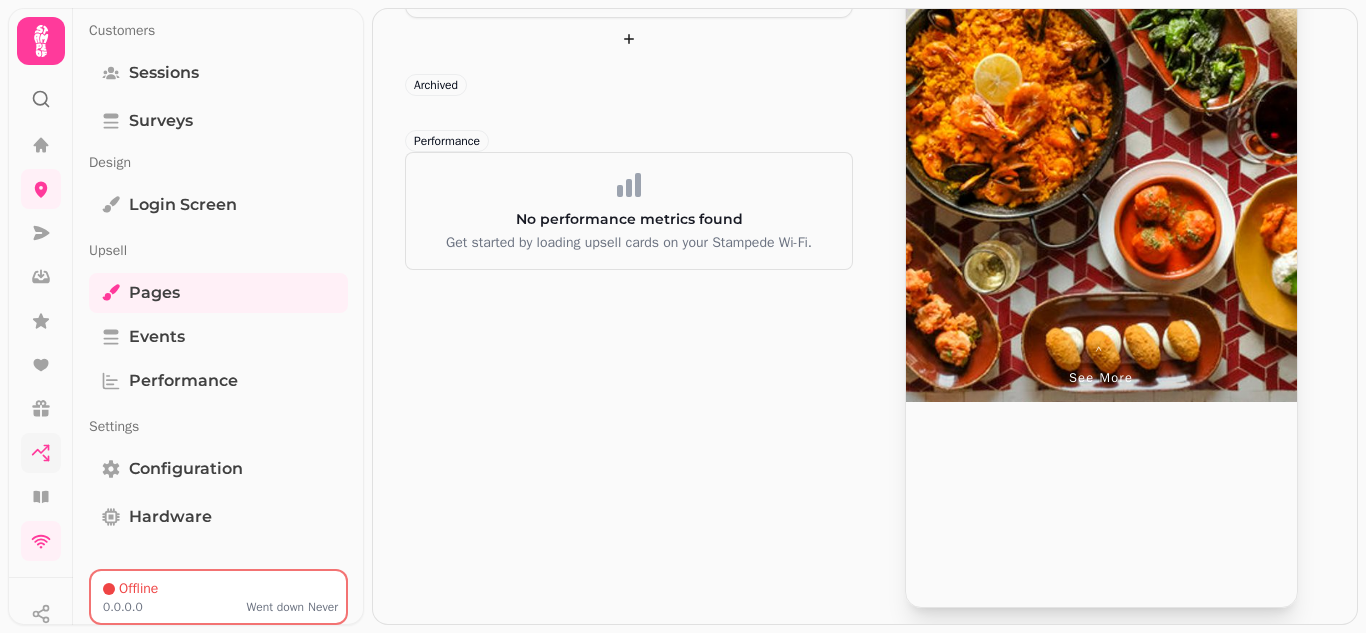 click on "See more" at bounding box center (1101, 378) 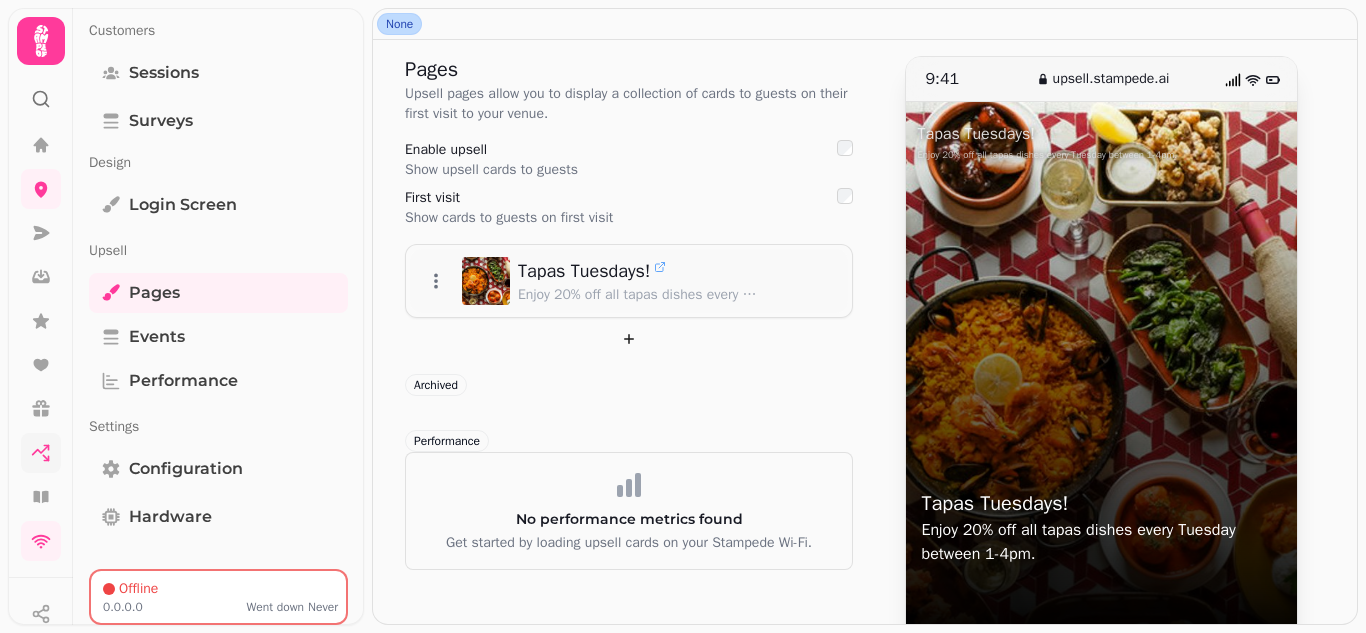 scroll, scrollTop: 100, scrollLeft: 0, axis: vertical 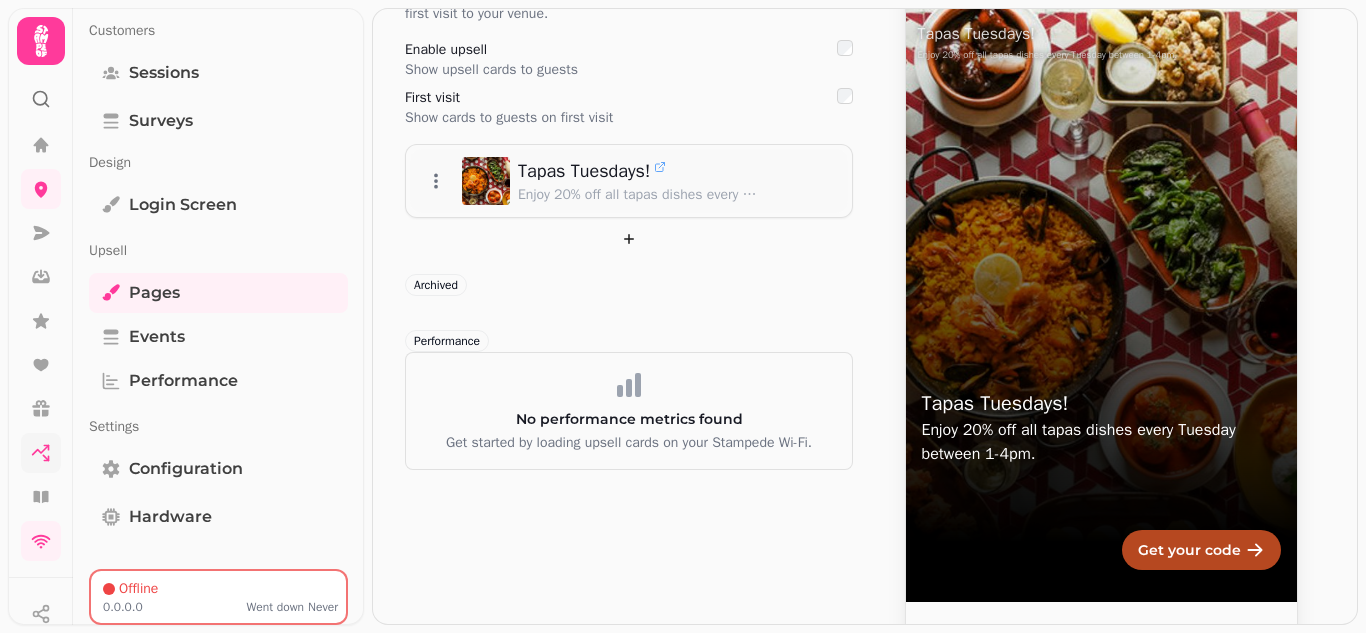 click on "Enjoy 20% off all tapas dishes every Tuesday between 1-4pm." at bounding box center [1101, 442] 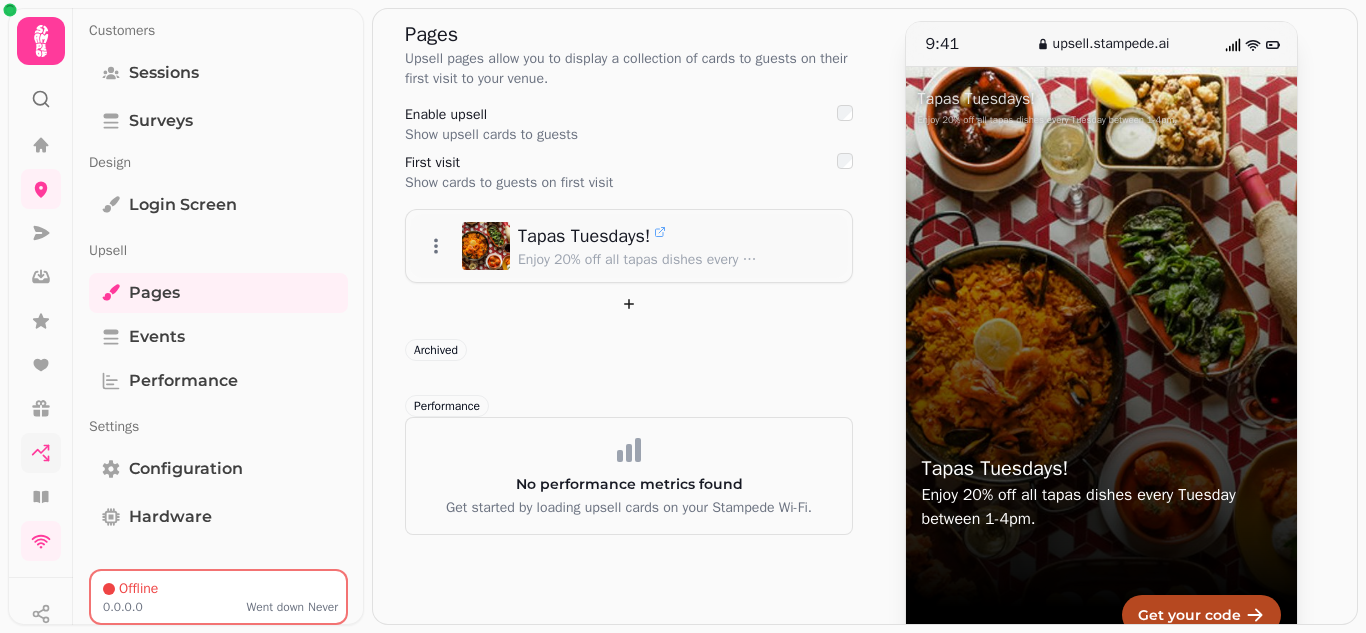 scroll, scrollTop: 0, scrollLeft: 0, axis: both 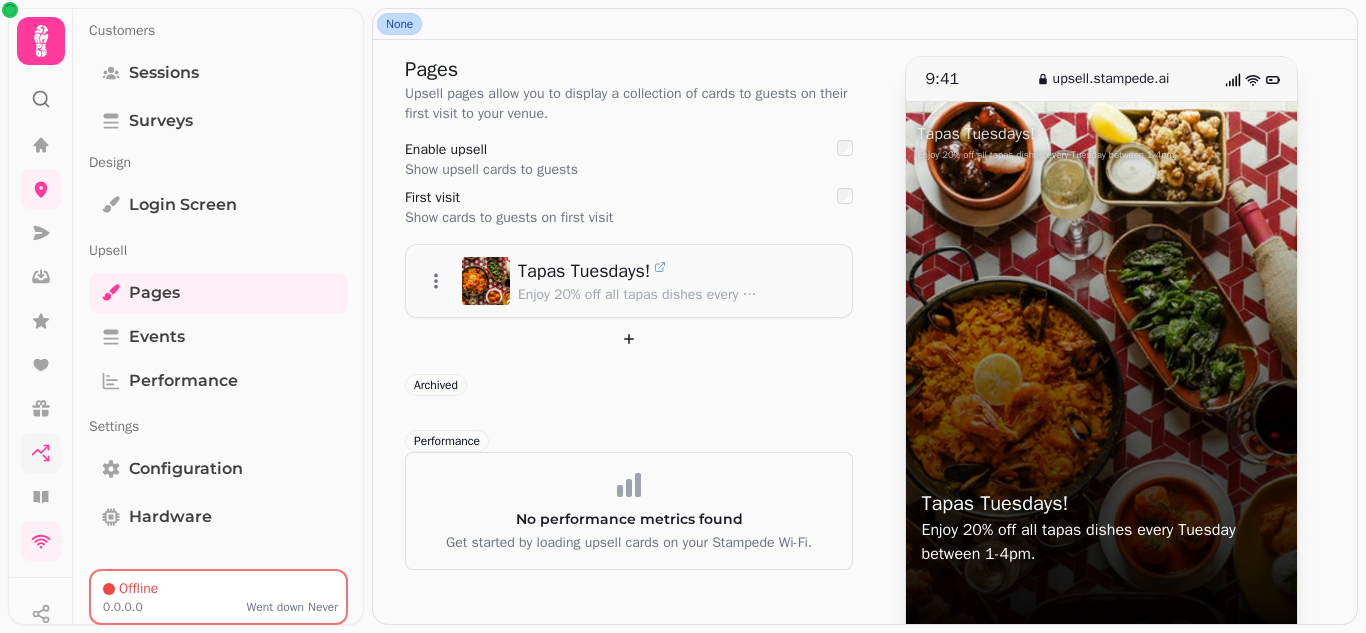 click on "9:41" at bounding box center [969, 79] 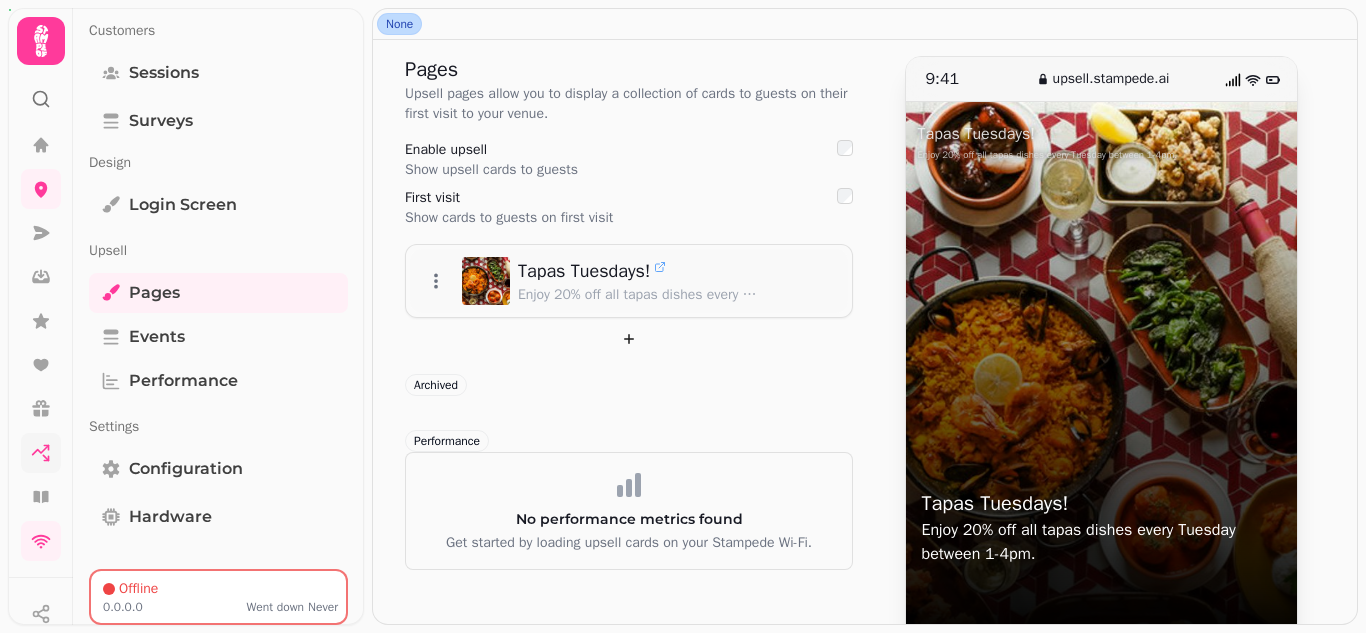 click on "Tapas Tuesdays! Enjoy 20% off all tapas dishes every Tuesday between 1-4pm. Get your code" at bounding box center (1101, 402) 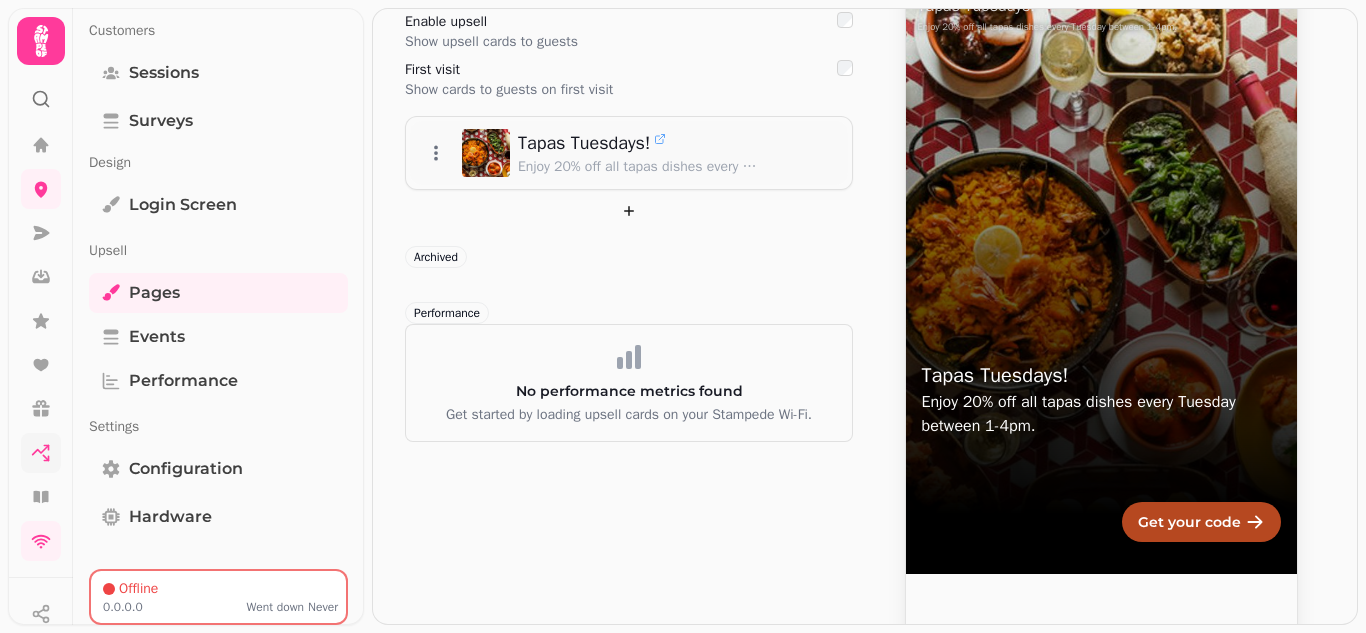 scroll, scrollTop: 300, scrollLeft: 0, axis: vertical 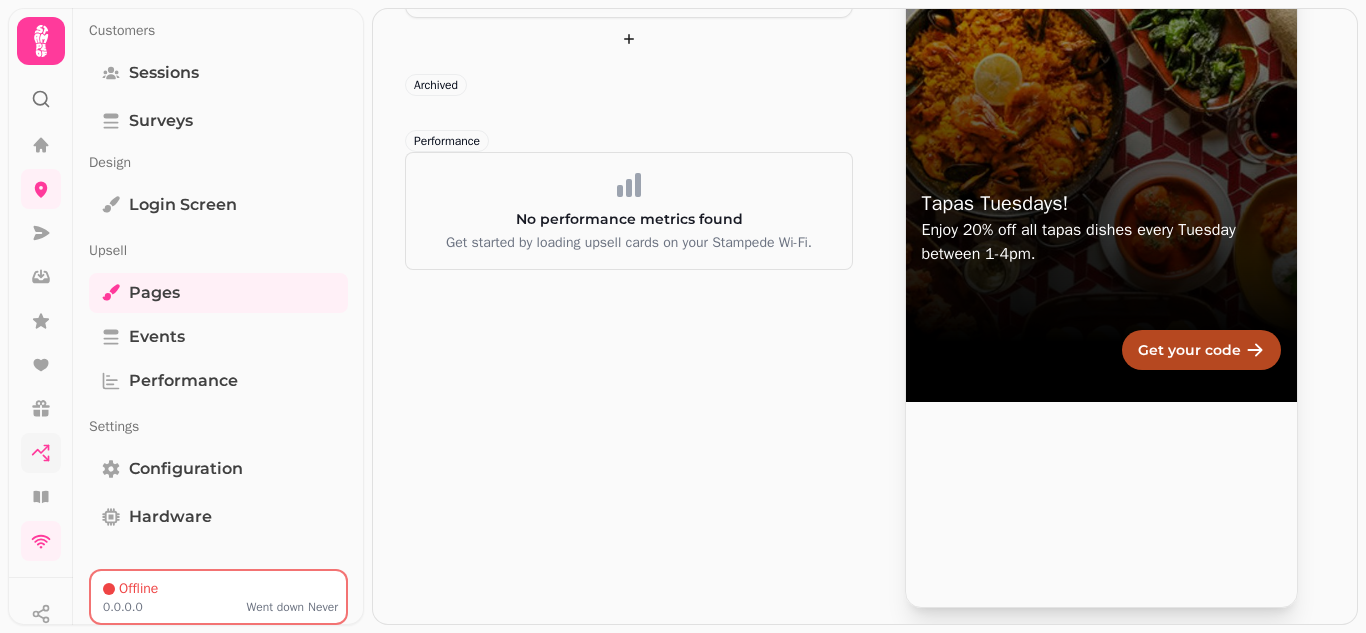 click on "Get your code" at bounding box center (1101, 350) 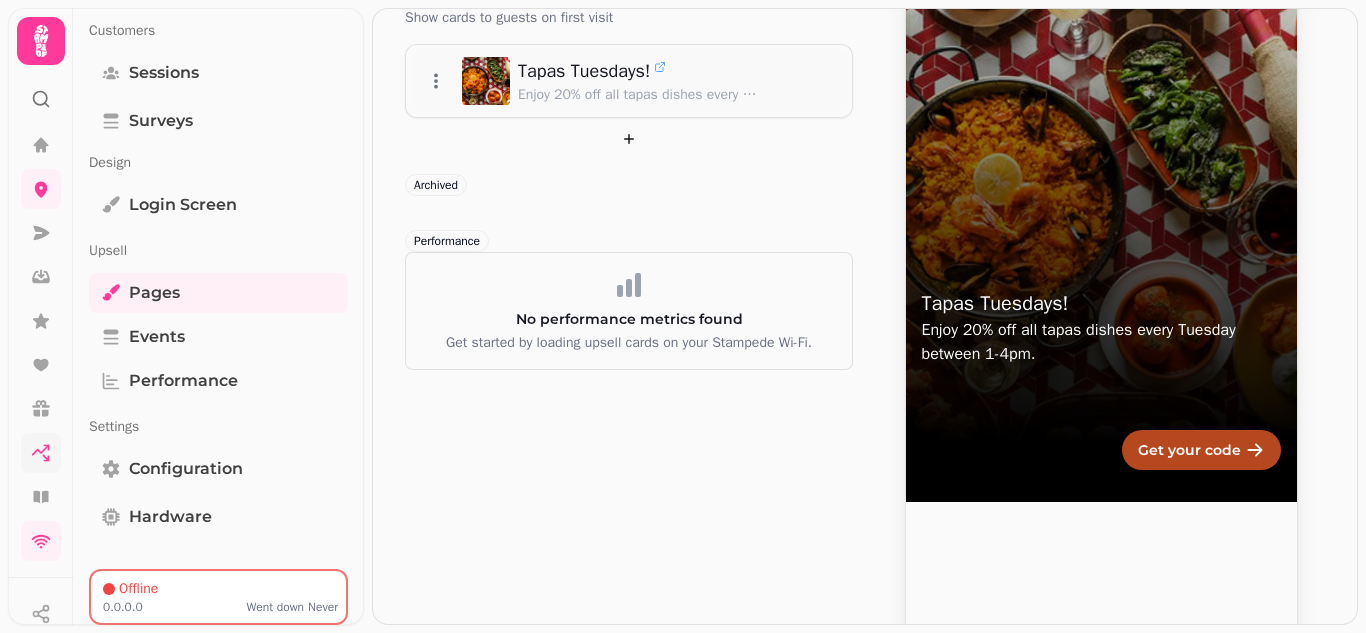 scroll, scrollTop: 0, scrollLeft: 0, axis: both 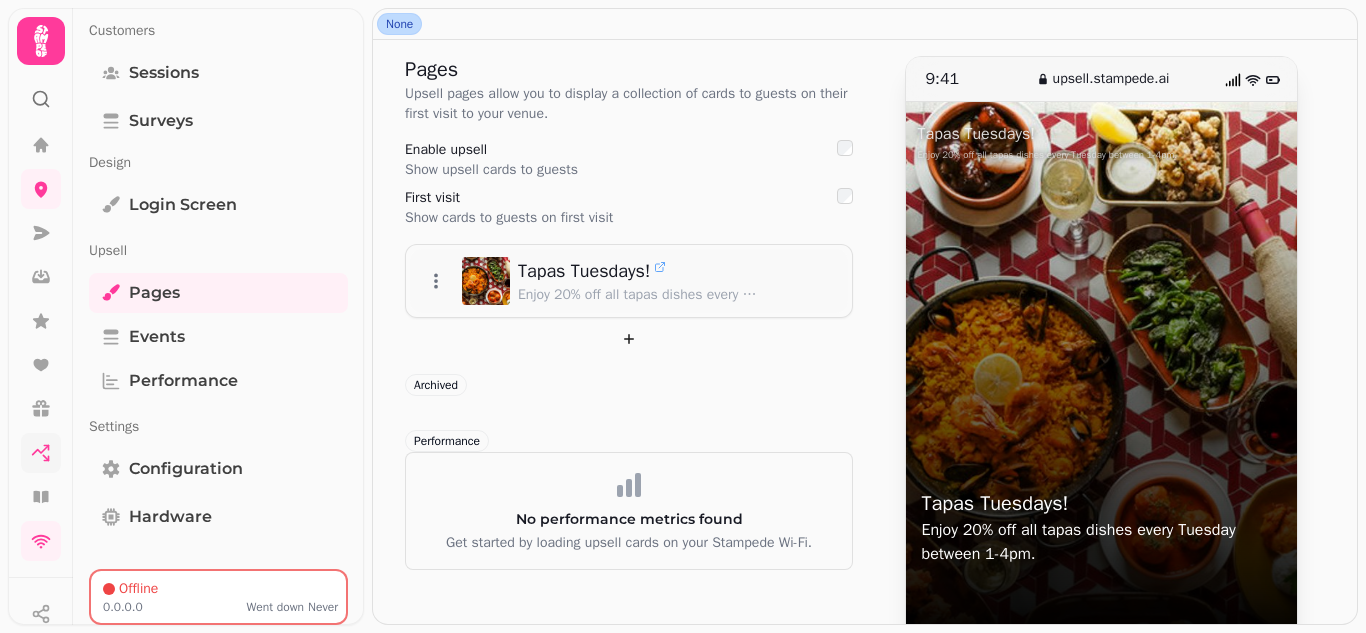 click on "Tapas Tuesdays! Enjoy 20% off all tapas dishes every Tuesday between 1-4pm. Get your code" at bounding box center [1101, 402] 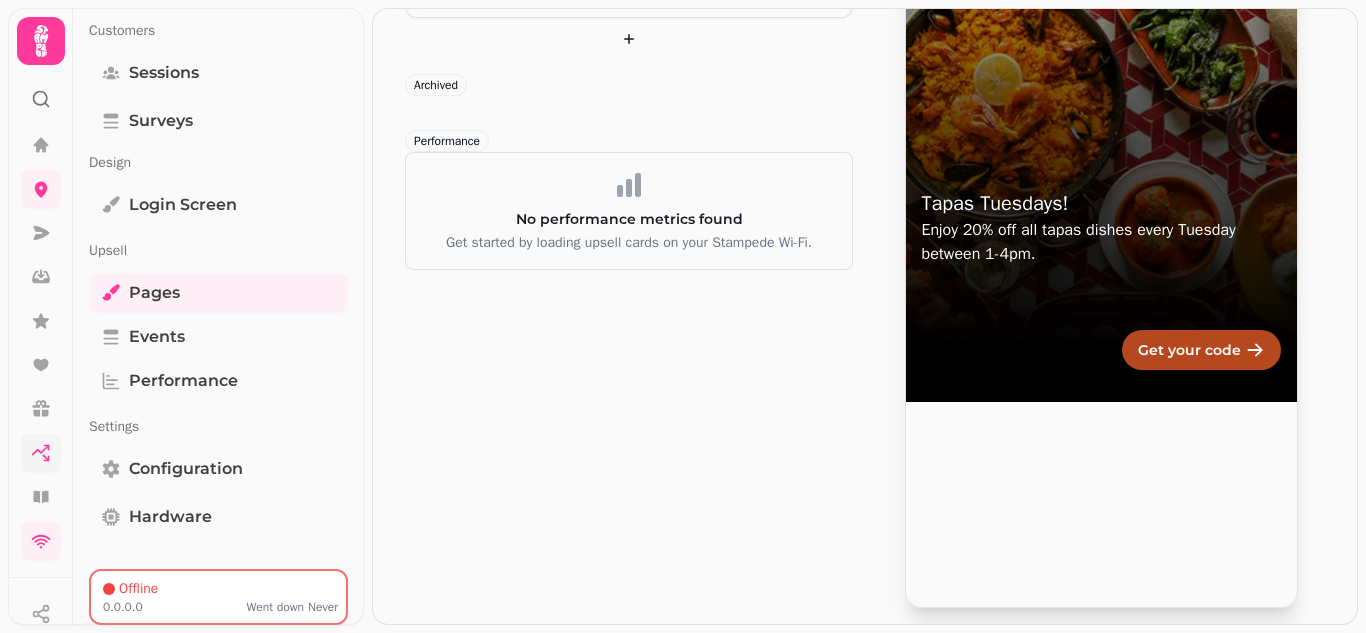 scroll, scrollTop: 200, scrollLeft: 0, axis: vertical 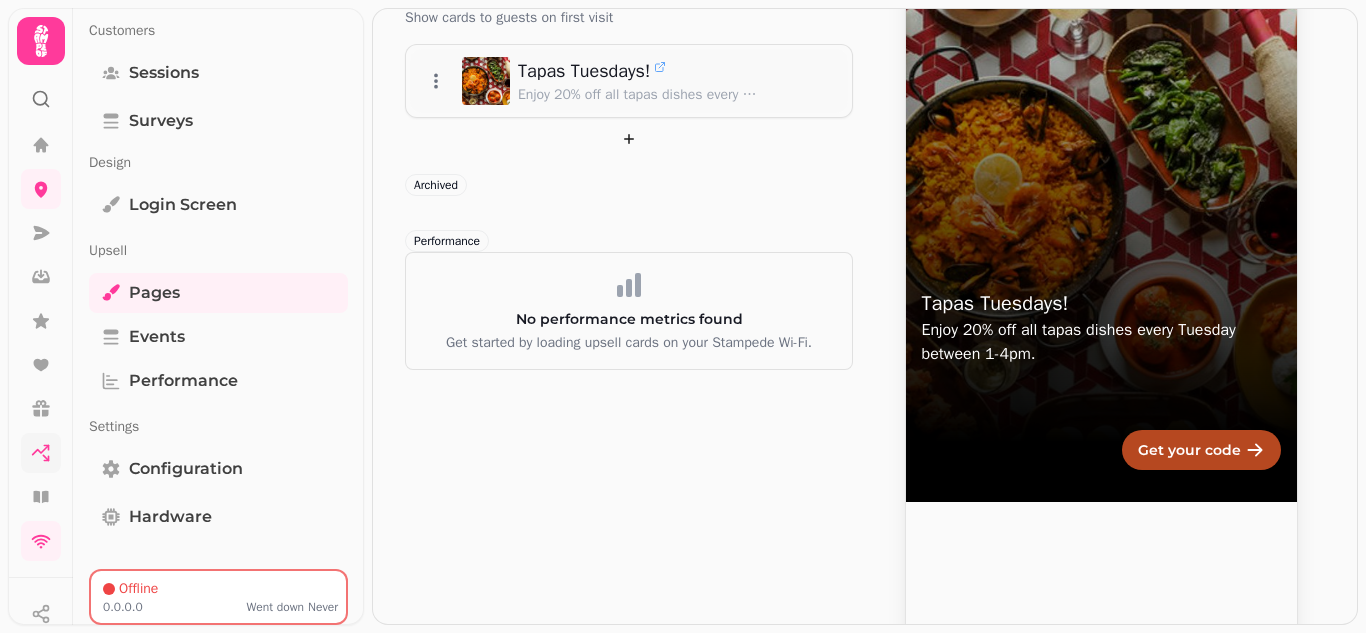 click on "Enjoy 20% off all tapas dishes every Tuesday between 1-4pm." at bounding box center [1101, 342] 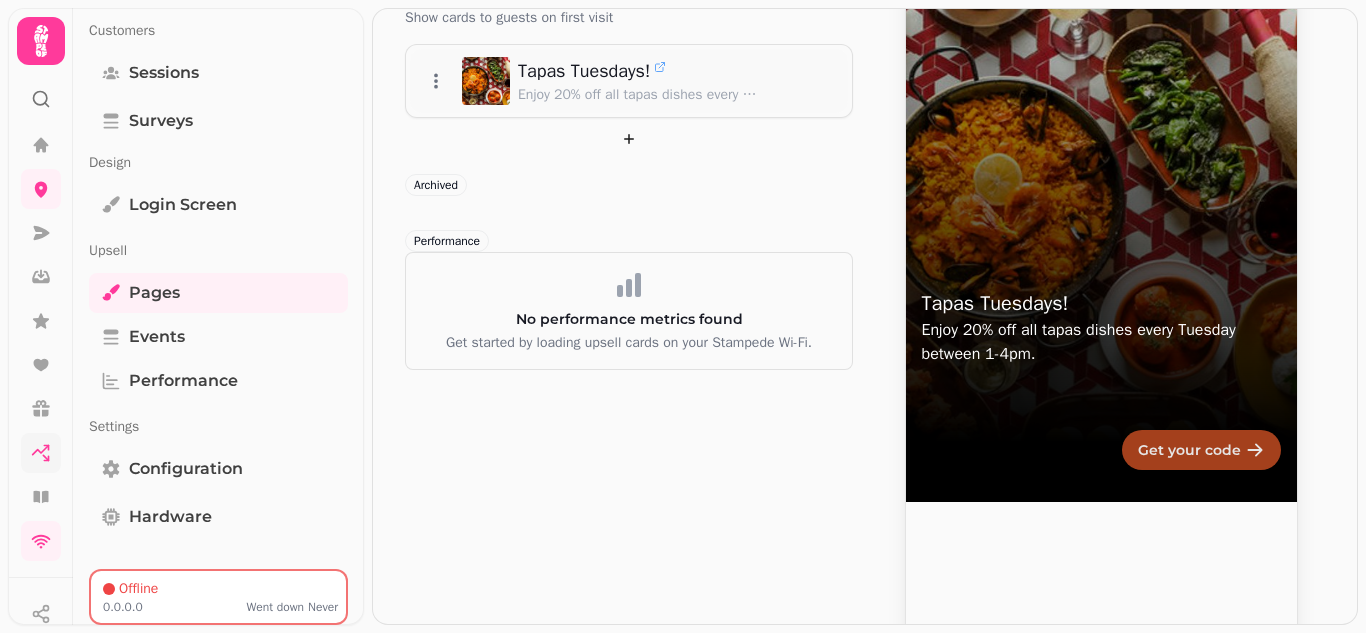 click on "Get your code" at bounding box center (1189, 450) 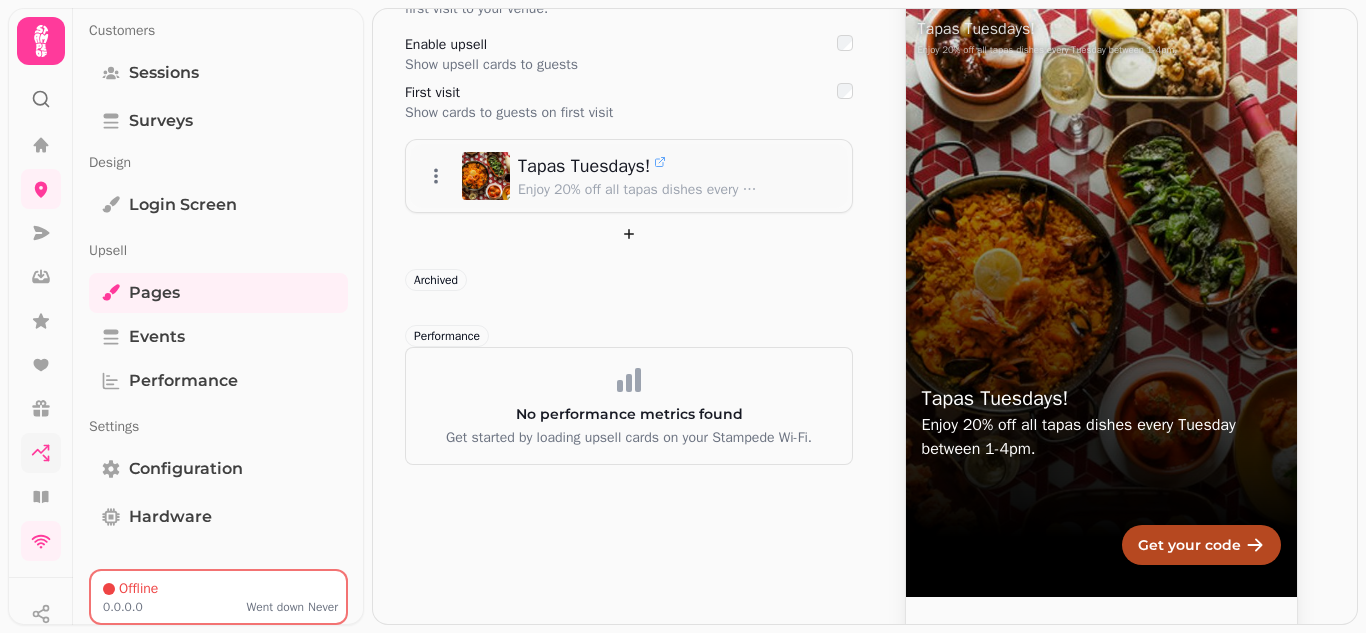 scroll, scrollTop: 0, scrollLeft: 0, axis: both 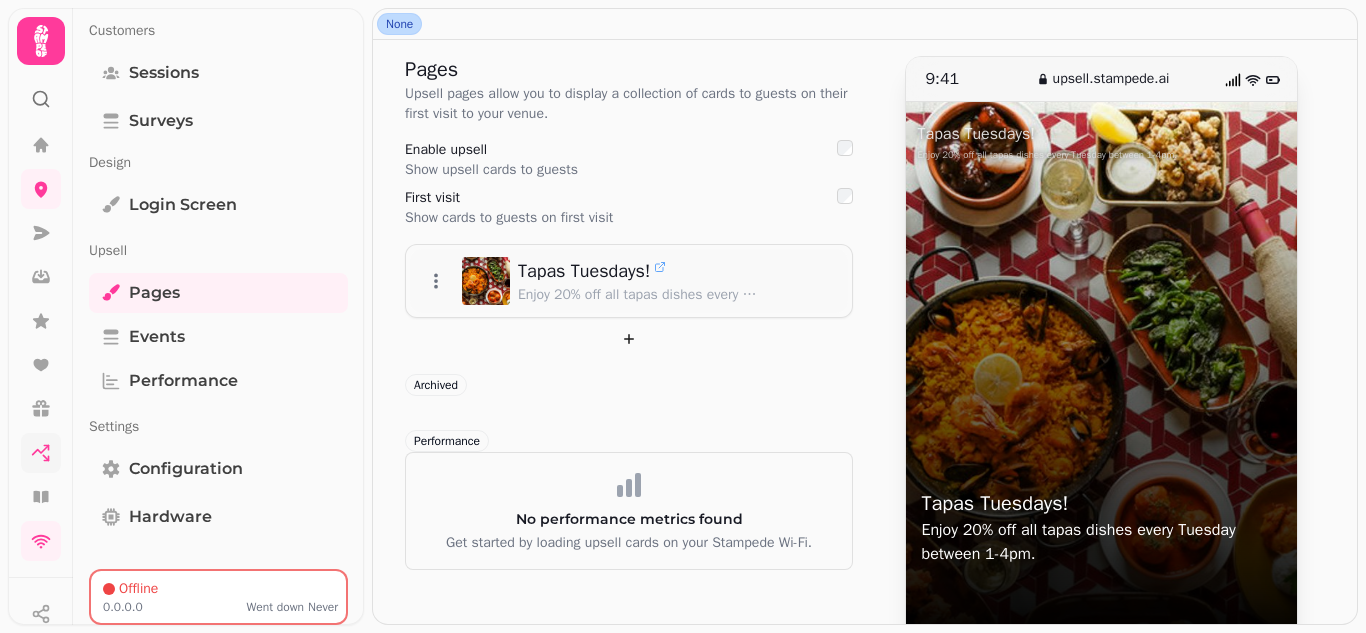 click on "Tapas Tuesdays! Enjoy 20% off all tapas dishes every Tuesday between 1-4pm. Get your code" at bounding box center (1101, 402) 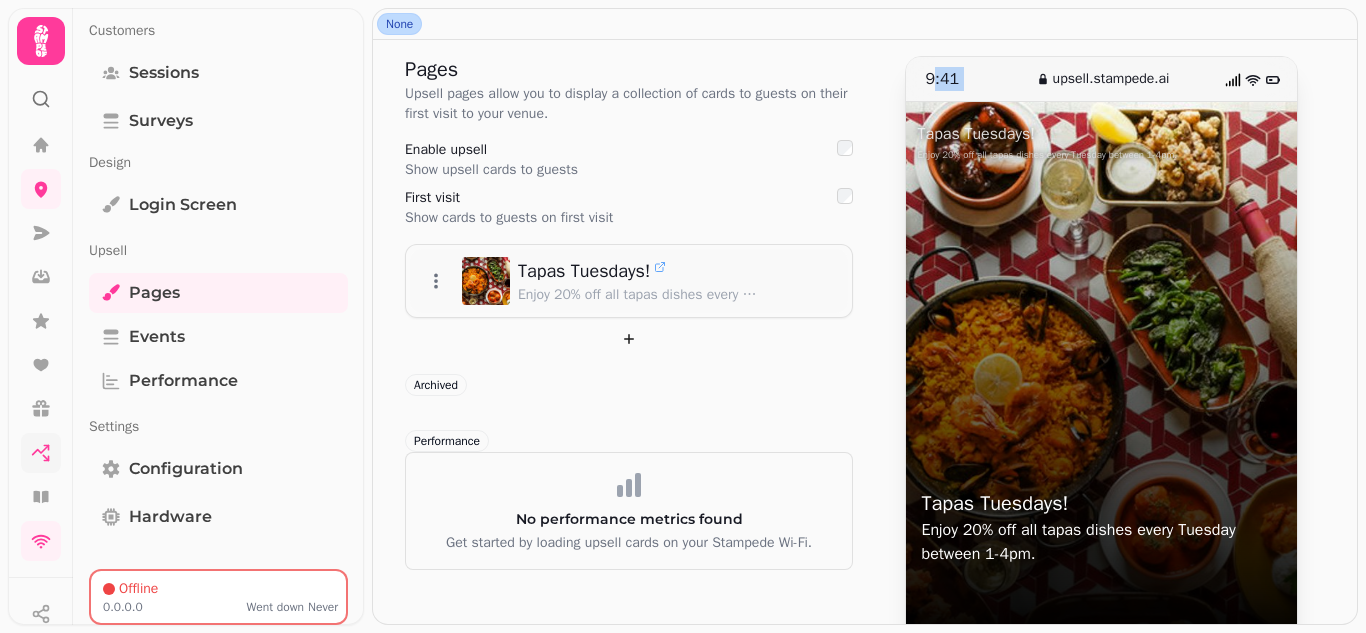 drag, startPoint x: 947, startPoint y: 74, endPoint x: 1011, endPoint y: 67, distance: 64.381676 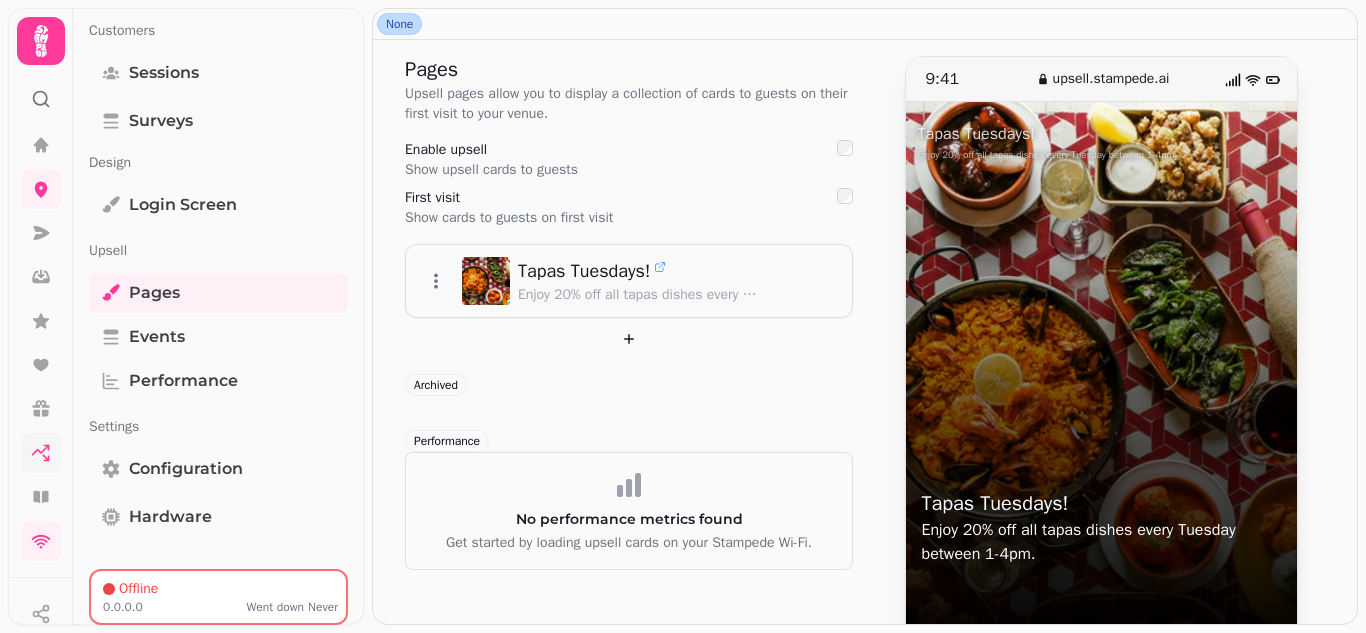 click on "upsell.stampede.ai" at bounding box center (1111, 79) 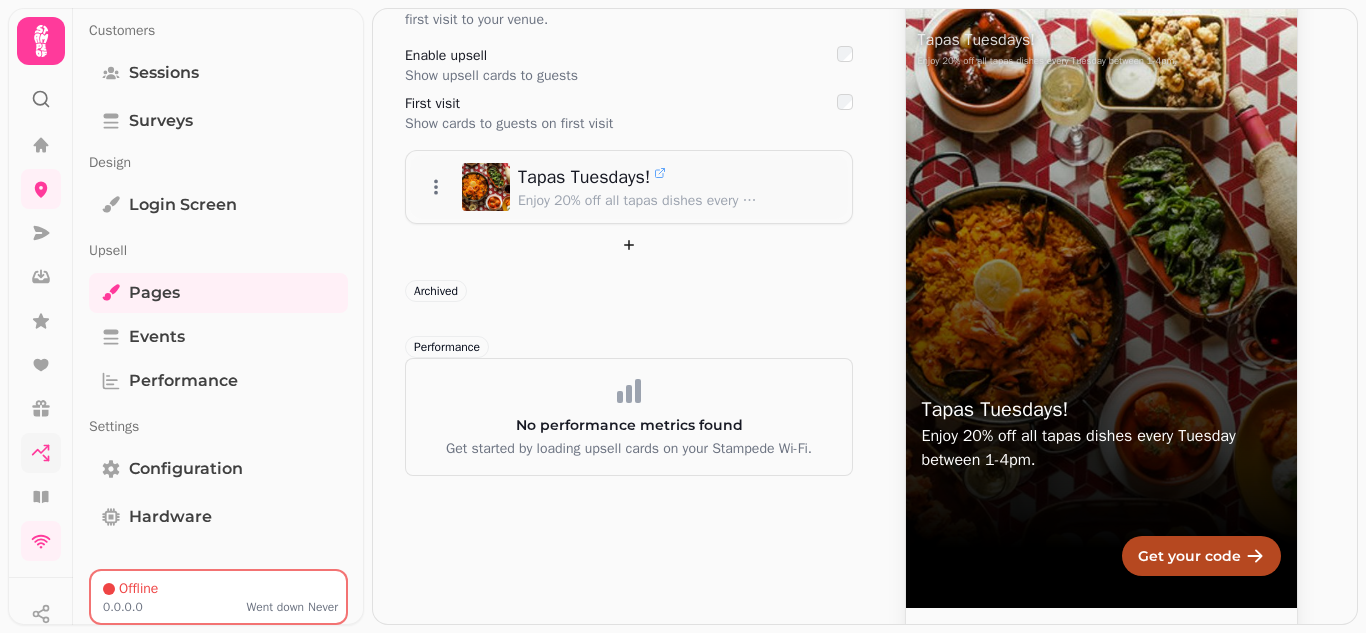 scroll, scrollTop: 0, scrollLeft: 0, axis: both 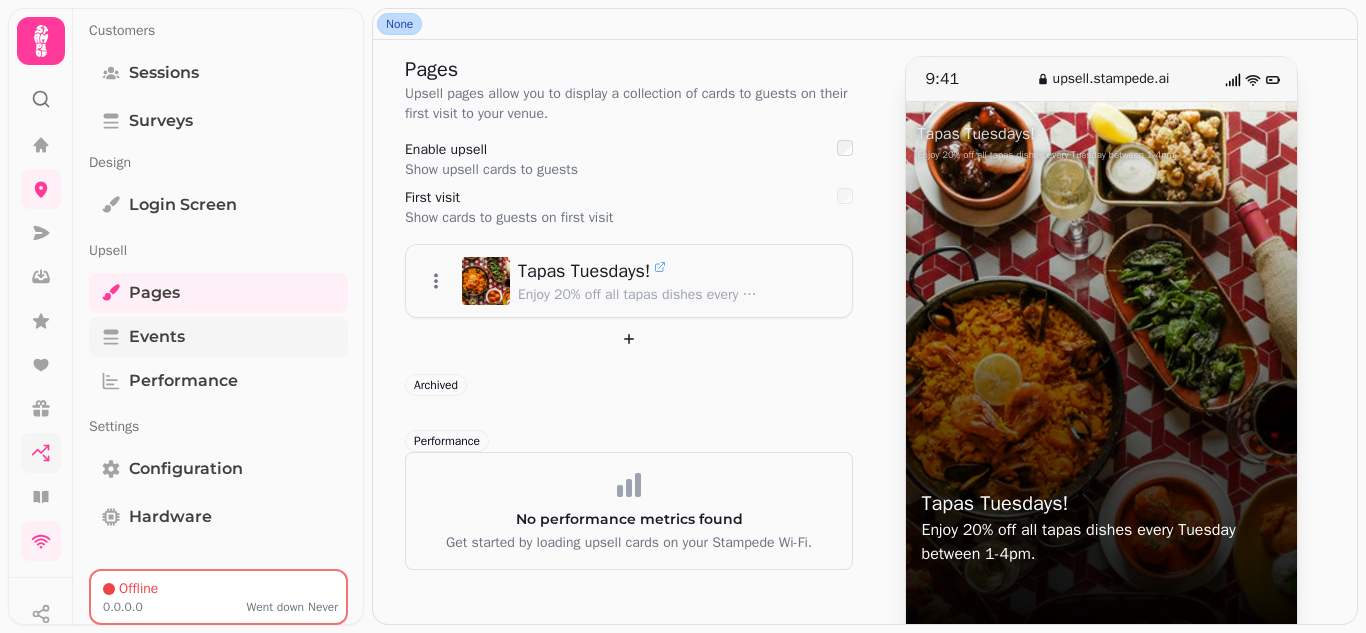 click on "Events" at bounding box center [157, 337] 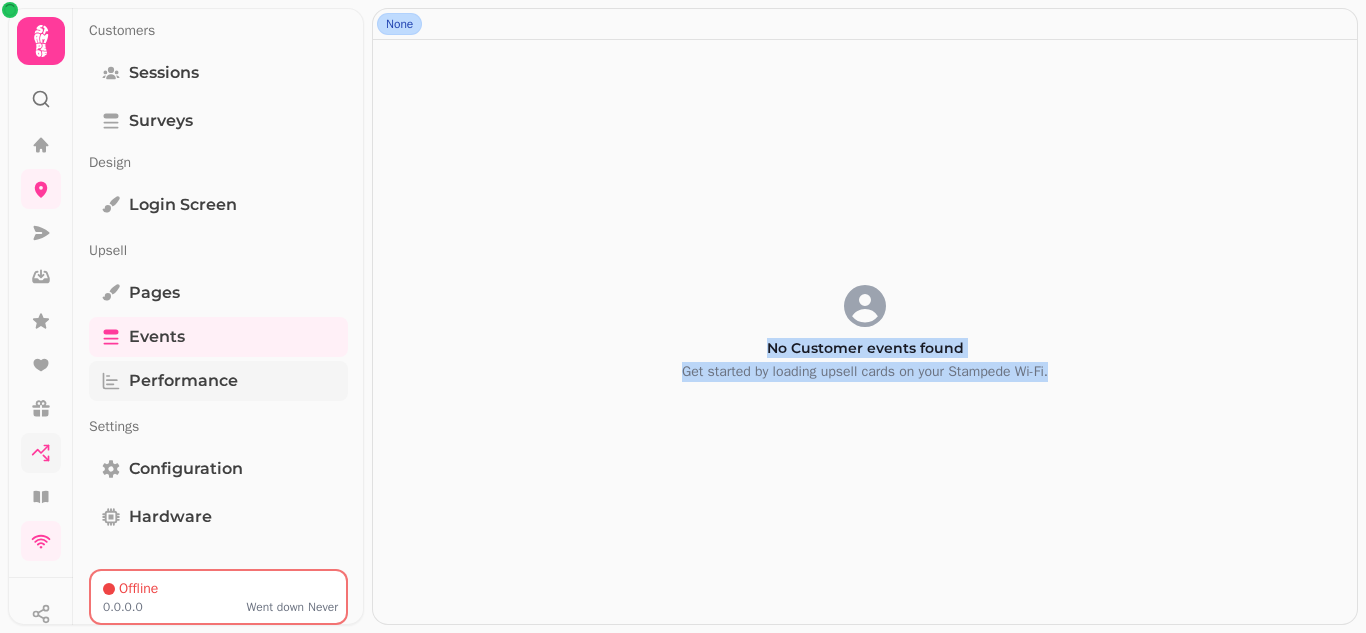 click on "Performance" at bounding box center [183, 381] 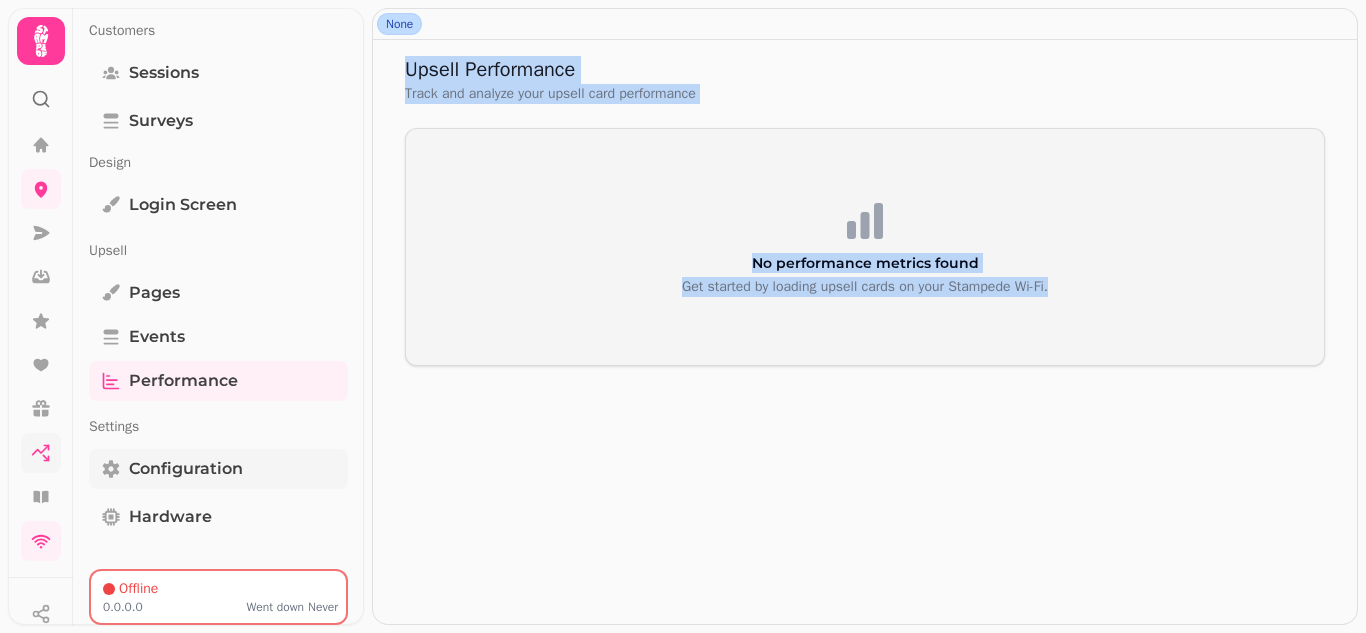 click on "Configuration" at bounding box center [186, 469] 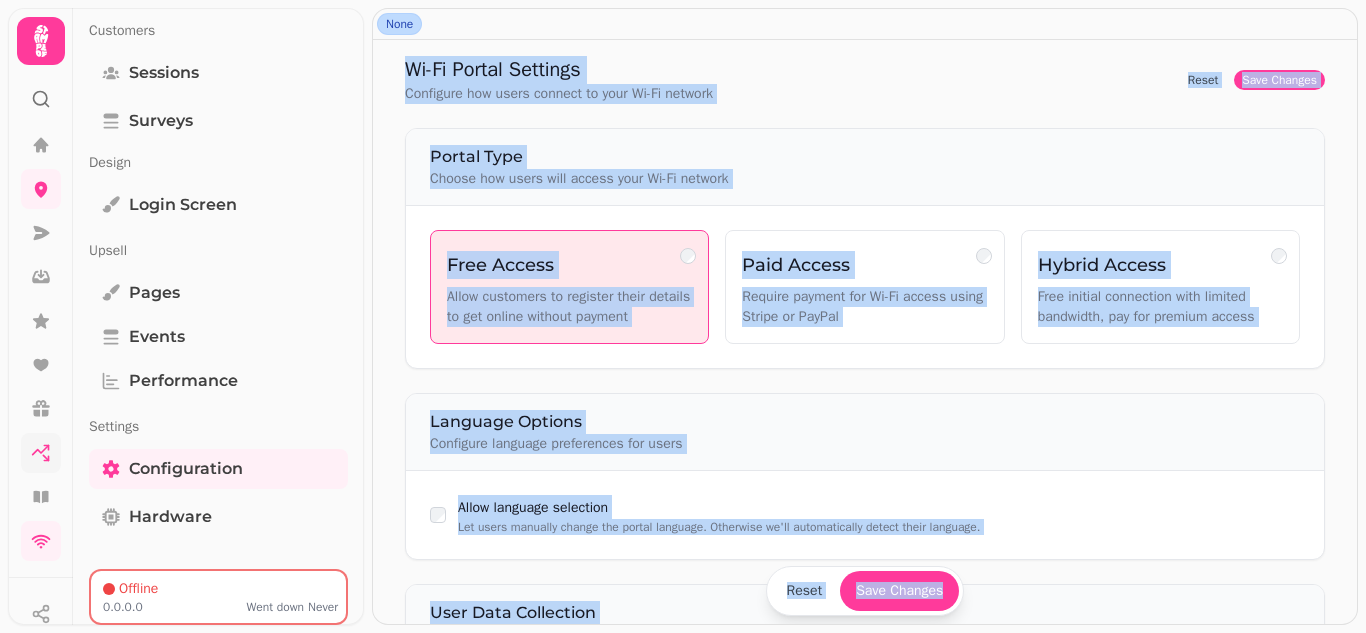 click on "Portal Type" at bounding box center (865, 157) 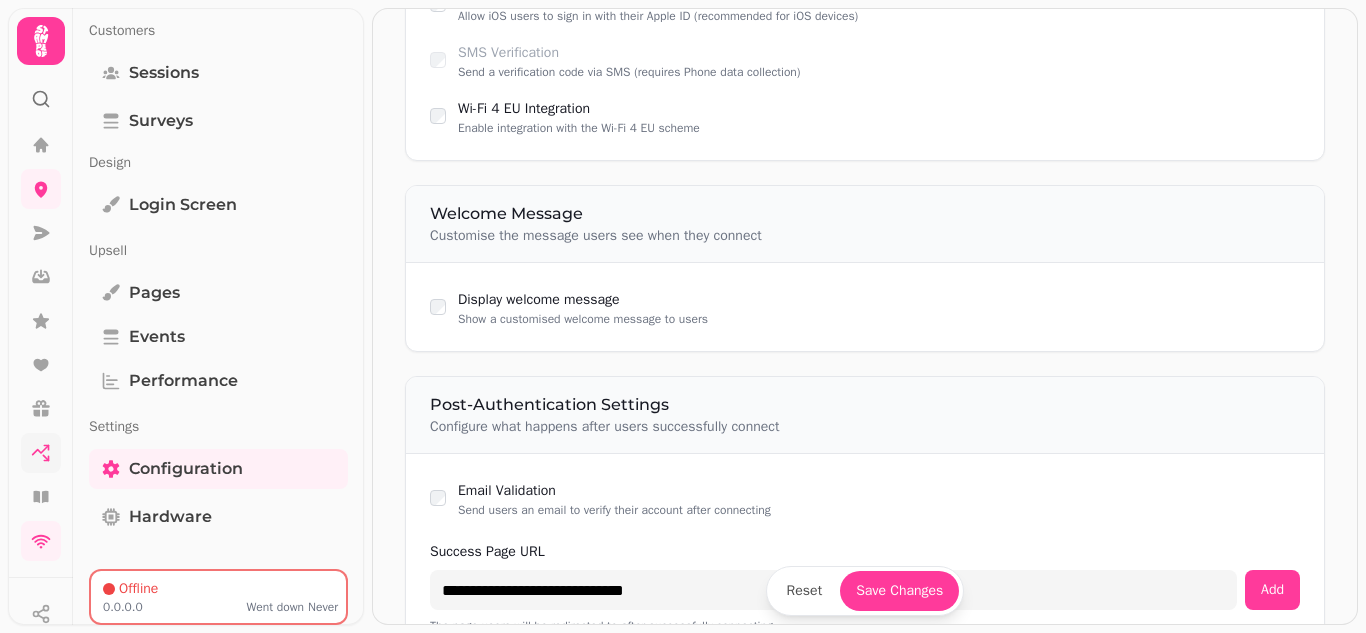 scroll, scrollTop: 1500, scrollLeft: 0, axis: vertical 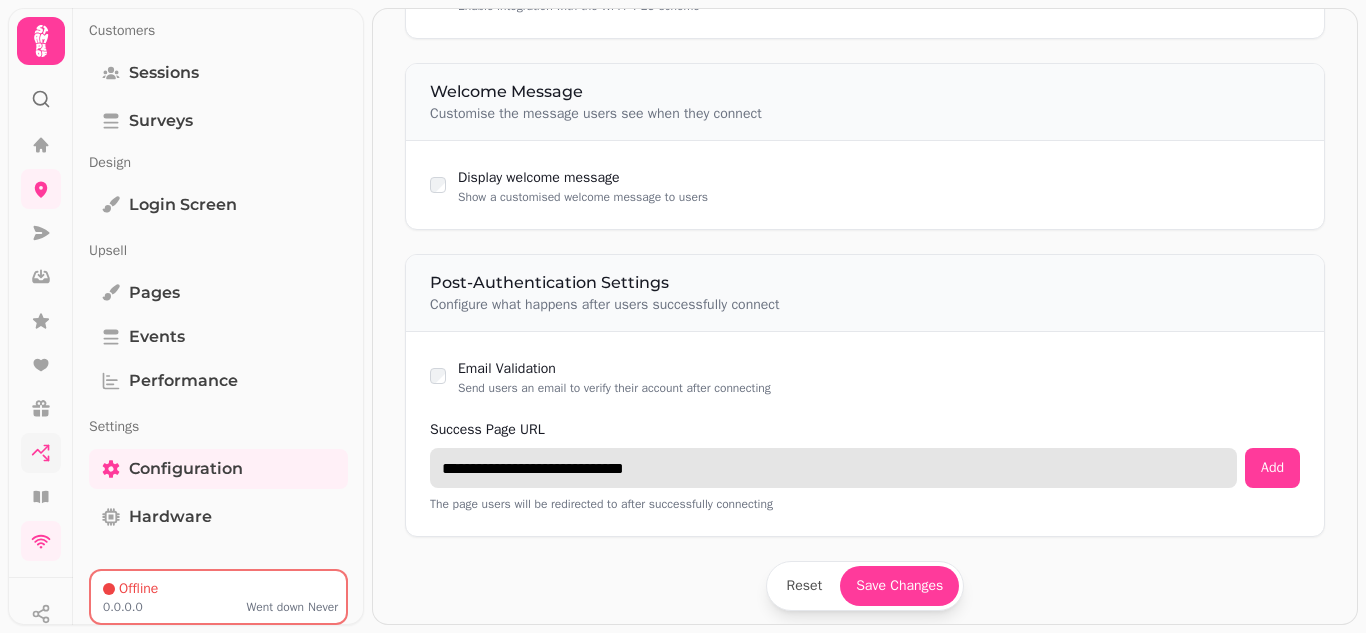 drag, startPoint x: 668, startPoint y: 471, endPoint x: 437, endPoint y: 480, distance: 231.17526 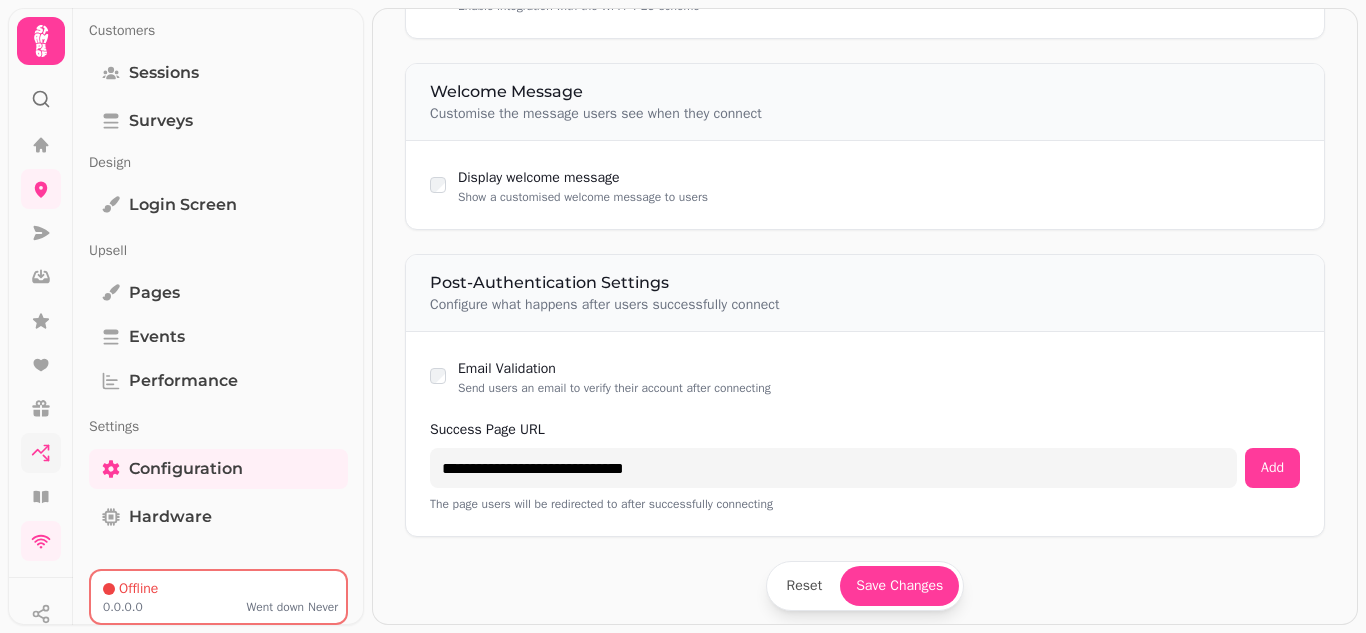 click on "Email Validation Send users an email to verify their account after connecting" at bounding box center (865, 376) 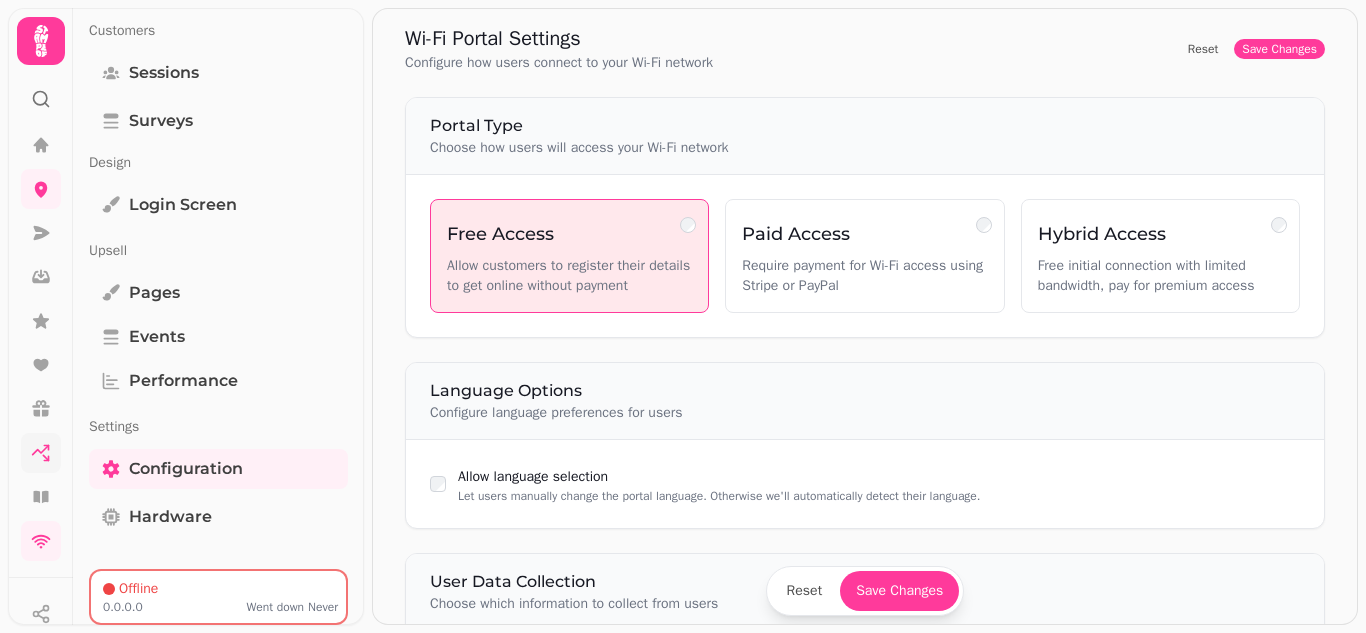 scroll, scrollTop: 0, scrollLeft: 0, axis: both 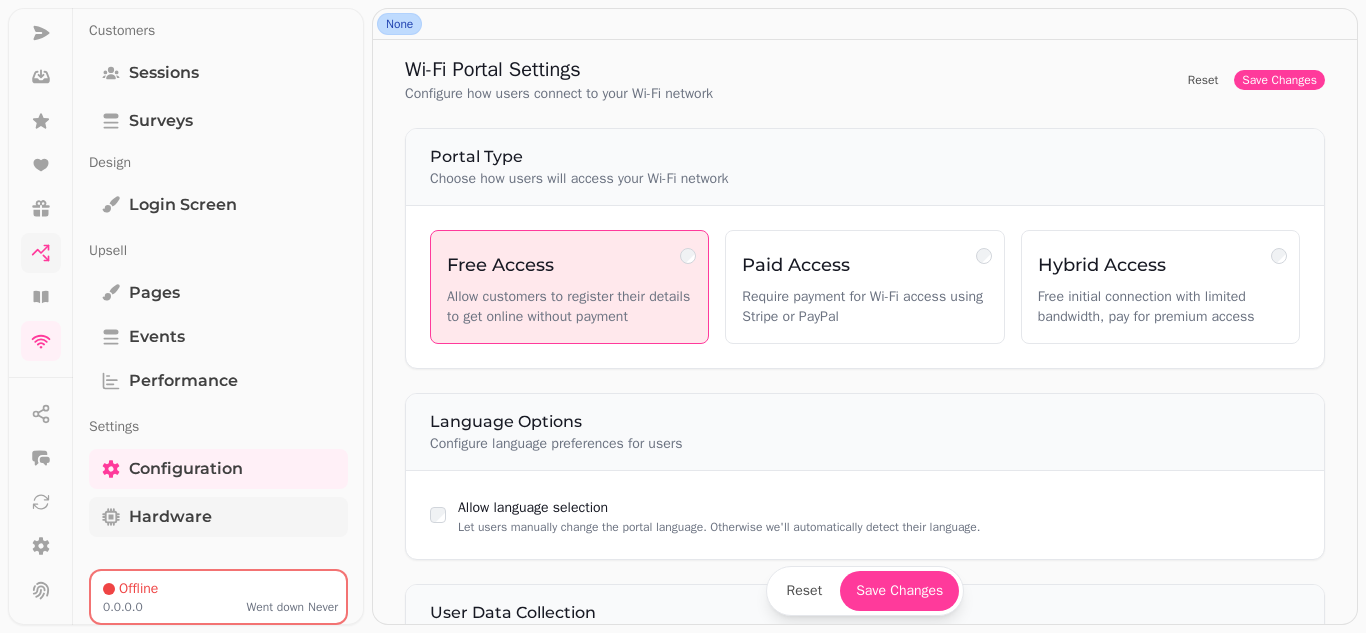 click on "Hardware" at bounding box center [170, 517] 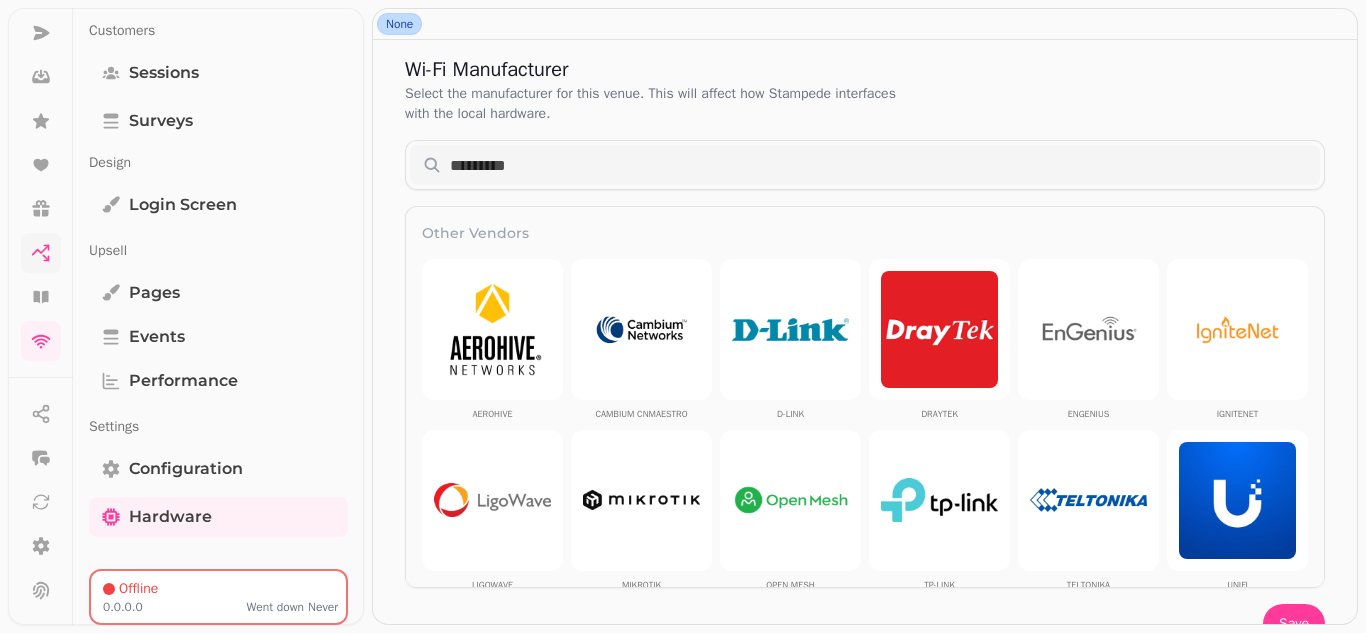 scroll, scrollTop: 0, scrollLeft: 0, axis: both 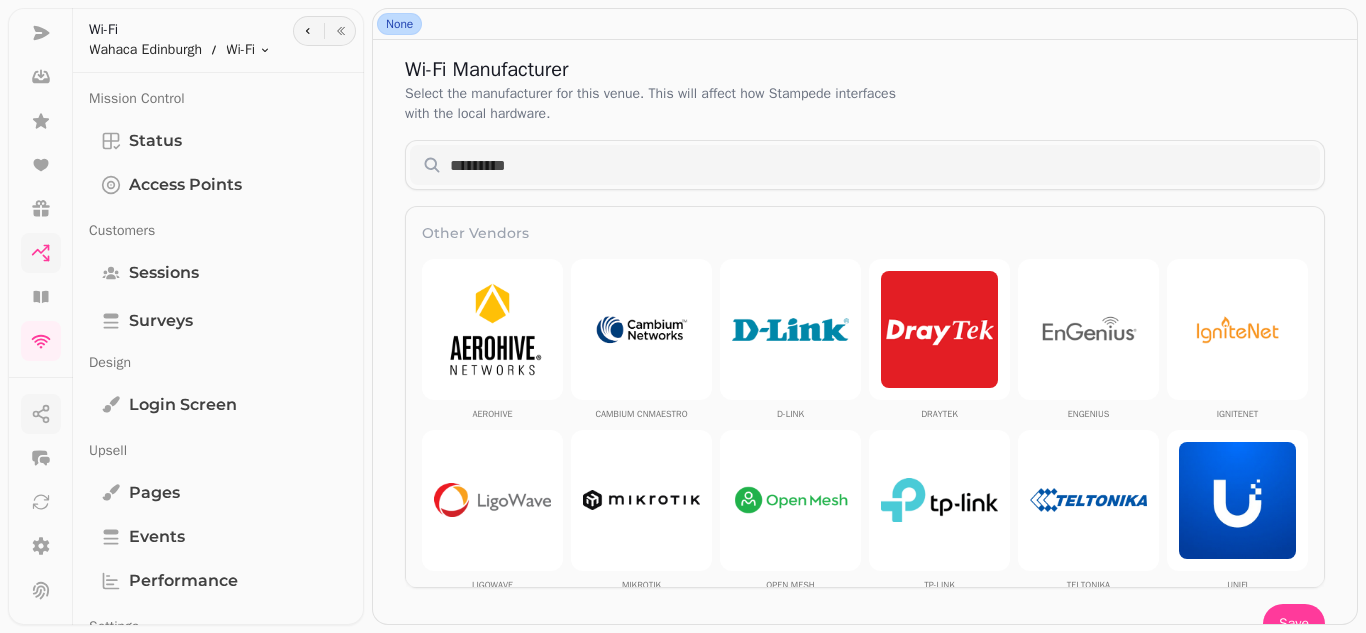 click 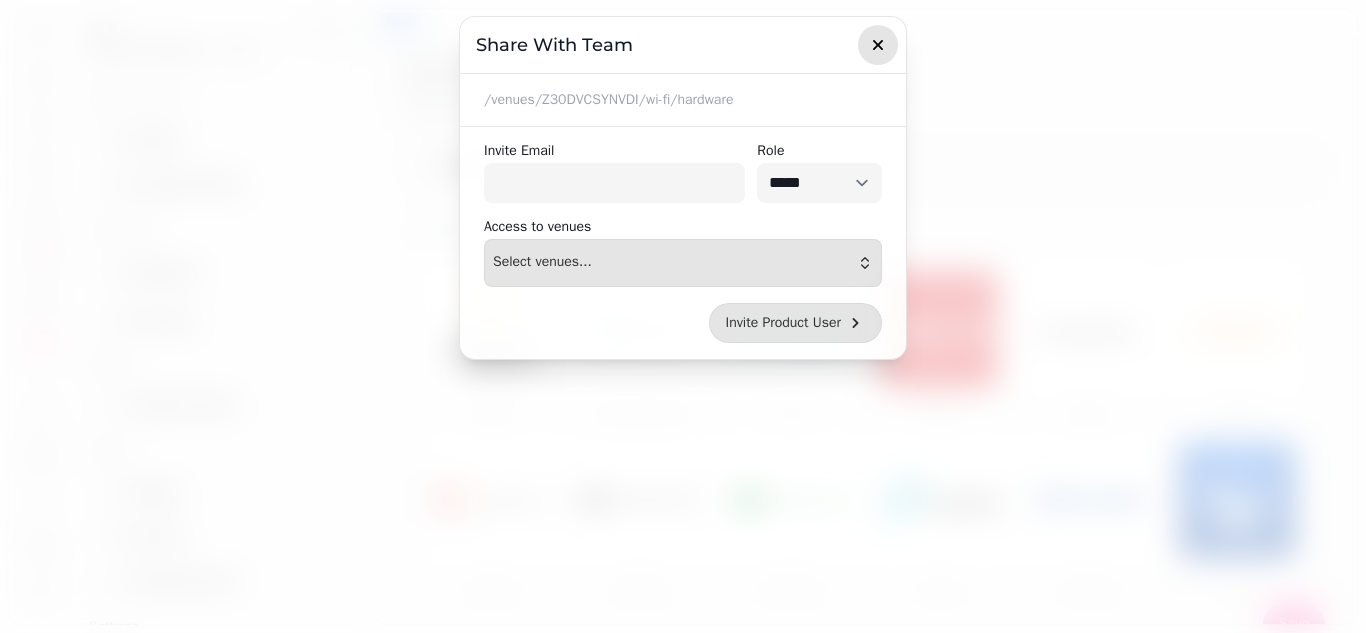 click 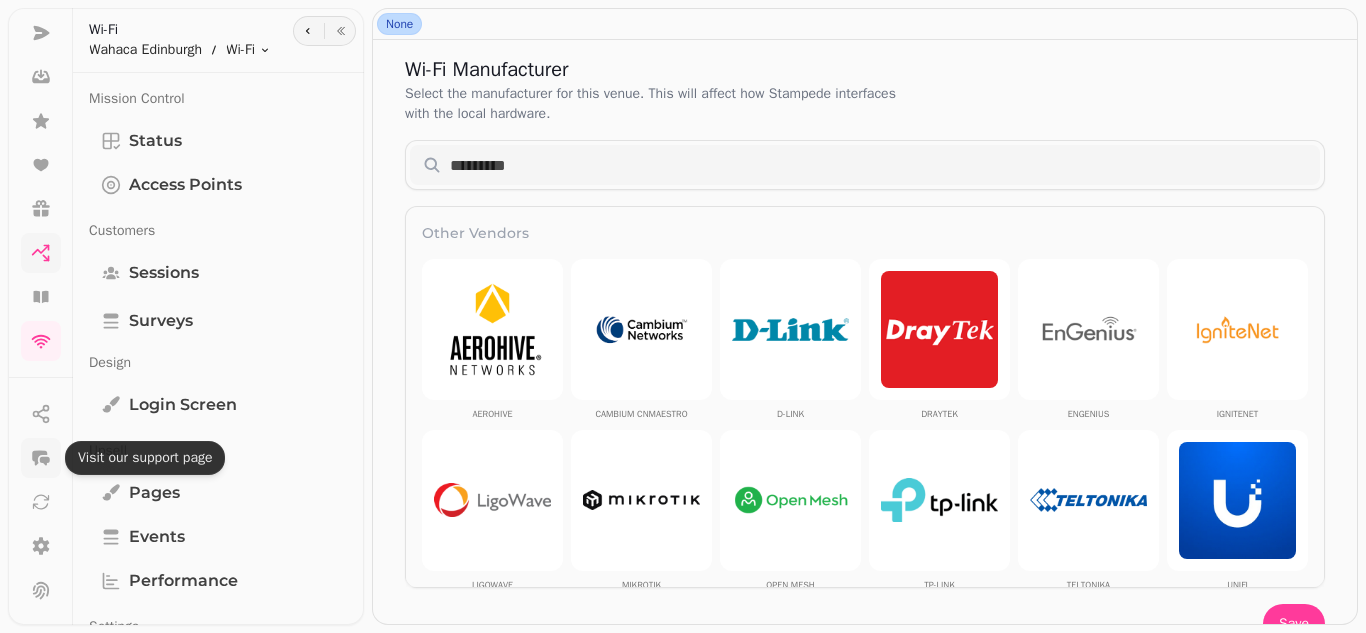 click 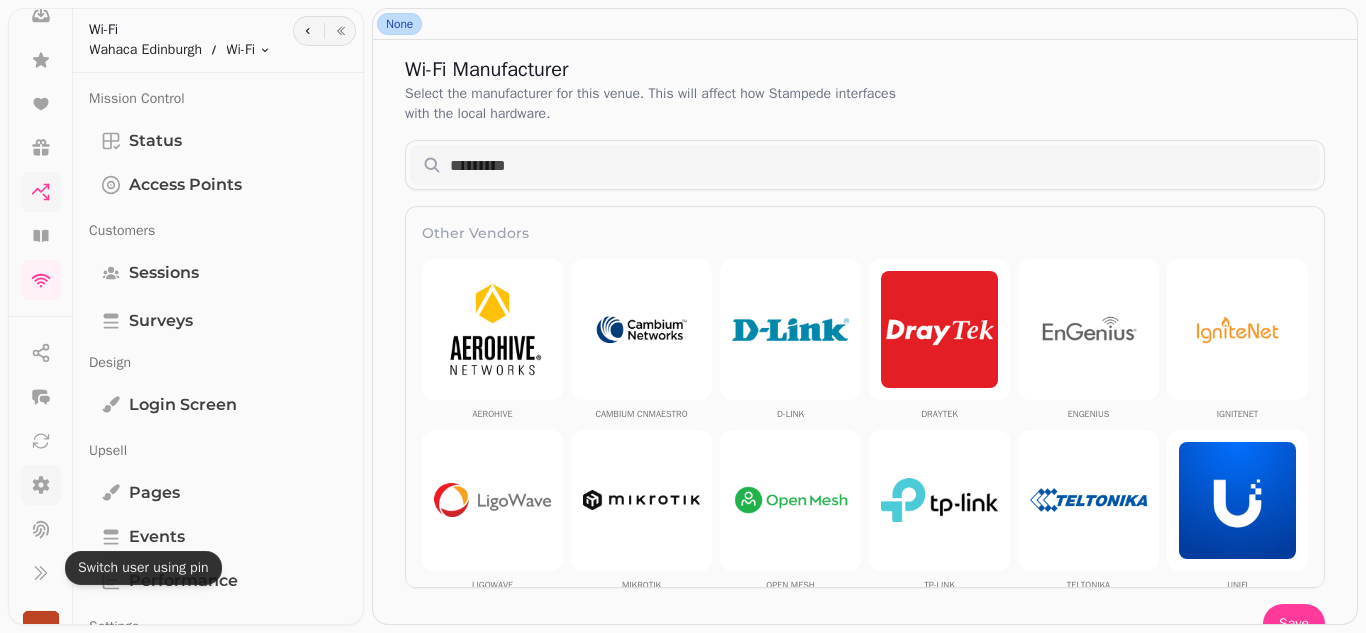 scroll, scrollTop: 294, scrollLeft: 0, axis: vertical 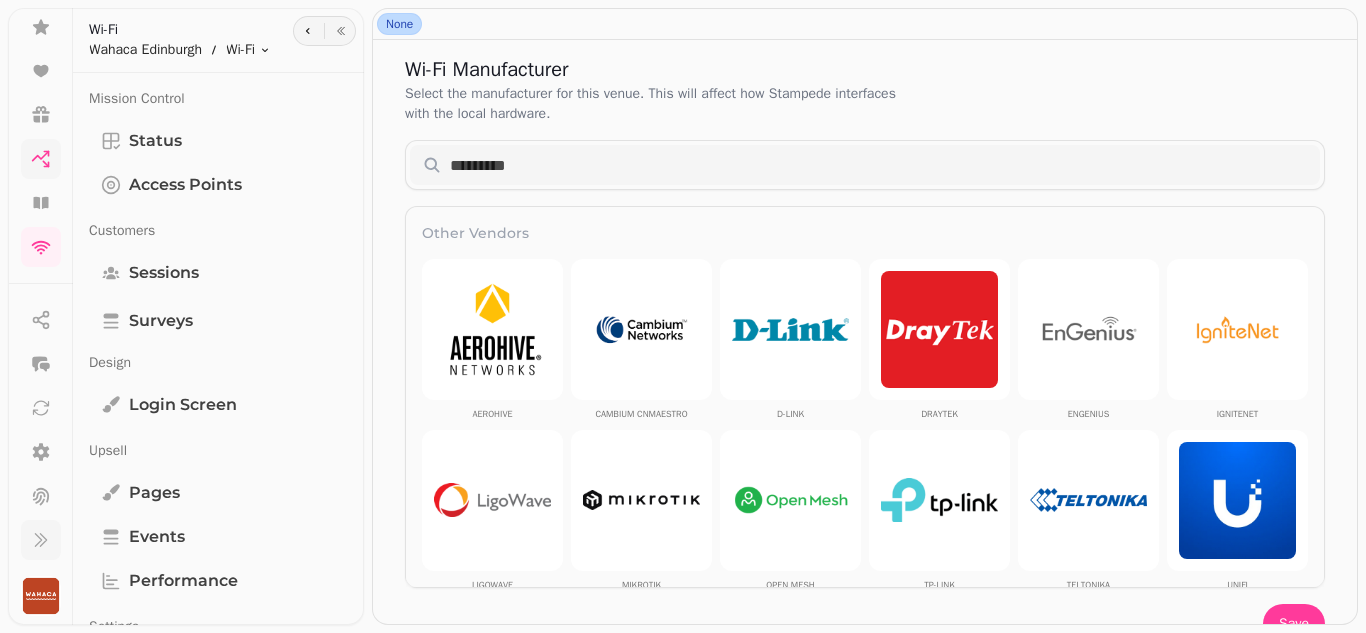 click 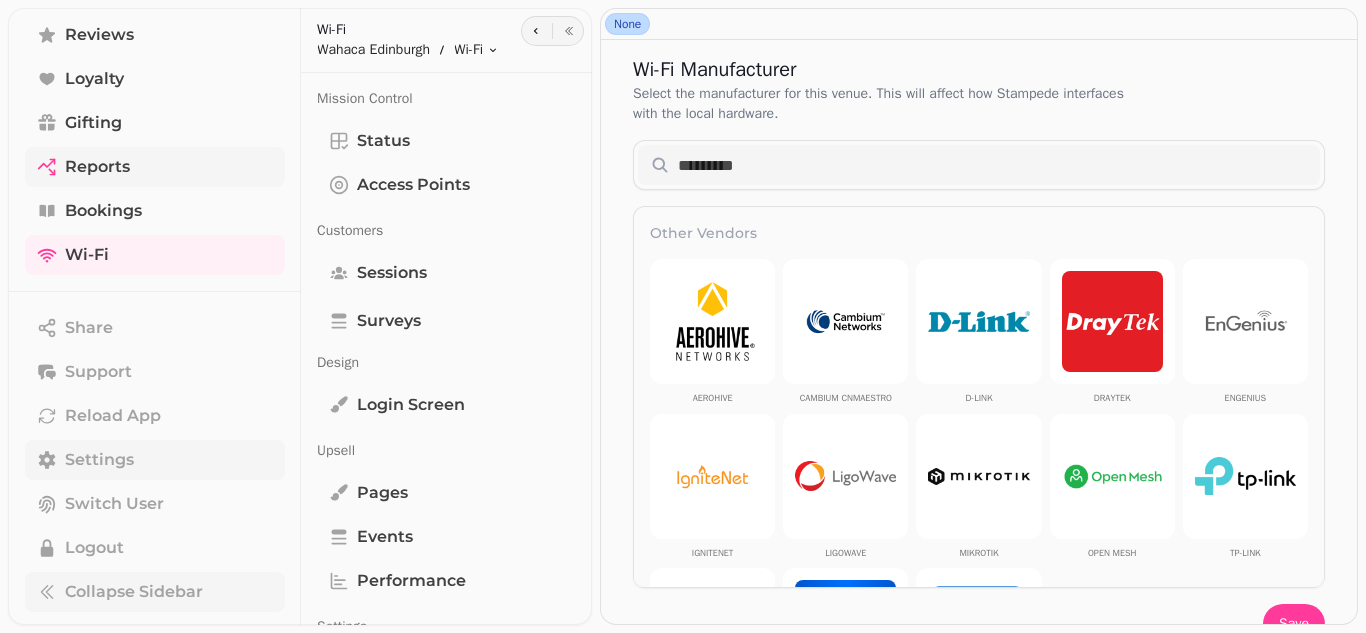 click on "Settings" at bounding box center (99, 460) 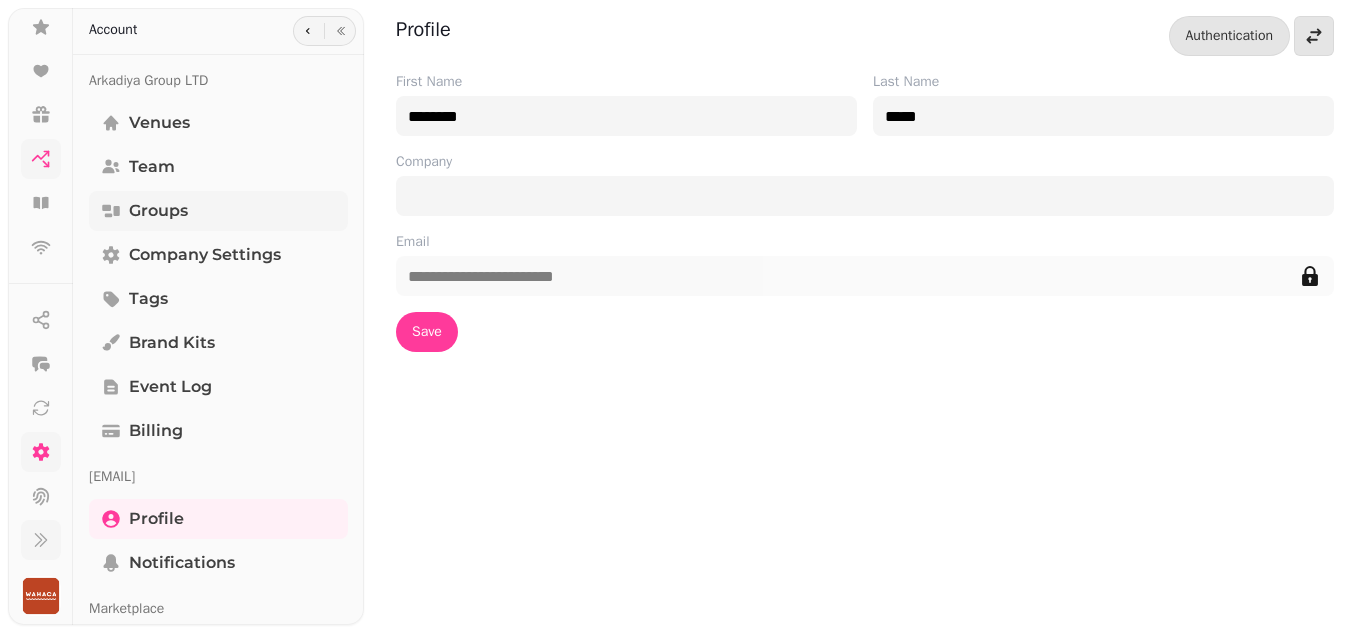 click on "Groups" at bounding box center (158, 211) 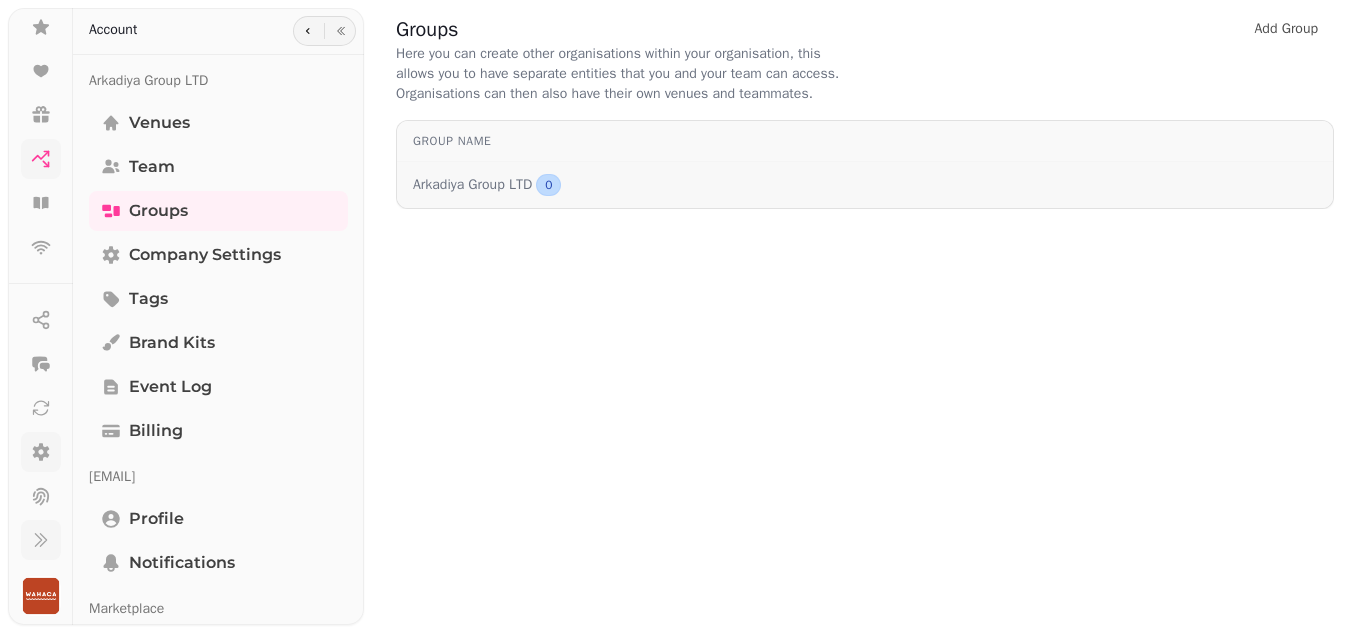 click on "Arkadiya Group LTD" at bounding box center [472, 185] 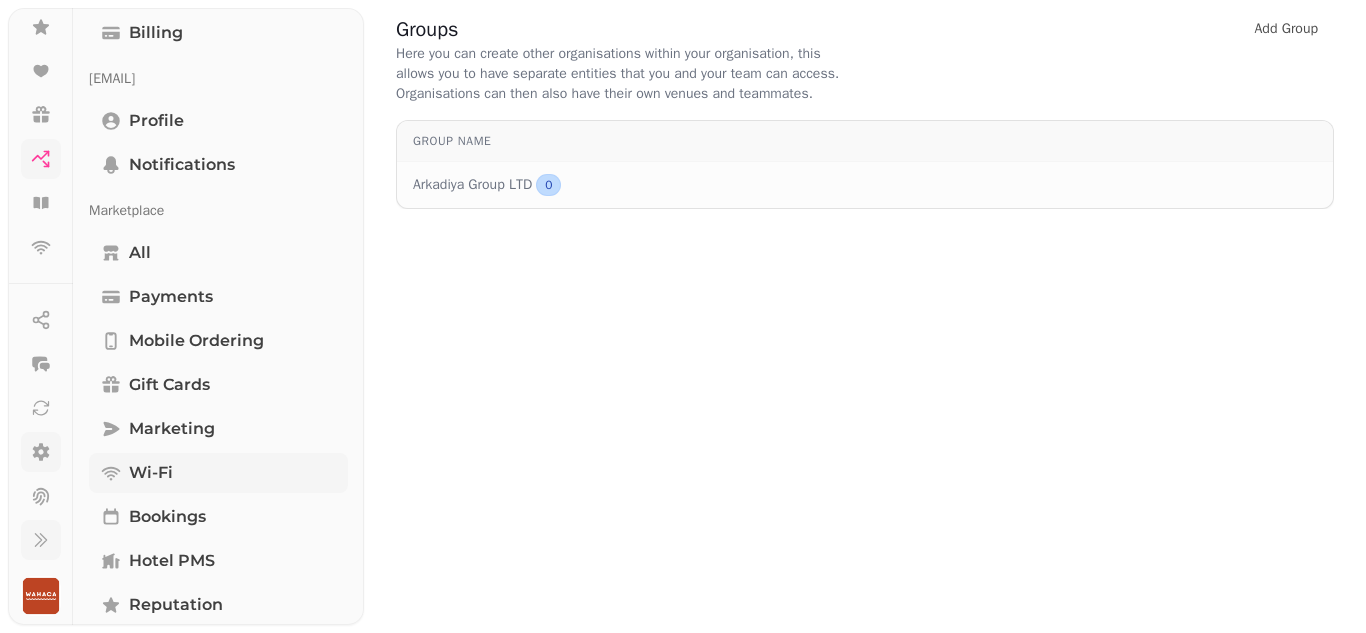 scroll, scrollTop: 400, scrollLeft: 0, axis: vertical 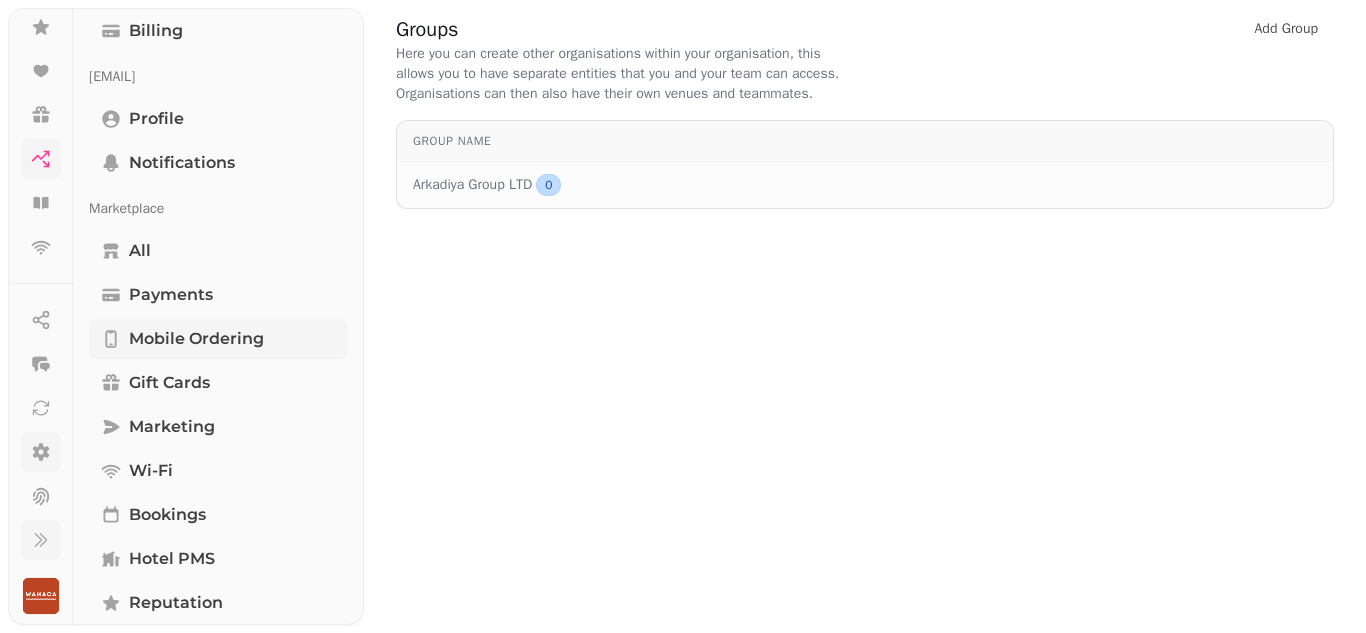 click on "Mobile ordering" at bounding box center [196, 339] 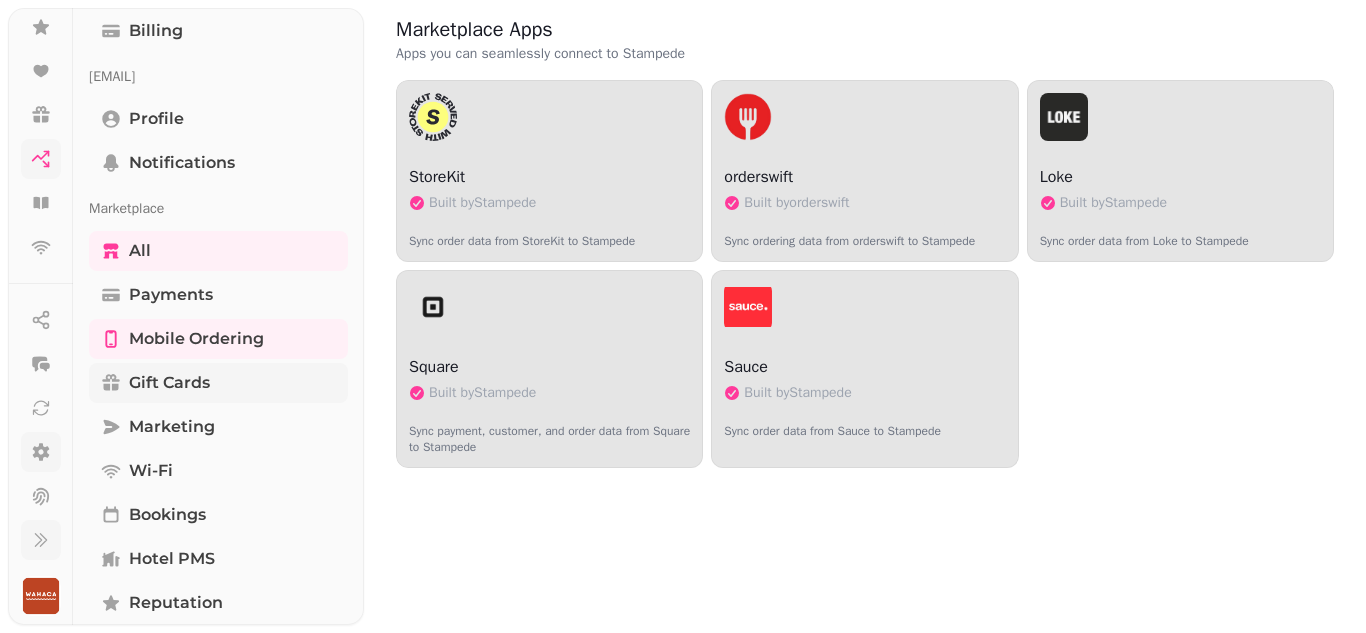 click on "Gift cards" at bounding box center [169, 383] 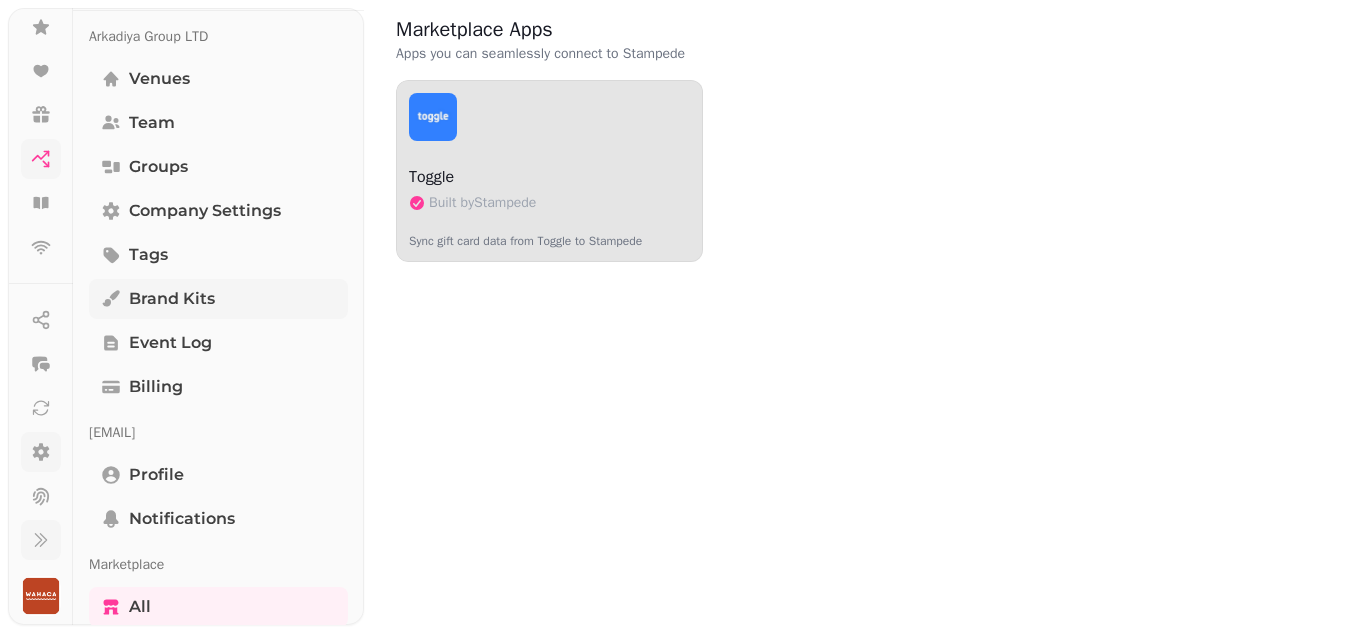 scroll, scrollTop: 0, scrollLeft: 0, axis: both 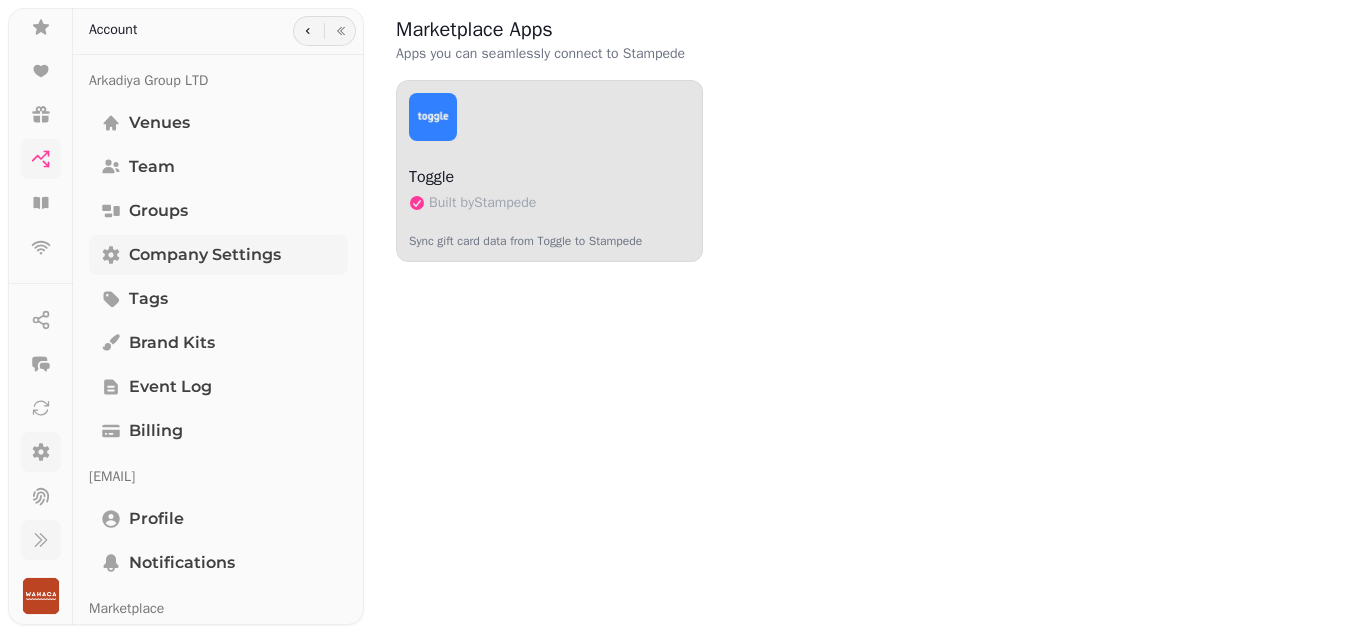 click on "Company settings" at bounding box center (205, 255) 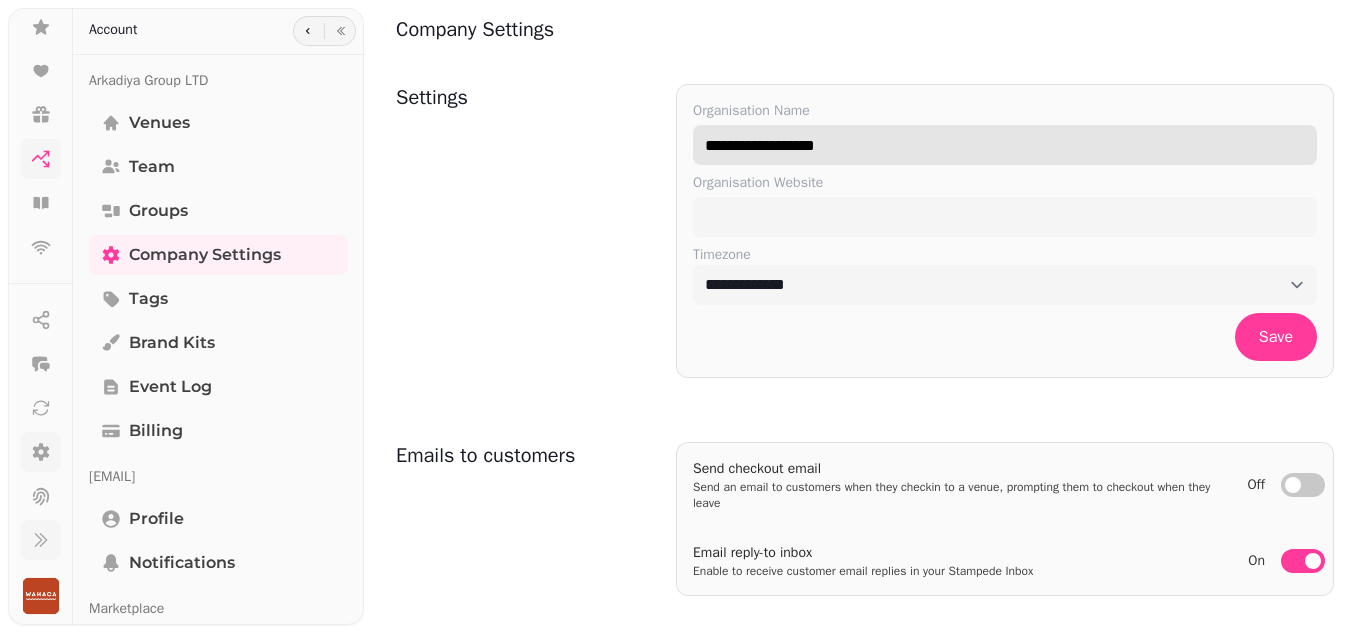 click on "**********" at bounding box center (1005, 145) 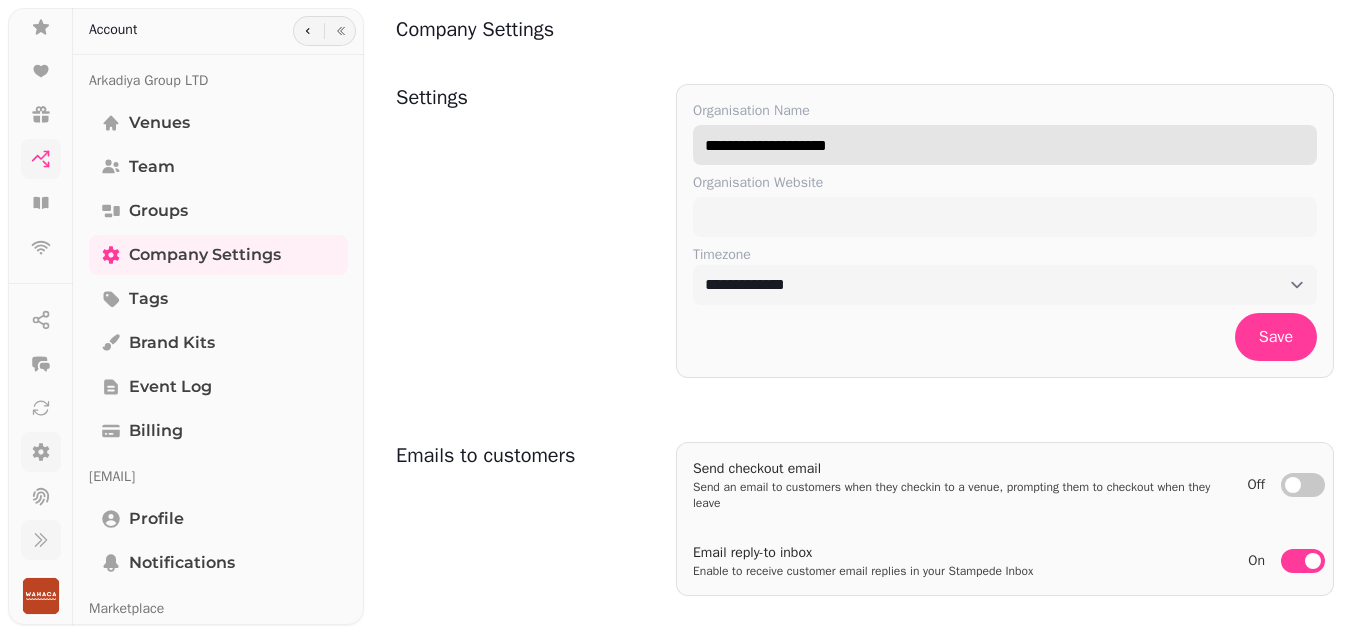 type on "**********" 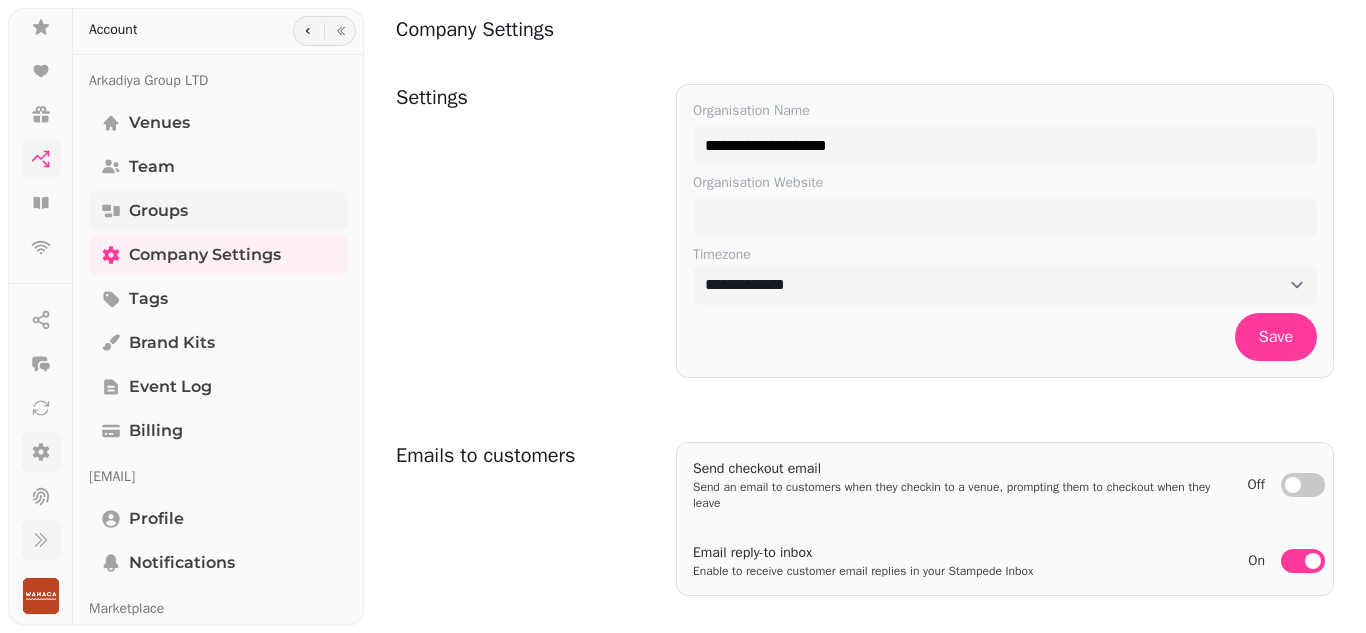 click on "Groups" at bounding box center [158, 211] 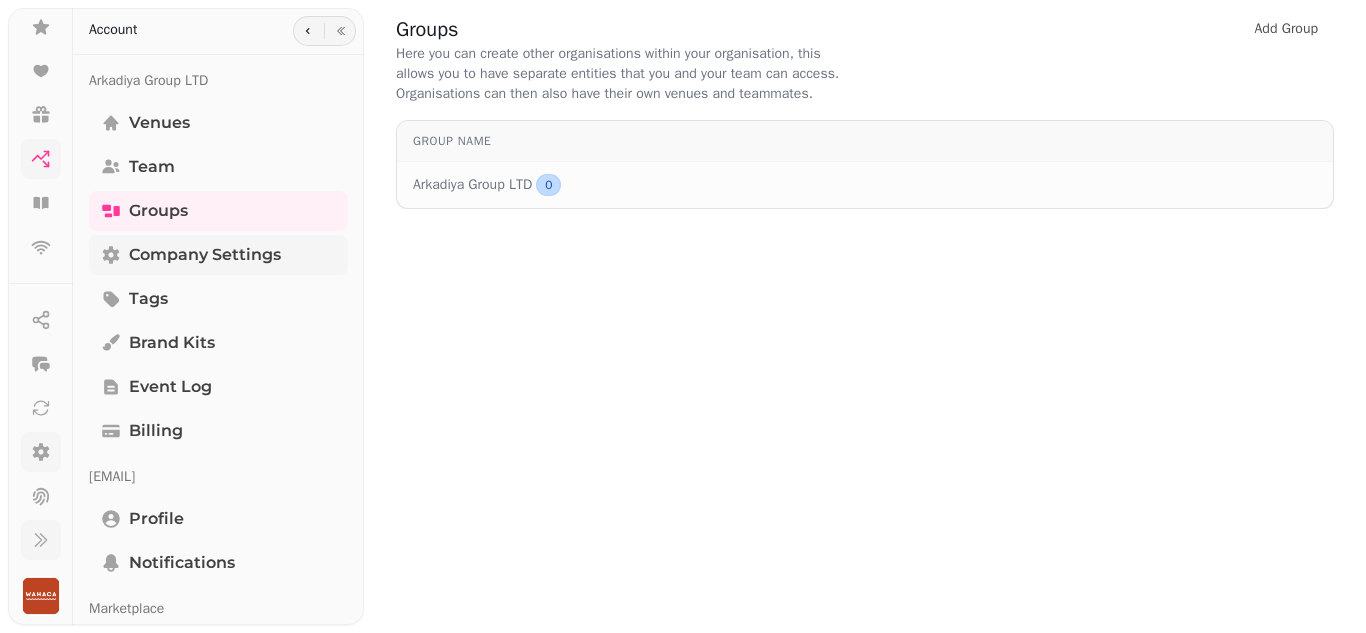 click on "Company settings" at bounding box center [205, 255] 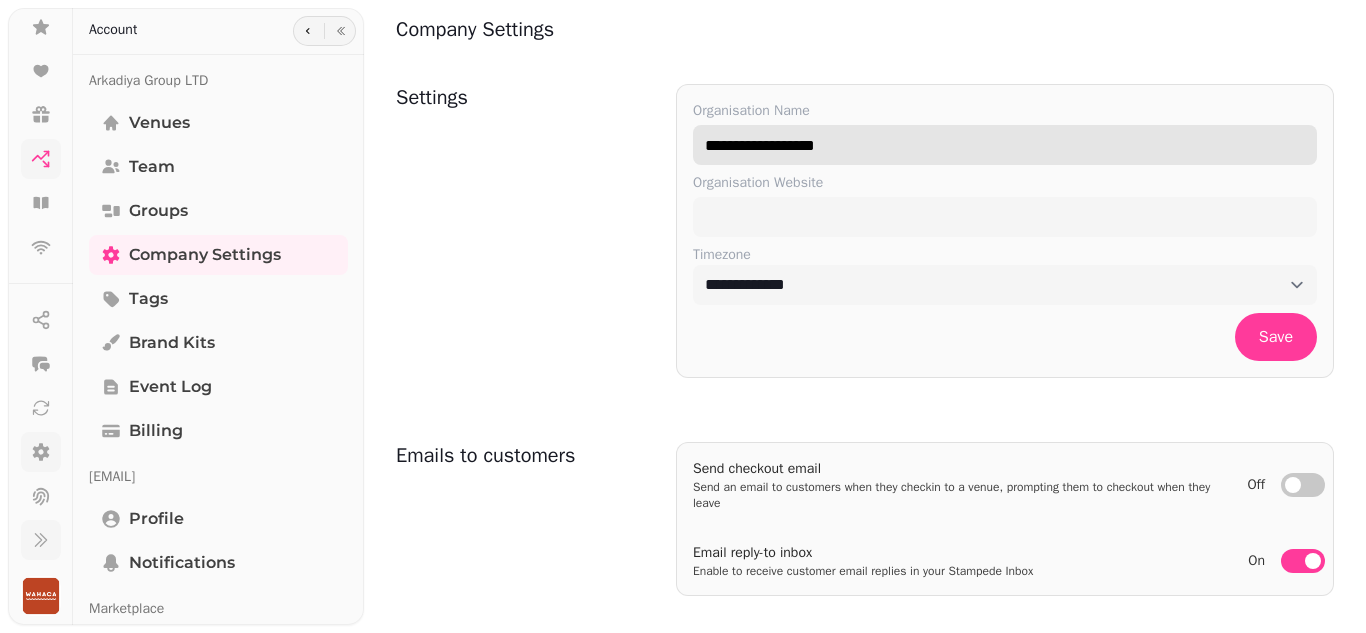 click on "**********" at bounding box center (1005, 145) 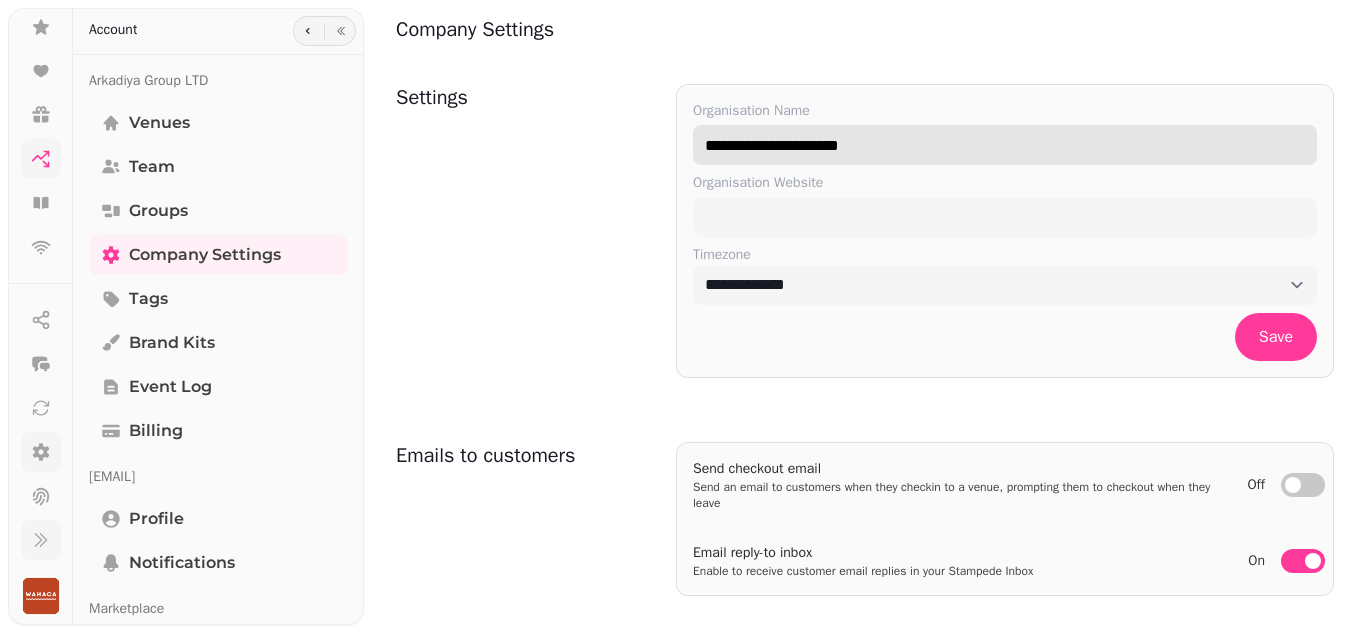 type on "**********" 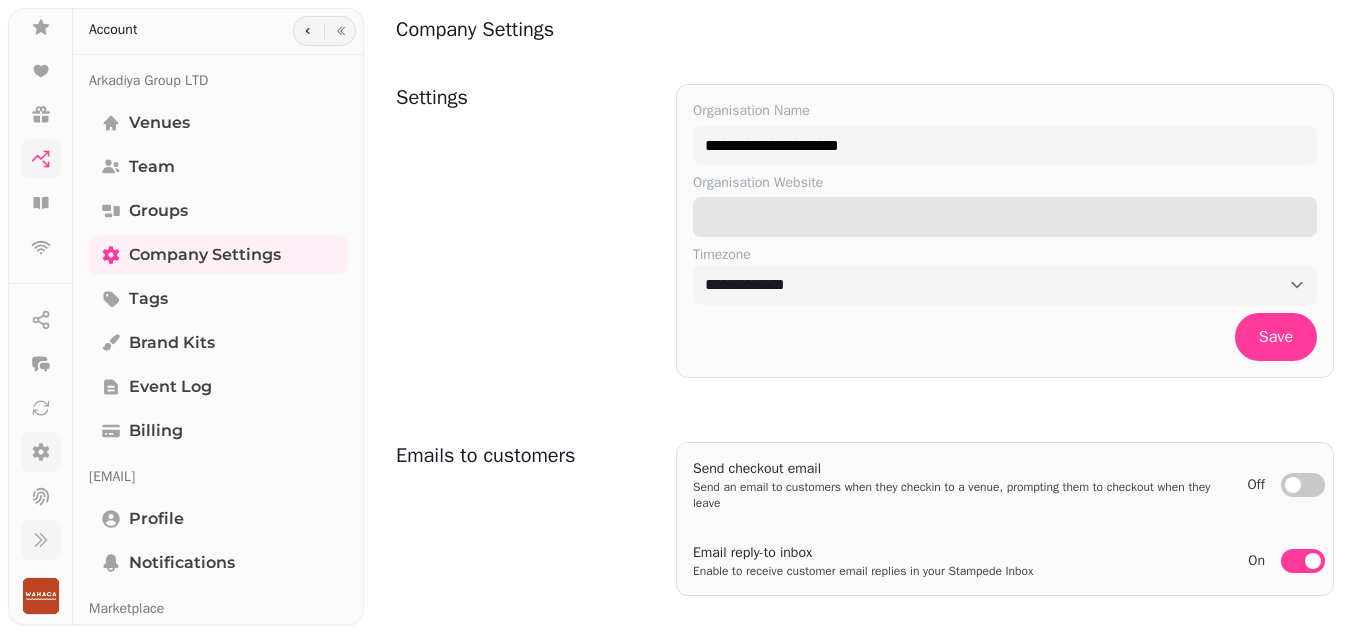 click on "Organisation Website" at bounding box center [1005, 217] 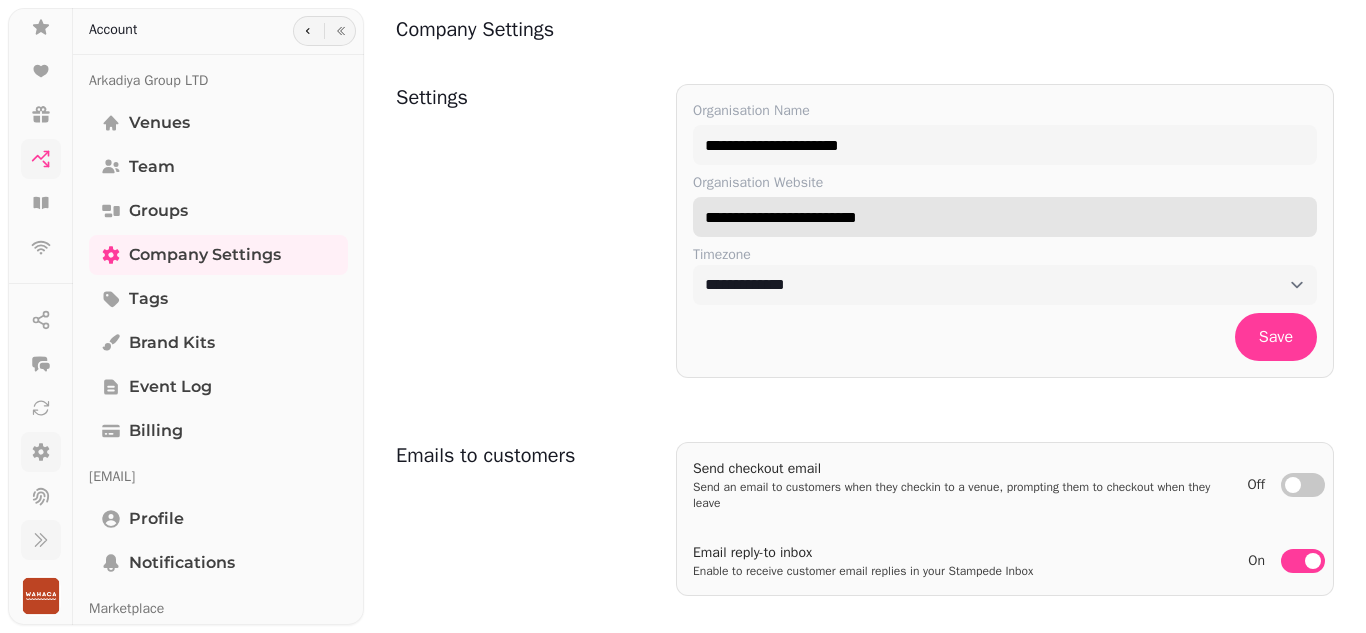 type on "**********" 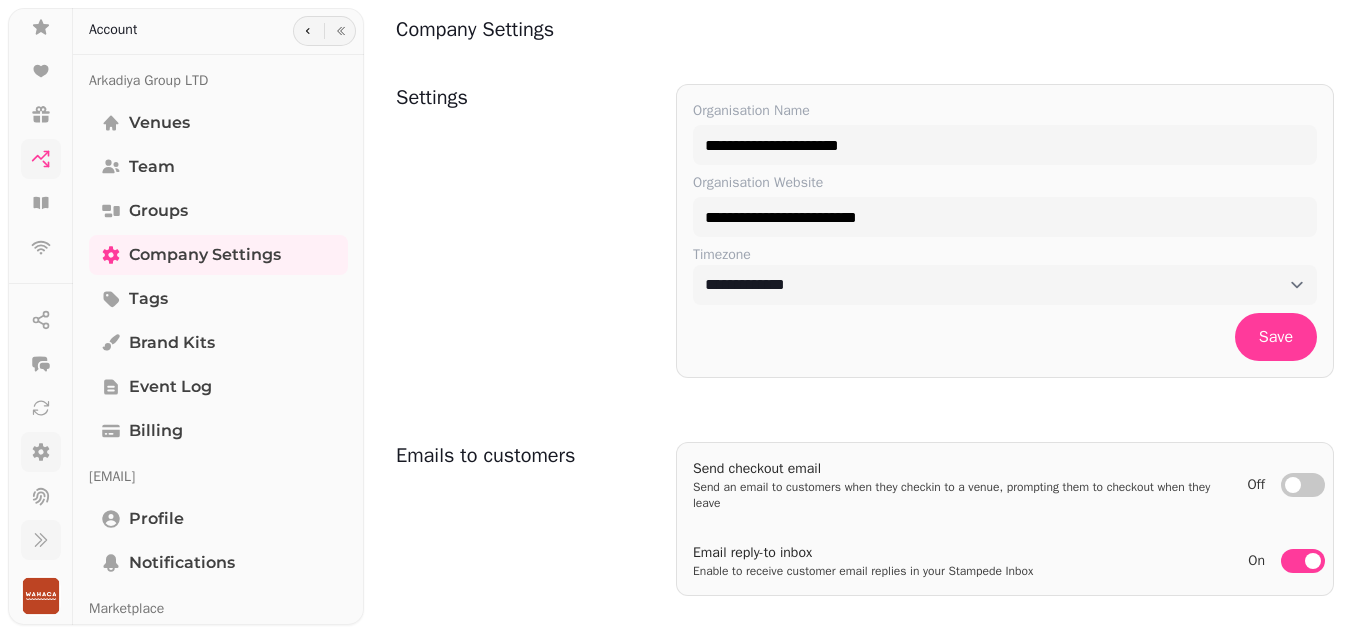 click on "**********" at bounding box center [865, 231] 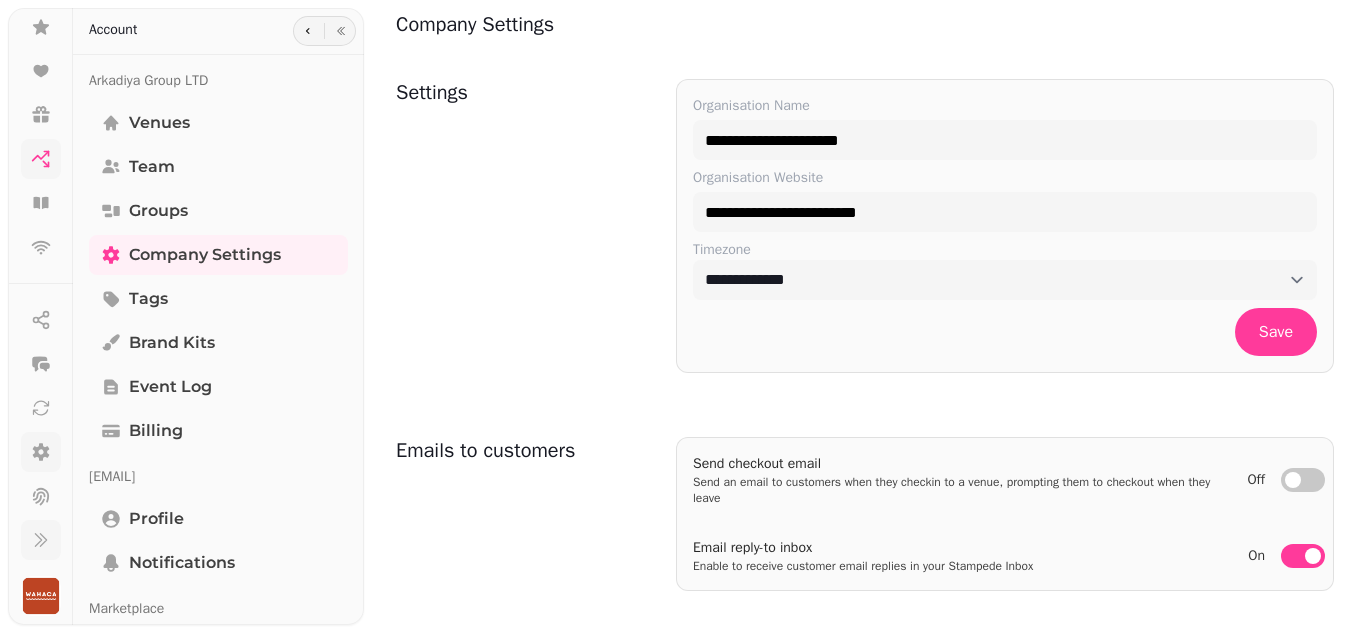 scroll, scrollTop: 0, scrollLeft: 0, axis: both 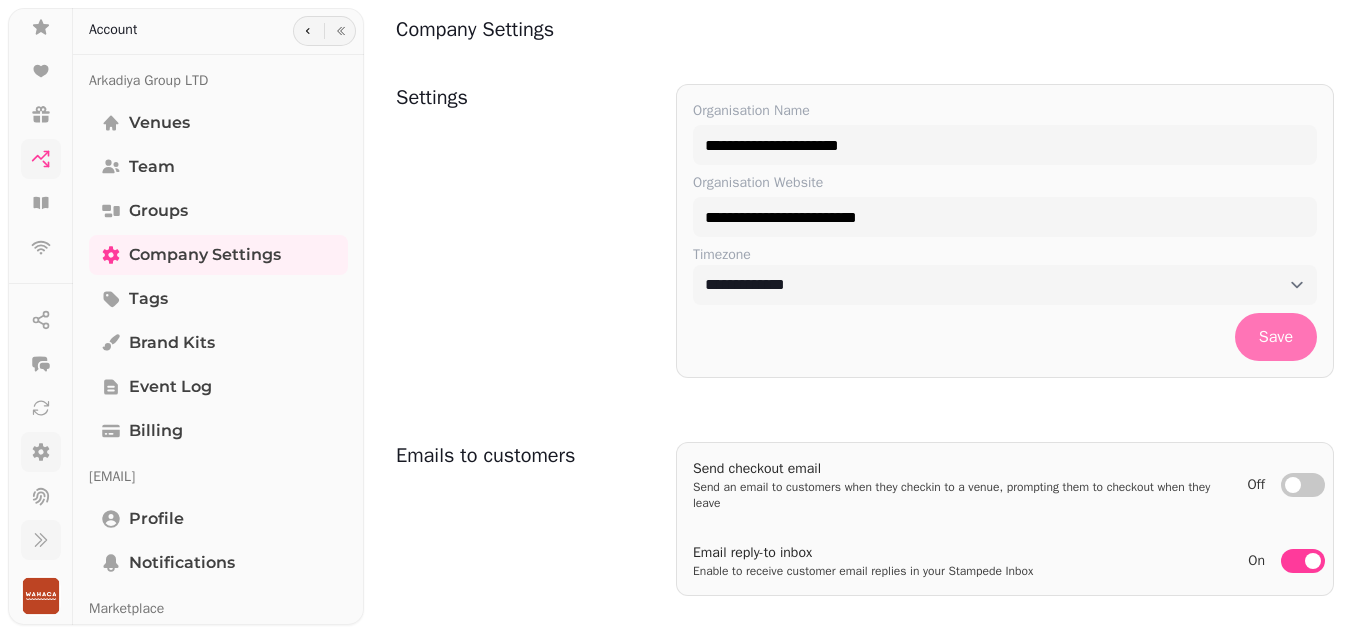 click on "Save" at bounding box center (1276, 337) 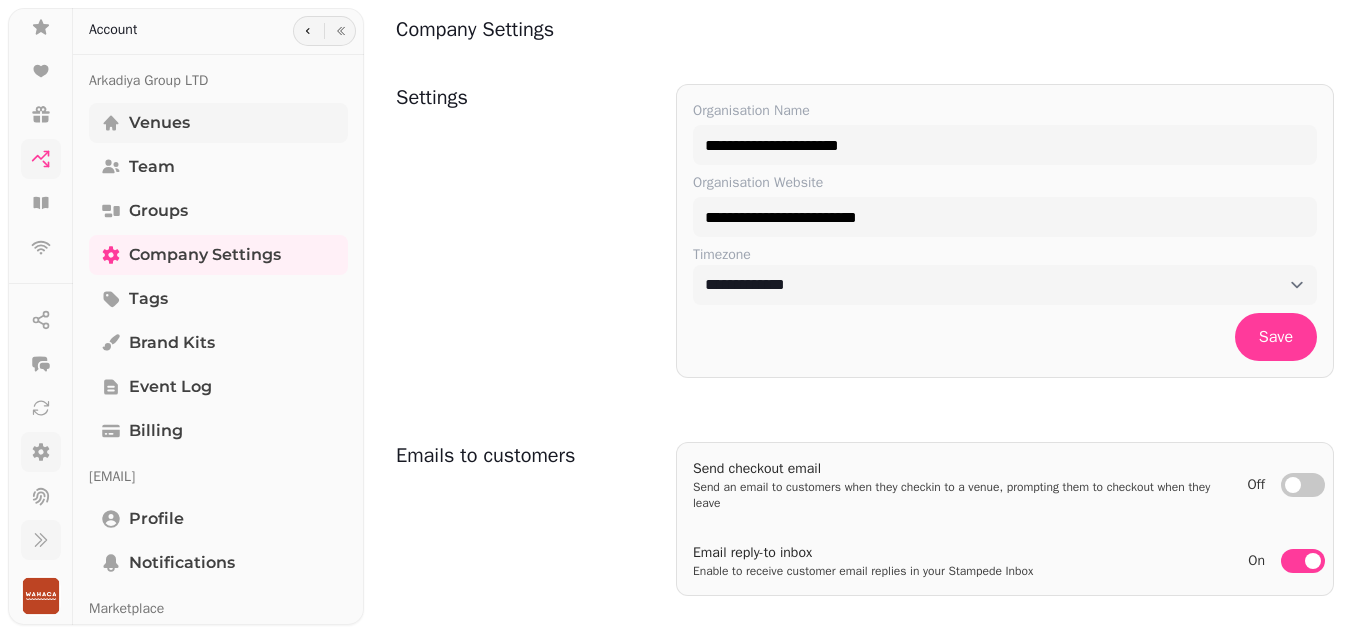 click on "Venues" at bounding box center (159, 123) 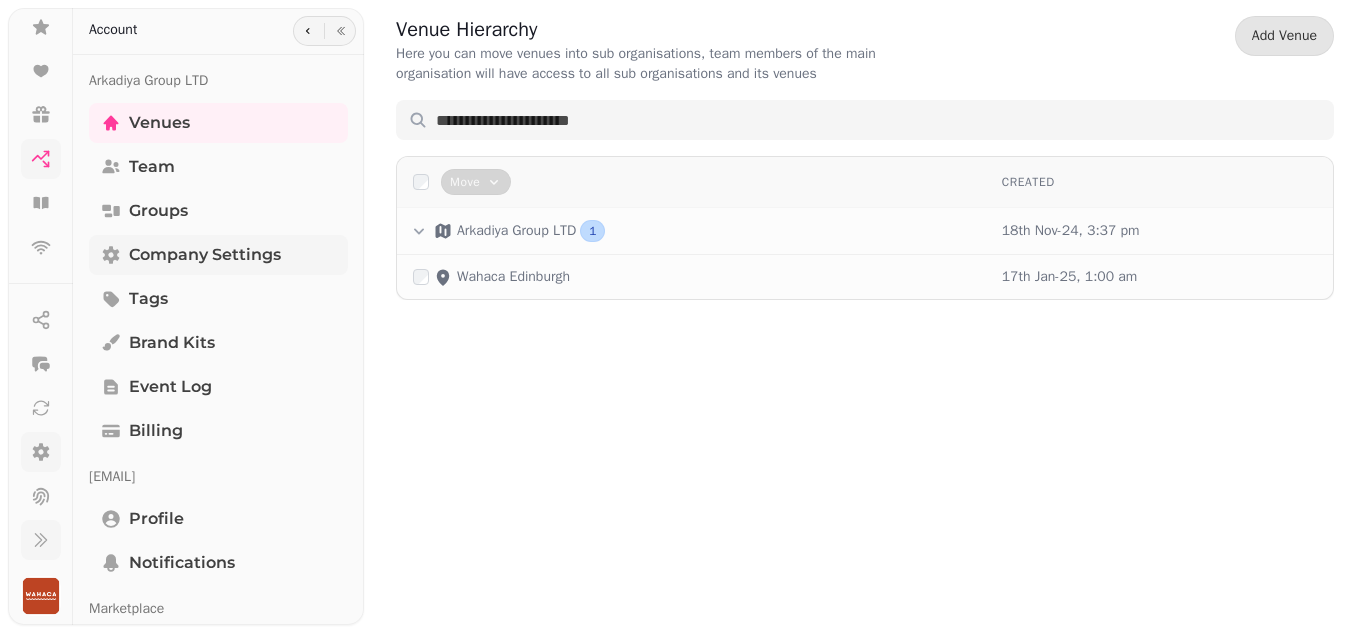 click on "Company settings" at bounding box center [205, 255] 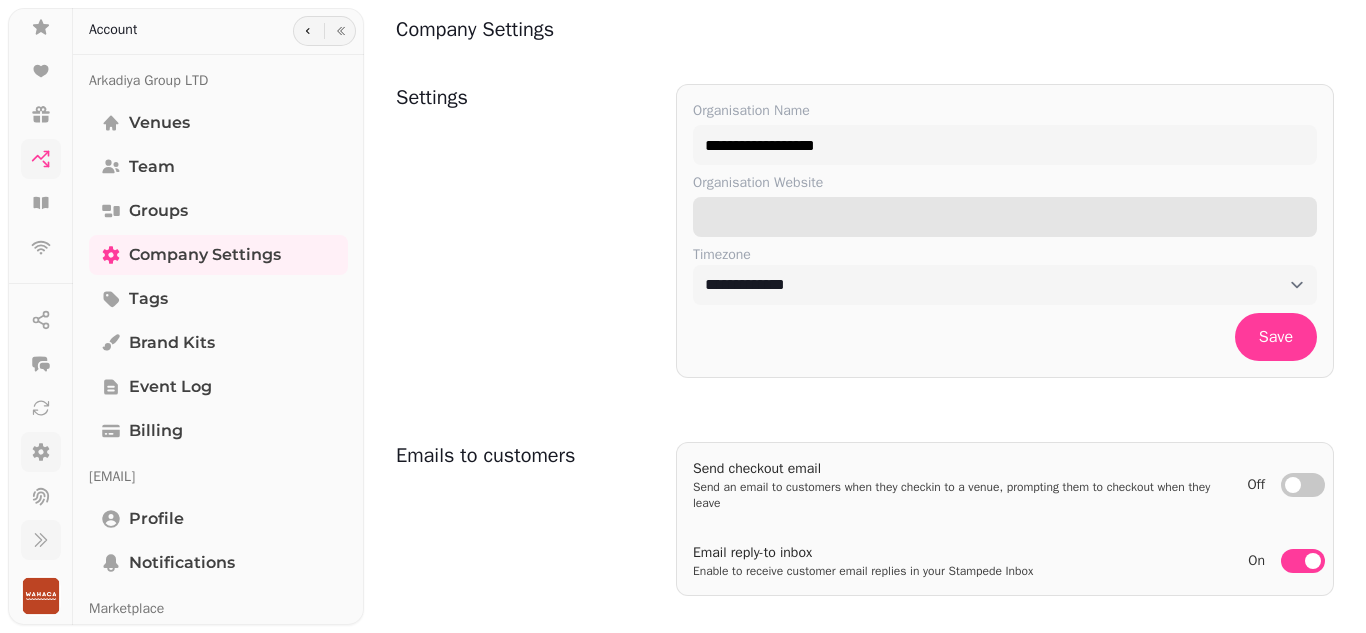 click on "Organisation Website" at bounding box center (1005, 217) 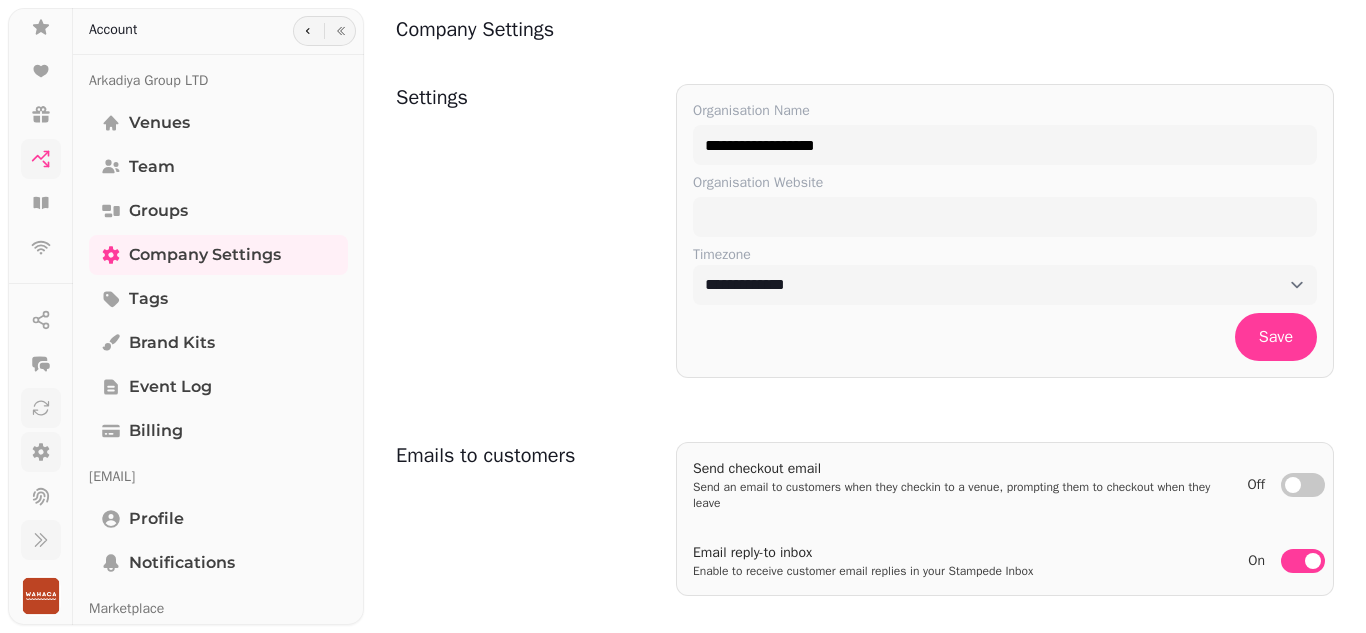 click at bounding box center (41, 408) 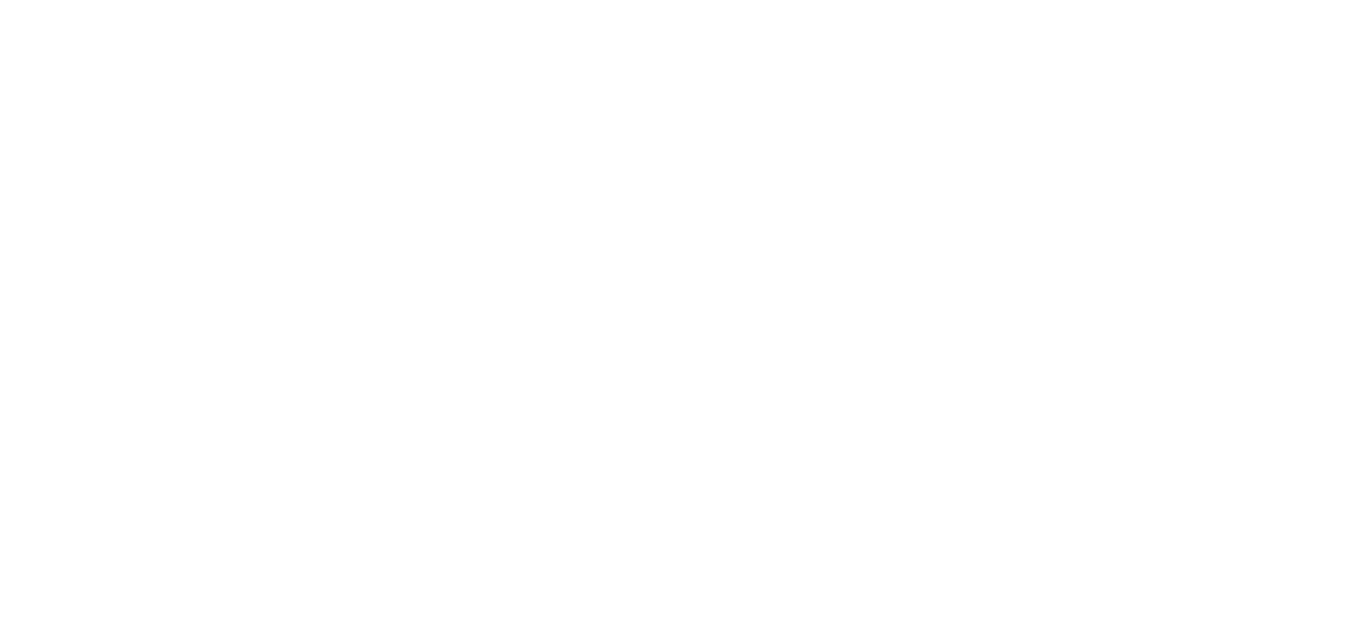 scroll, scrollTop: 0, scrollLeft: 0, axis: both 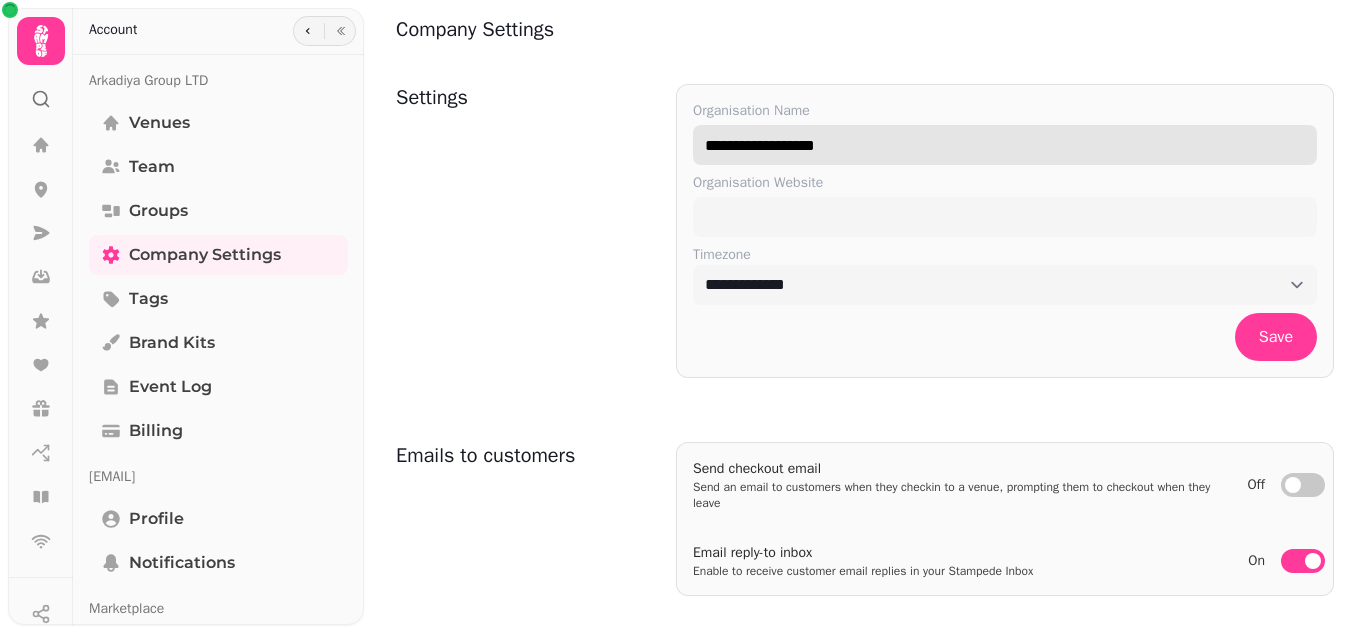 drag, startPoint x: 814, startPoint y: 149, endPoint x: 643, endPoint y: 153, distance: 171.04678 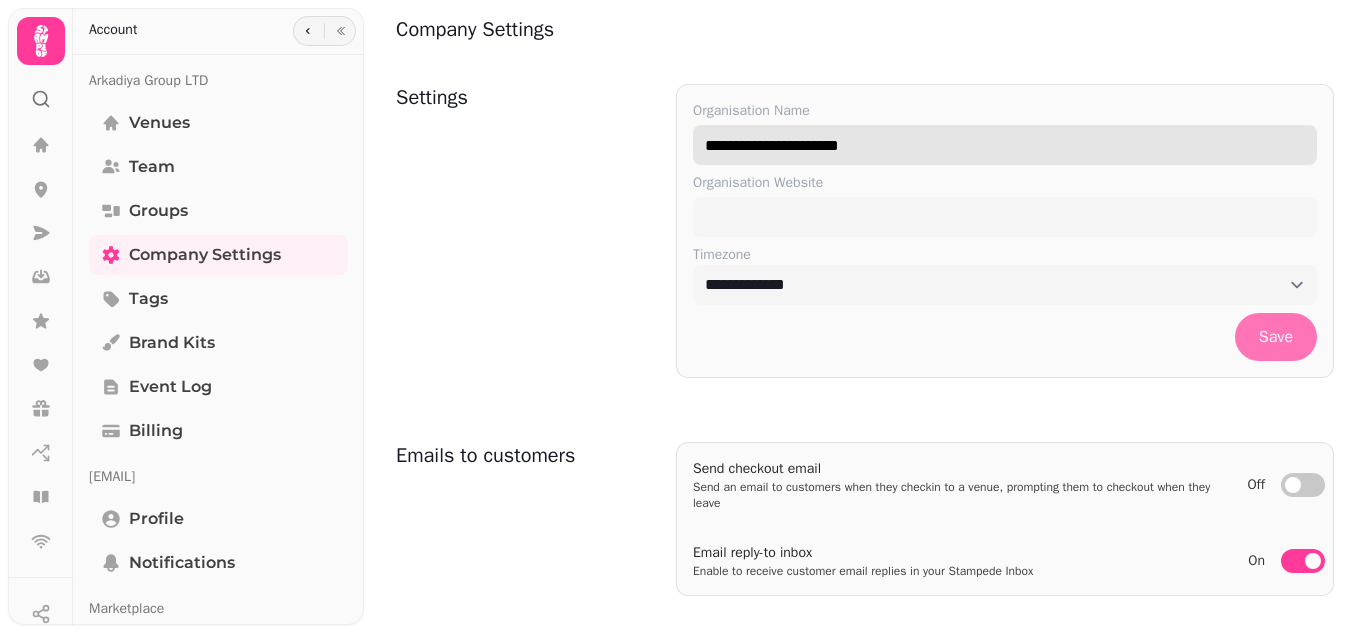 type on "**********" 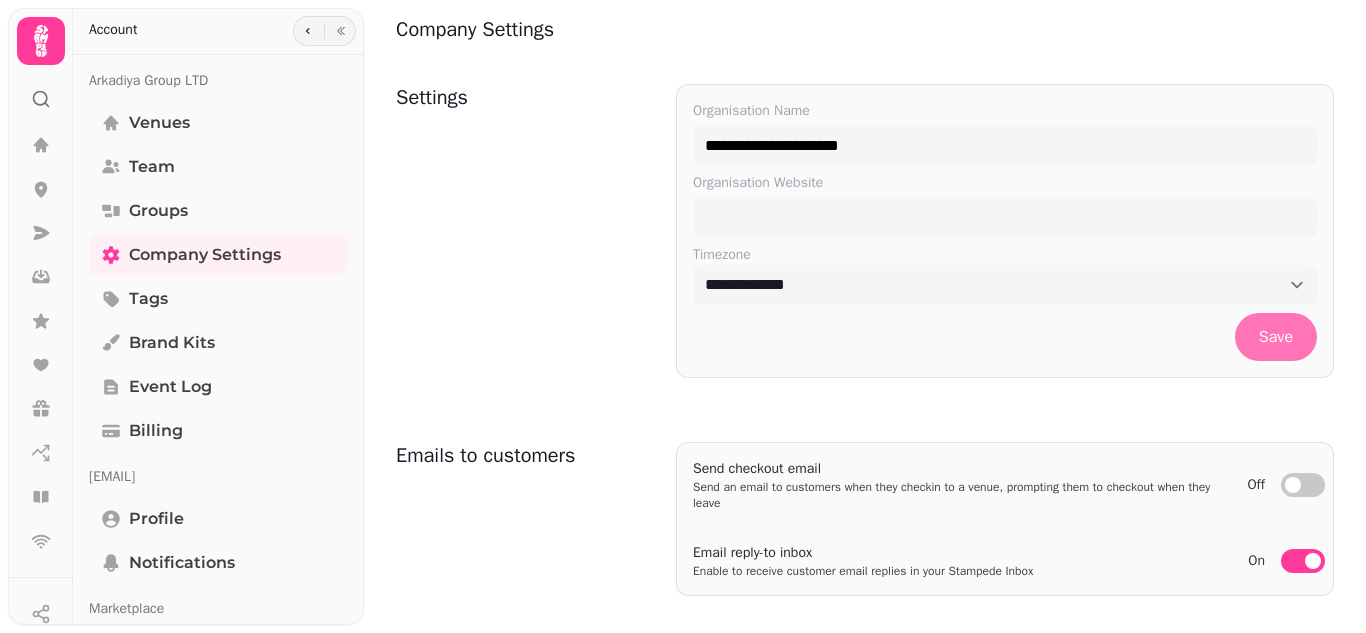 click on "Save" at bounding box center (1276, 337) 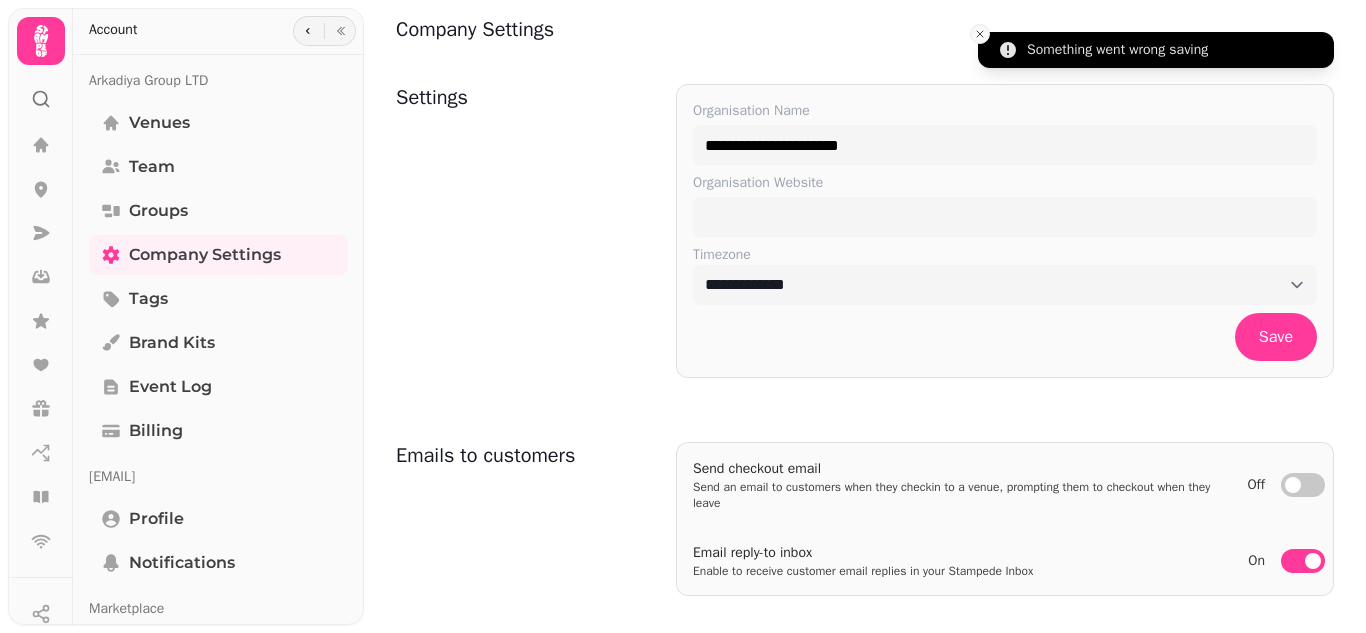 click 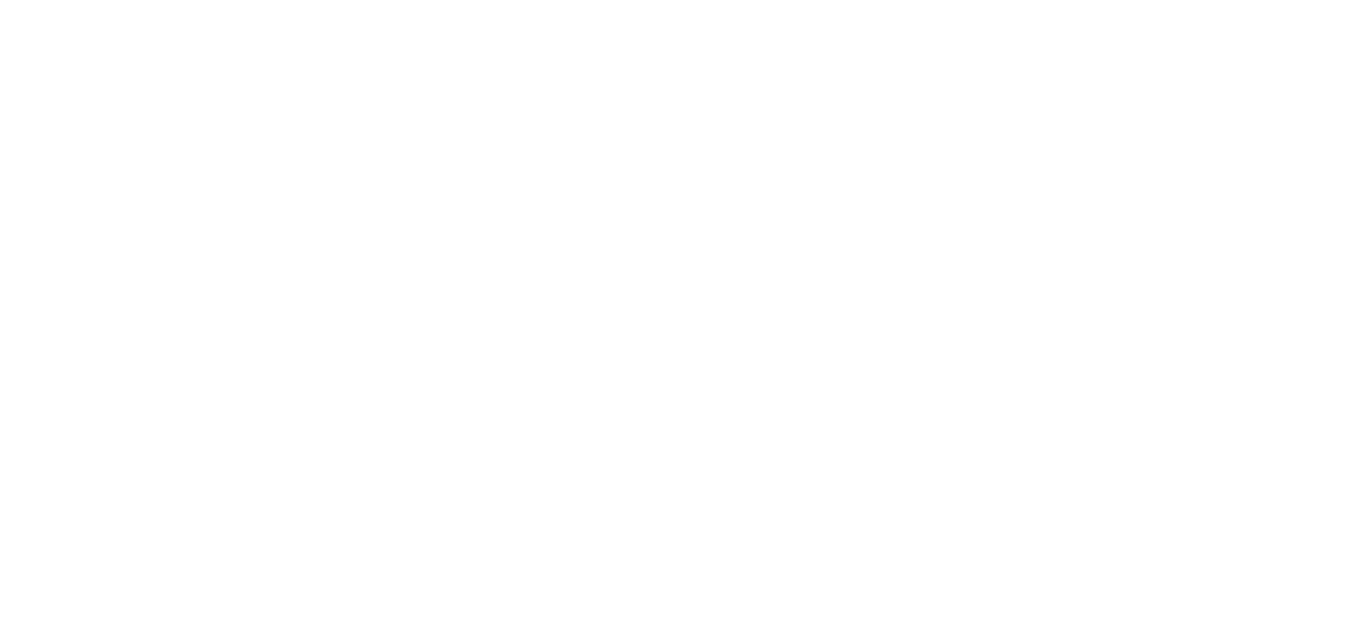 scroll, scrollTop: 0, scrollLeft: 0, axis: both 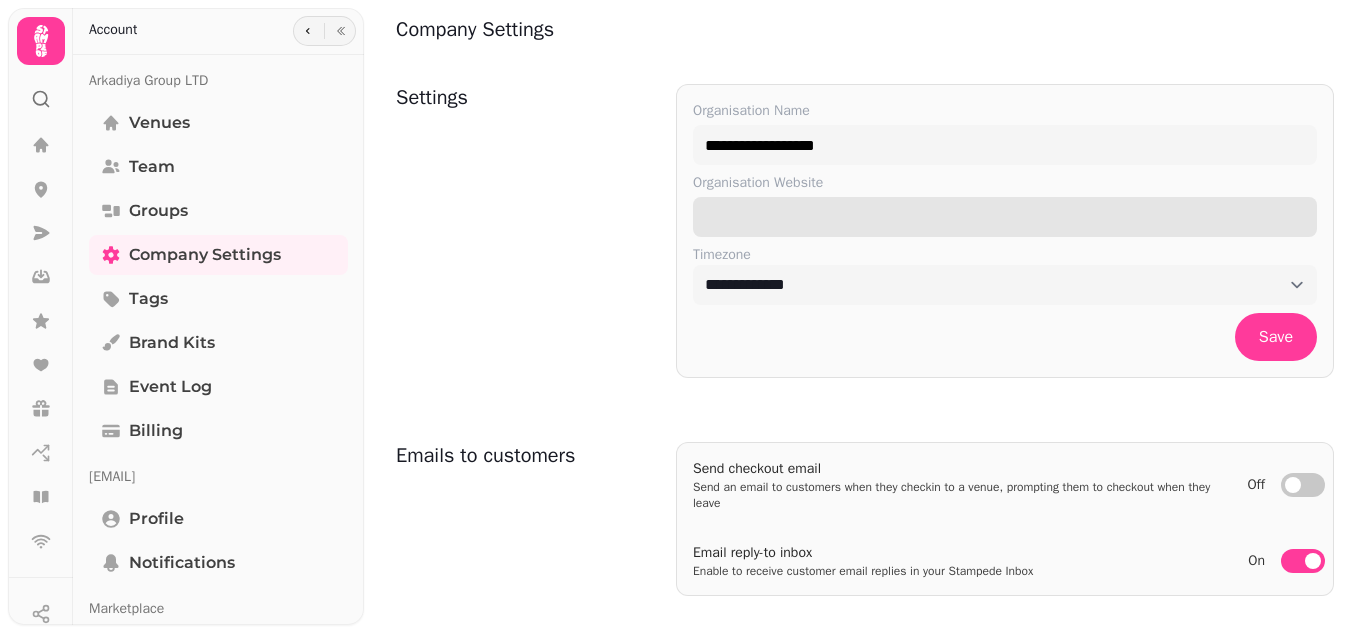 click on "Organisation Website" at bounding box center (1005, 217) 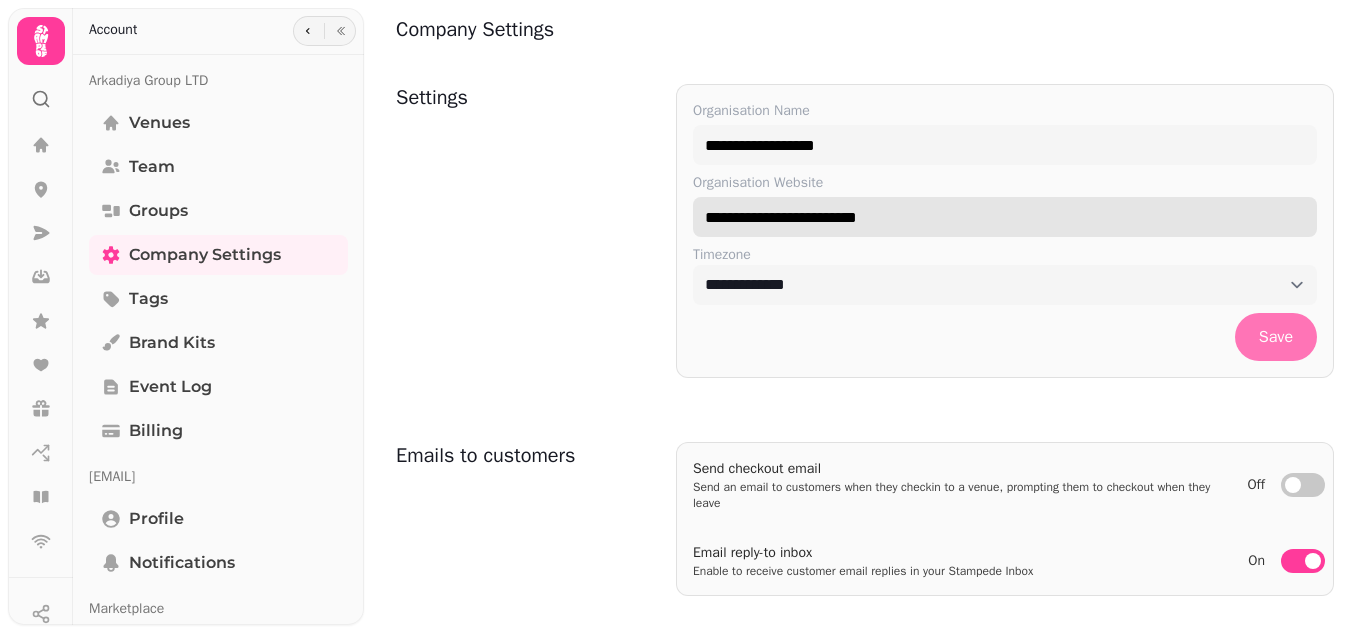 type on "**********" 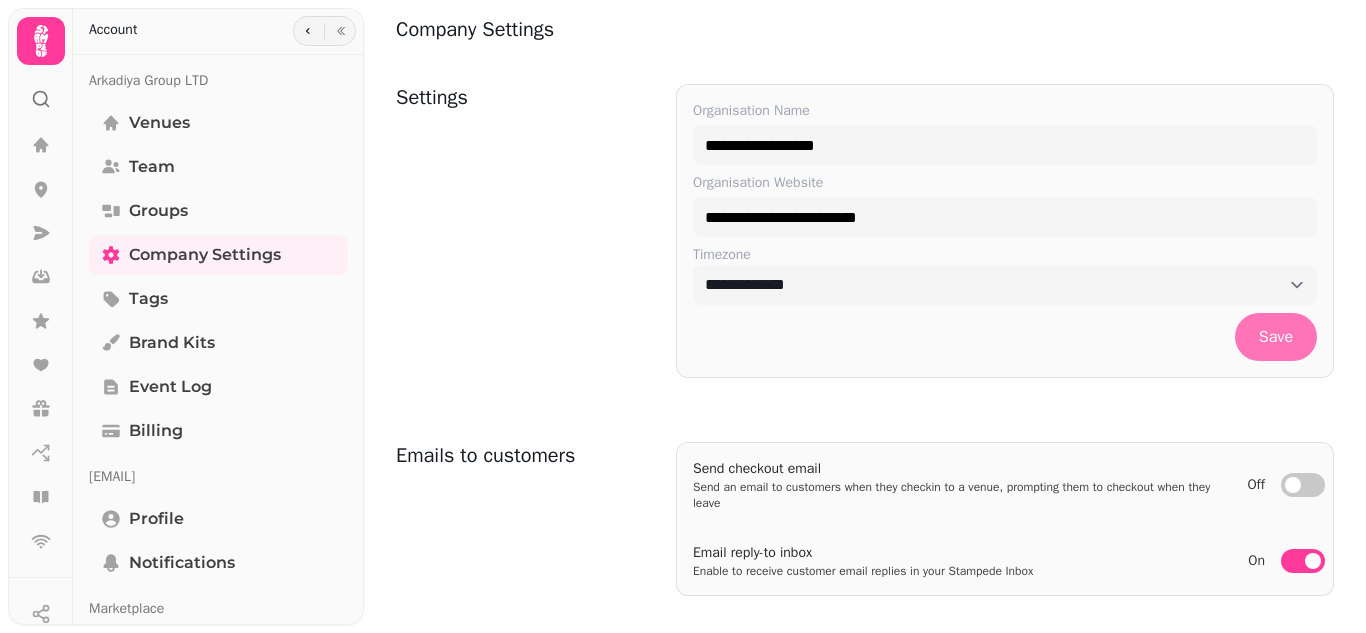 click on "Save" at bounding box center [1276, 337] 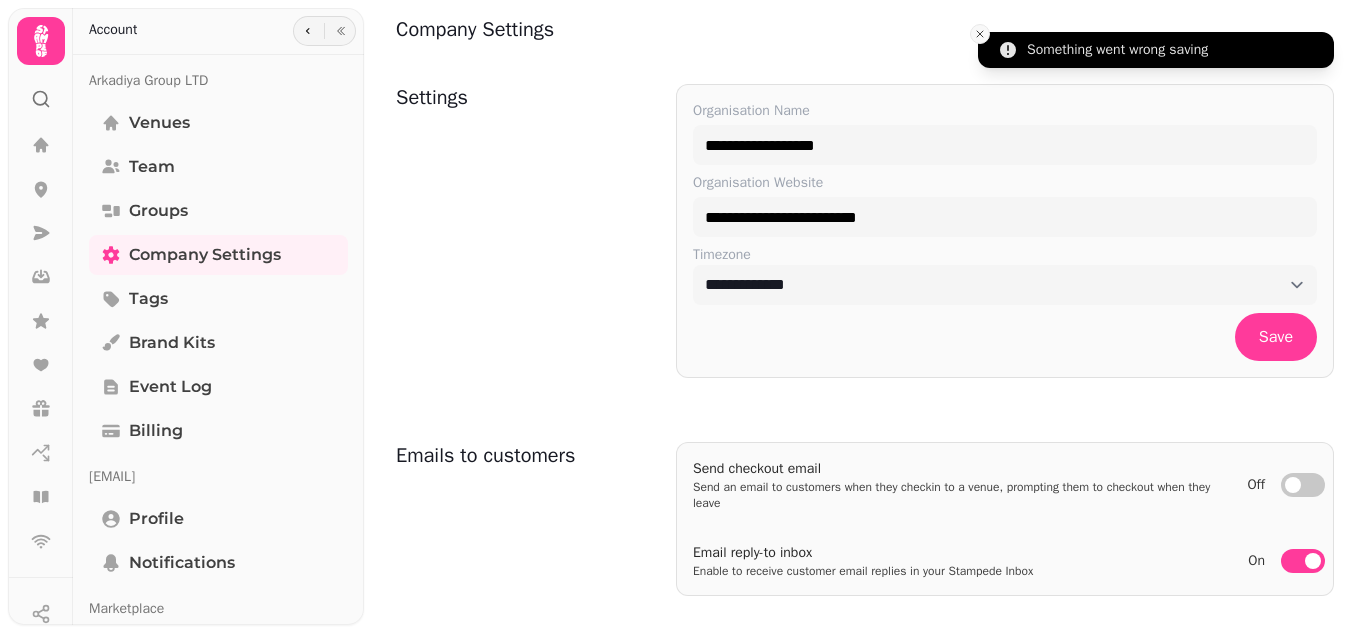 click 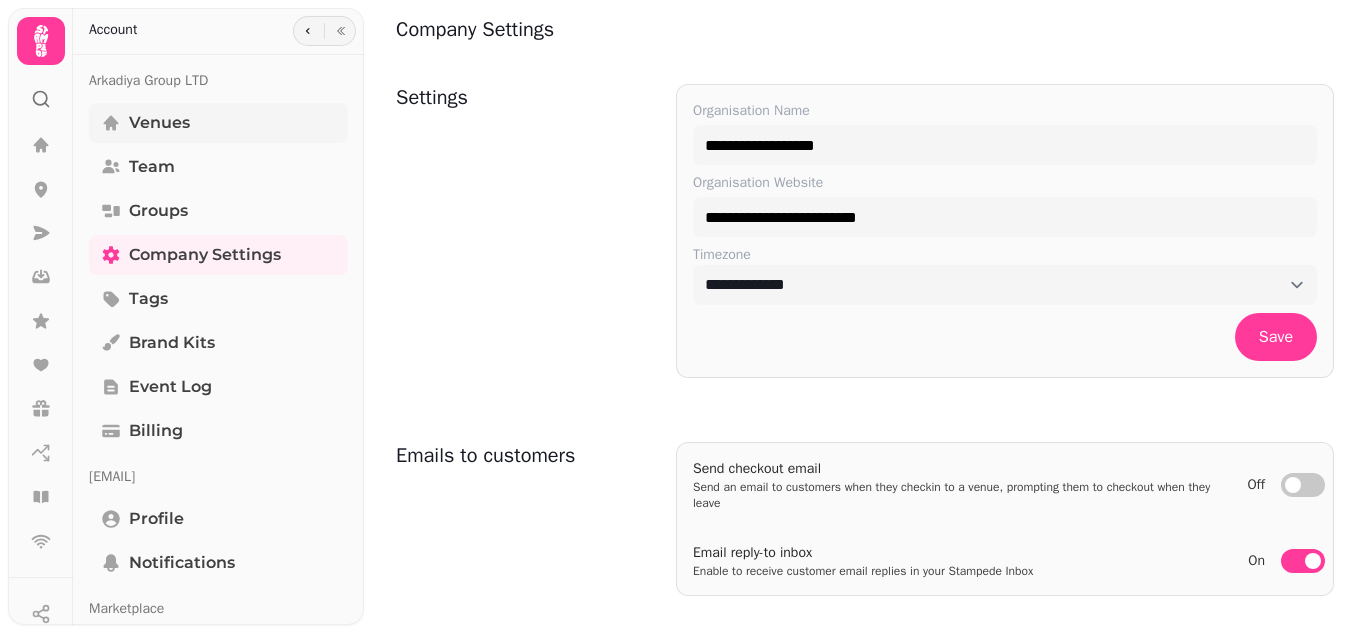 click on "Venues" at bounding box center [159, 123] 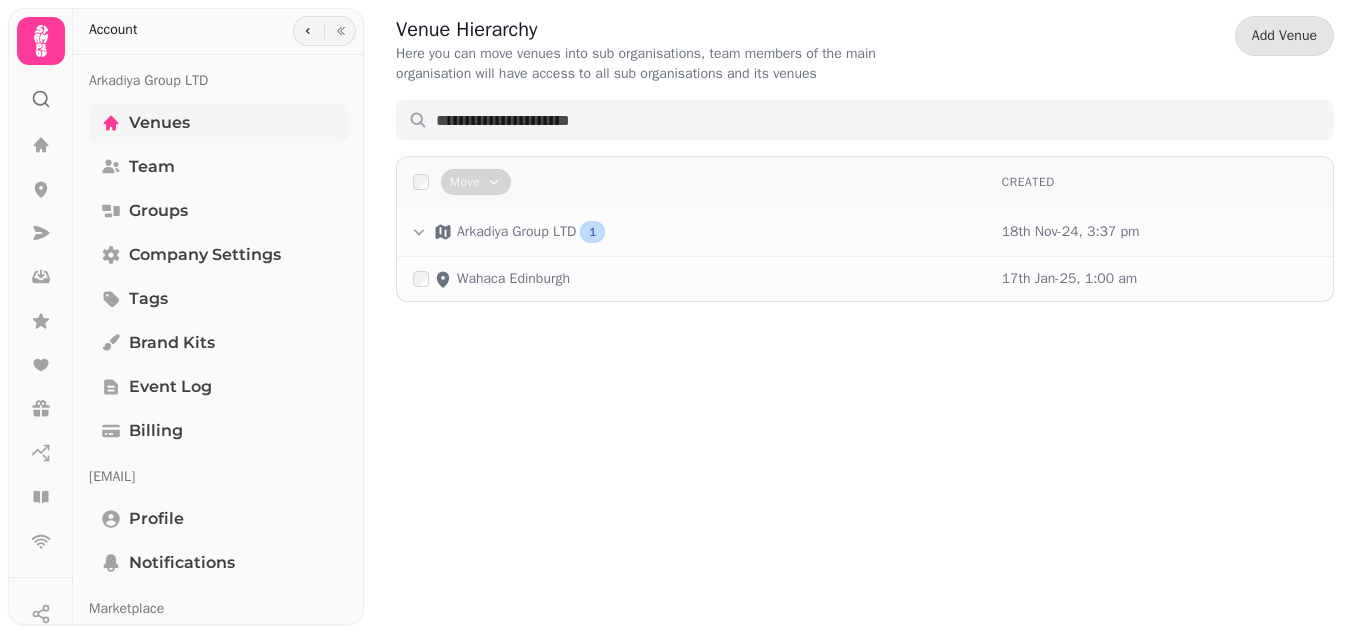 click on "Venues" at bounding box center [159, 123] 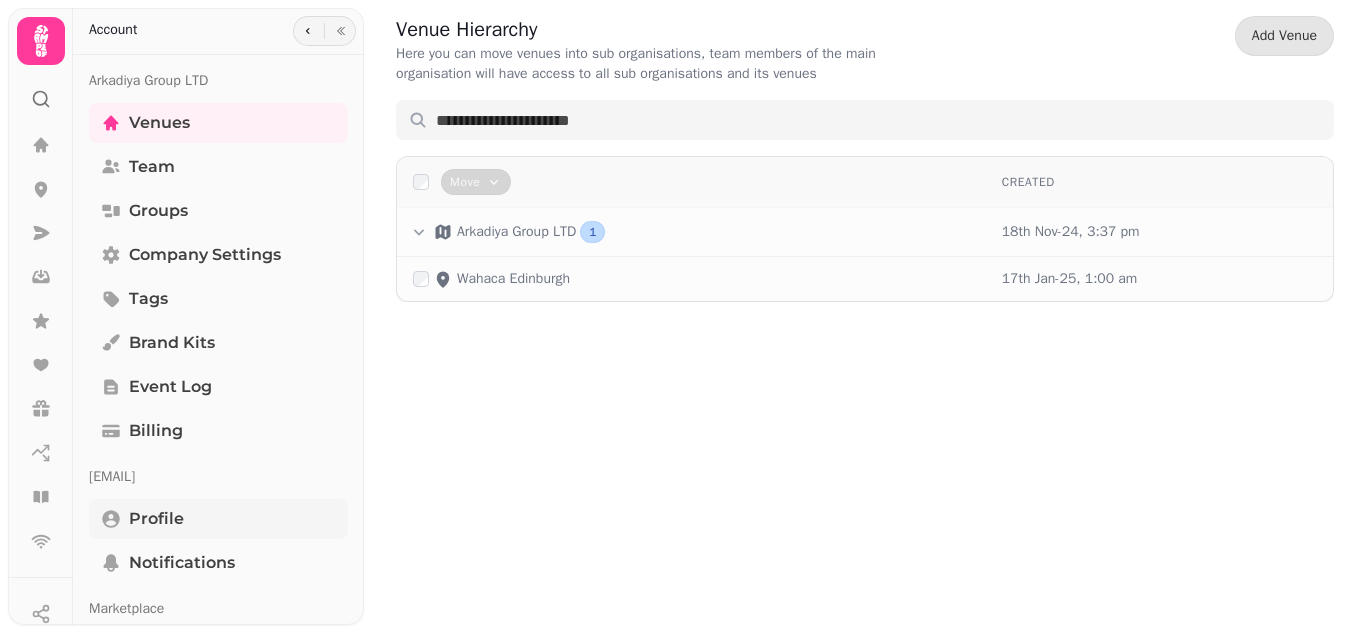 click on "Profile" at bounding box center (156, 519) 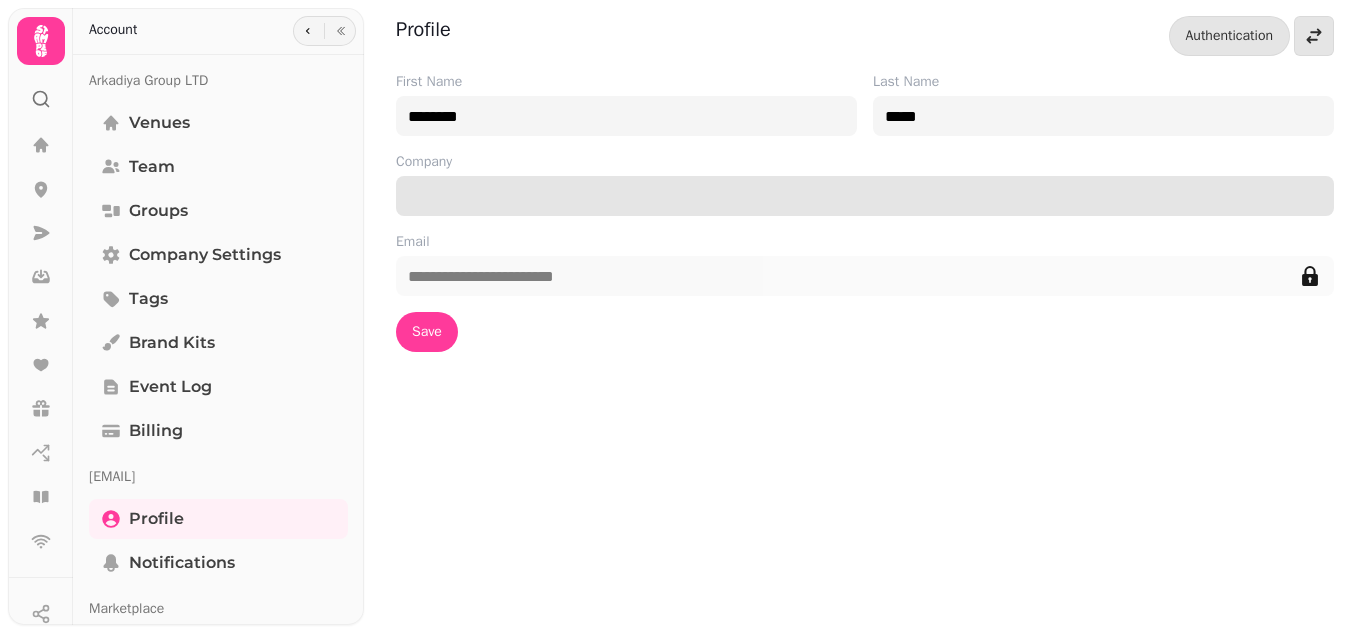 click on "Company" at bounding box center (865, 196) 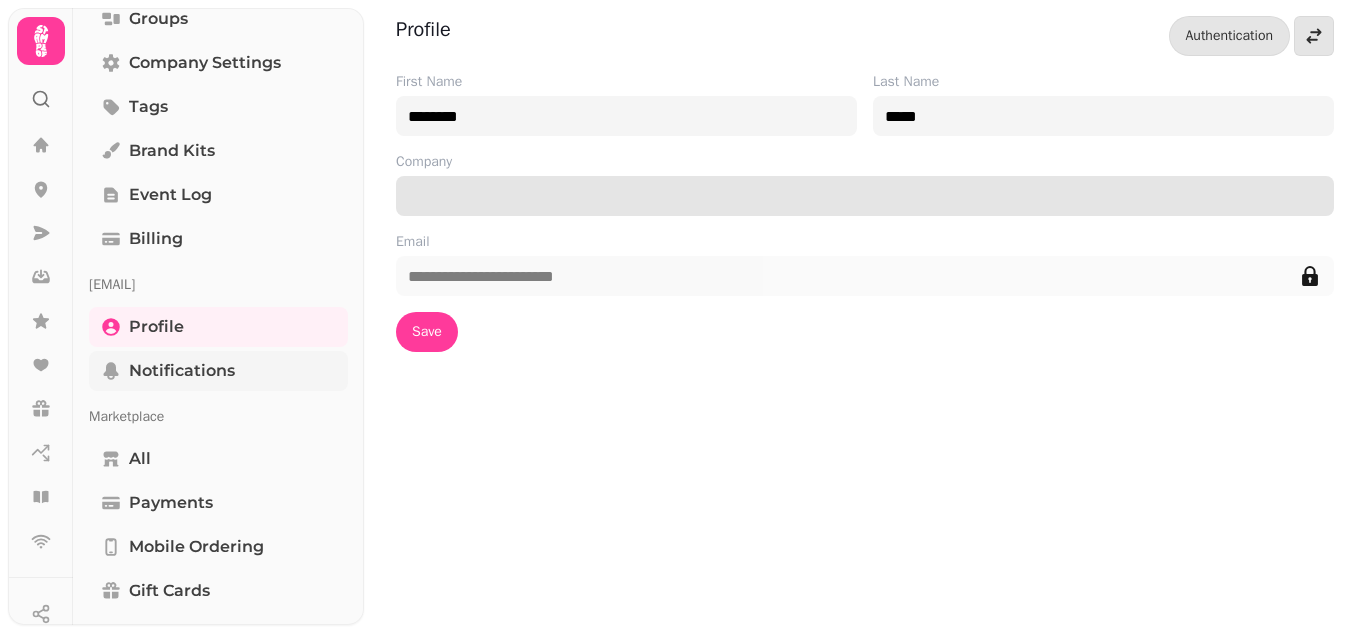 scroll, scrollTop: 200, scrollLeft: 0, axis: vertical 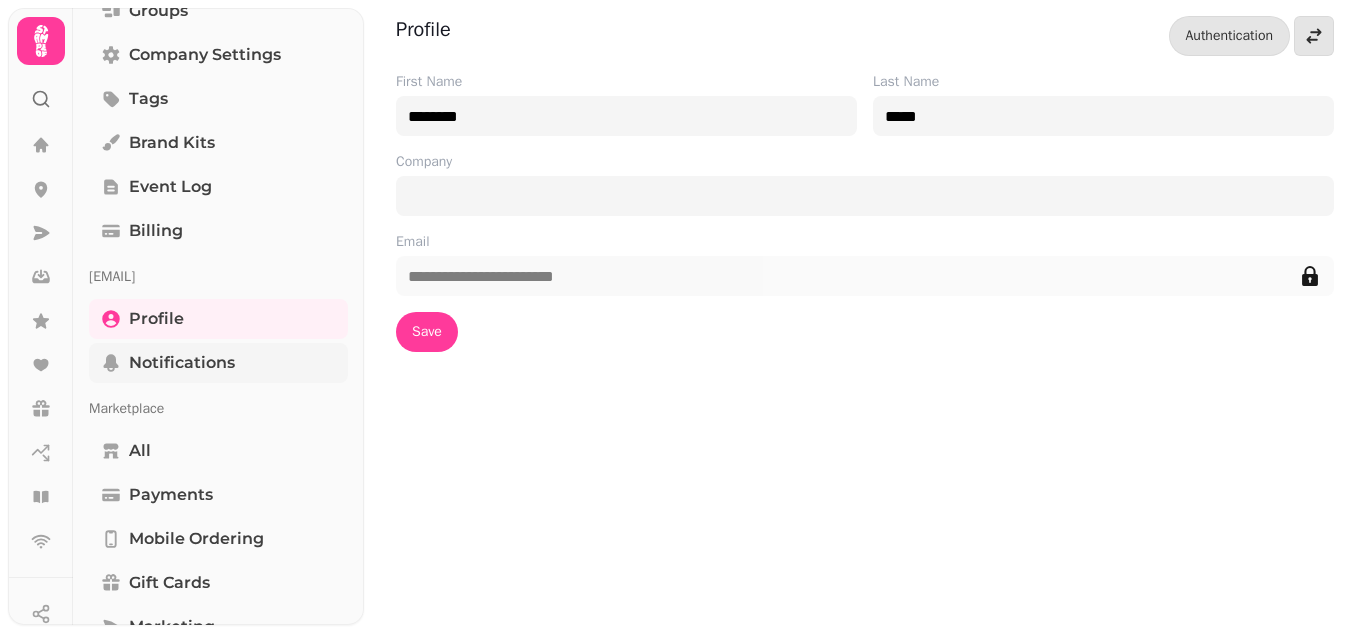 click on "Notifications" at bounding box center (182, 363) 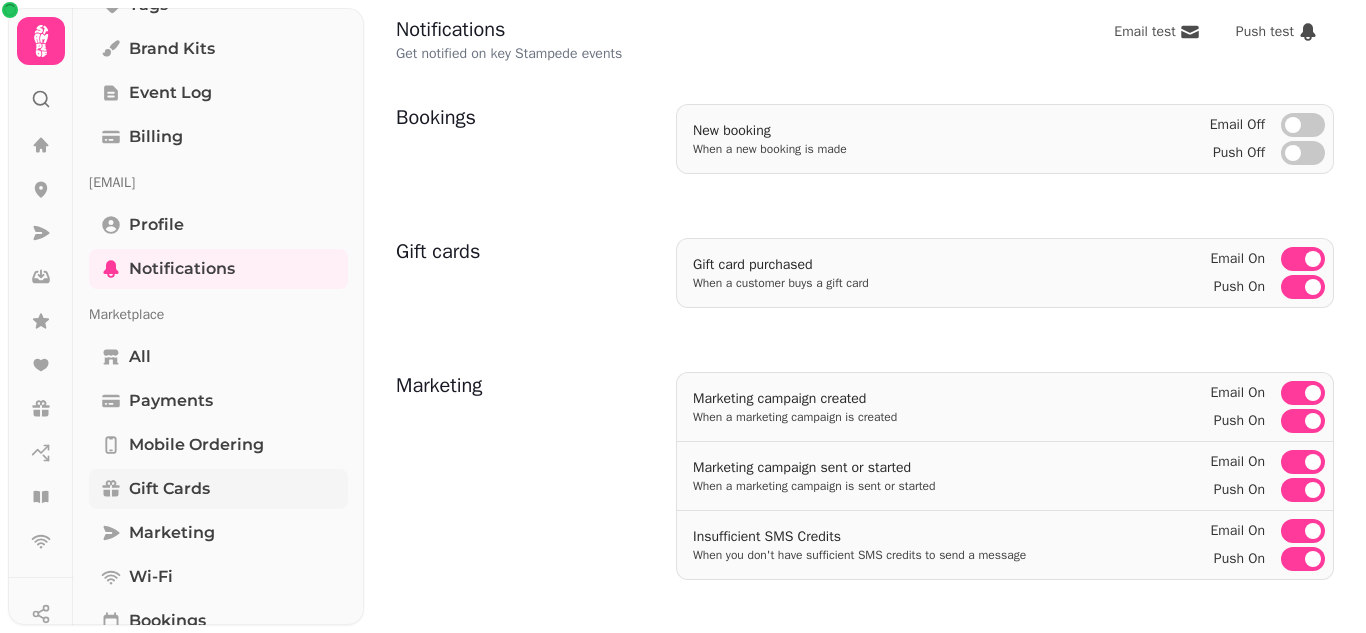 scroll, scrollTop: 500, scrollLeft: 0, axis: vertical 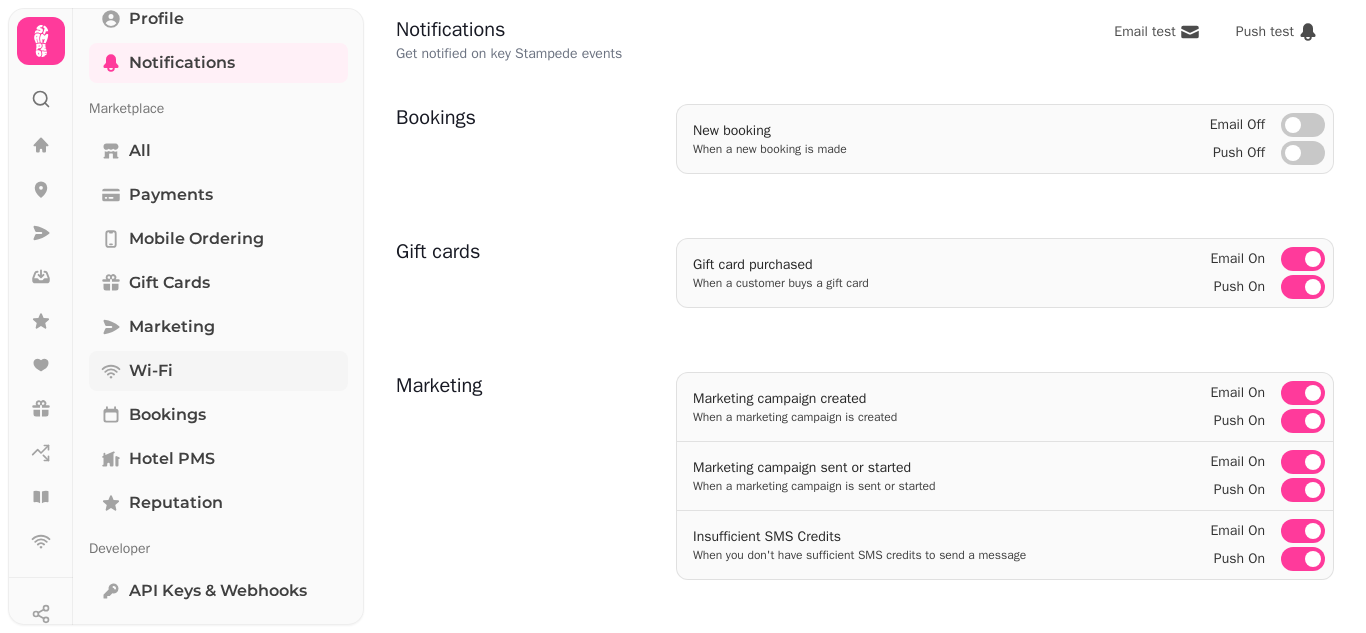 click on "Wi-Fi" at bounding box center (151, 371) 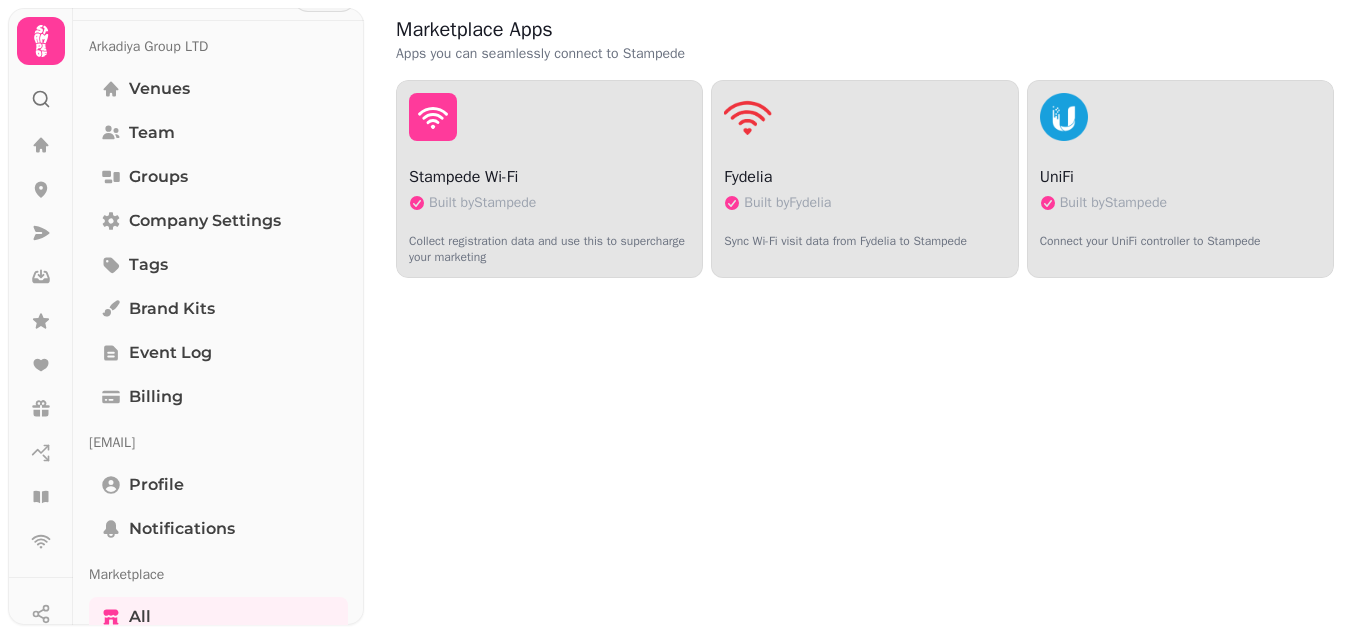 scroll, scrollTop: 0, scrollLeft: 0, axis: both 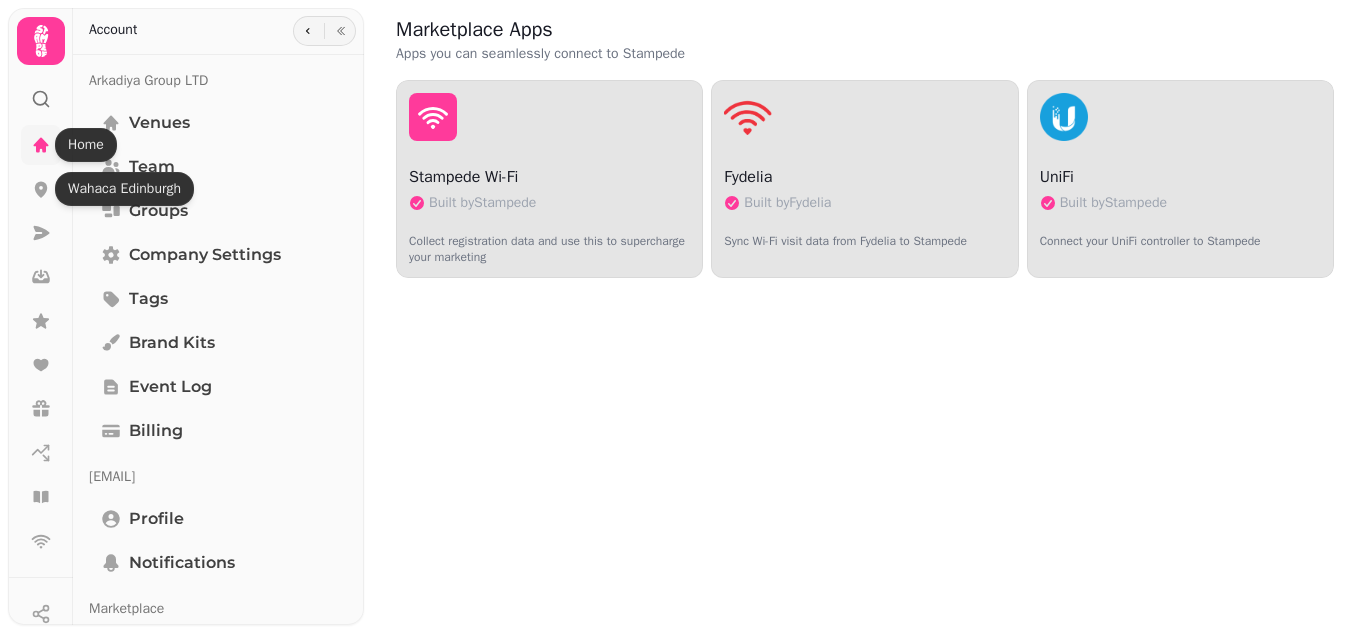 click 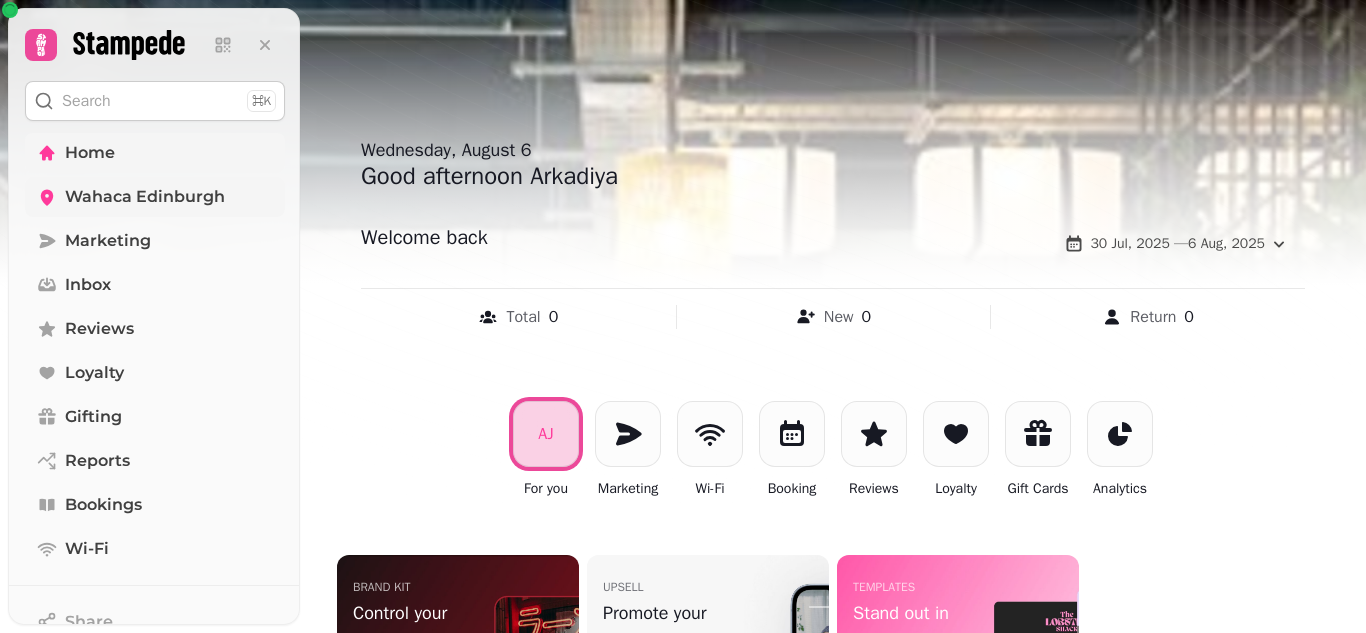 click on "Wahaca Edinburgh" at bounding box center [145, 197] 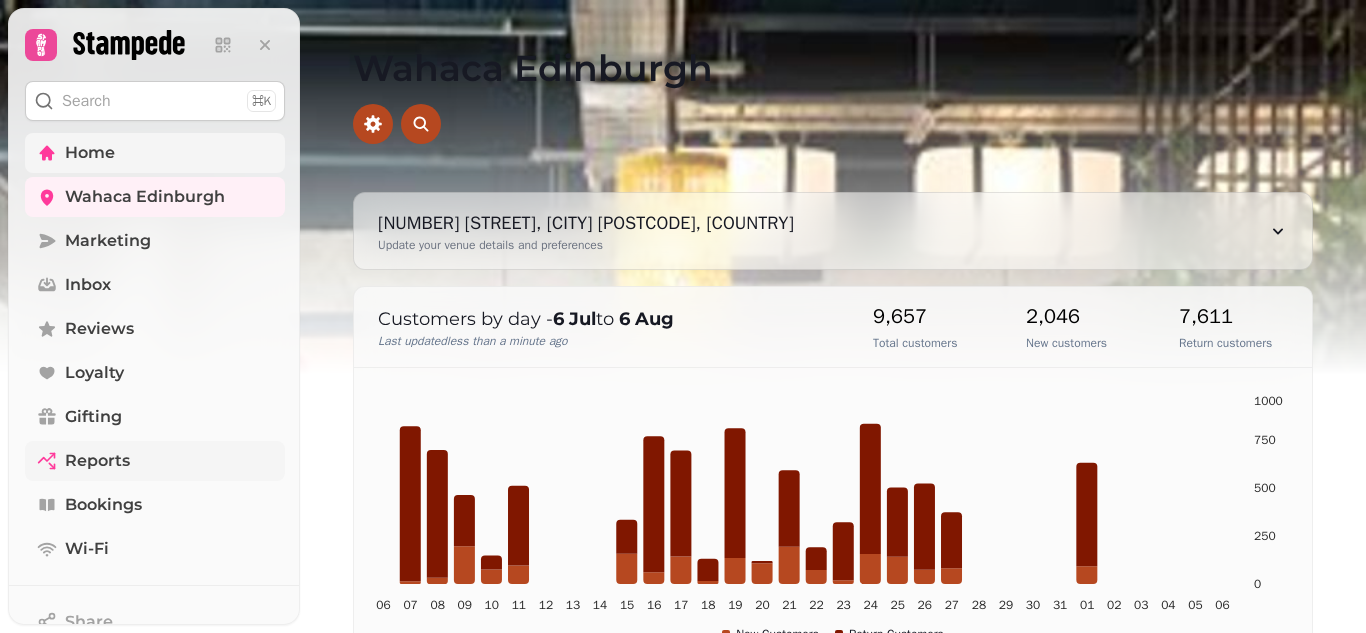 click on "Reports" at bounding box center (97, 461) 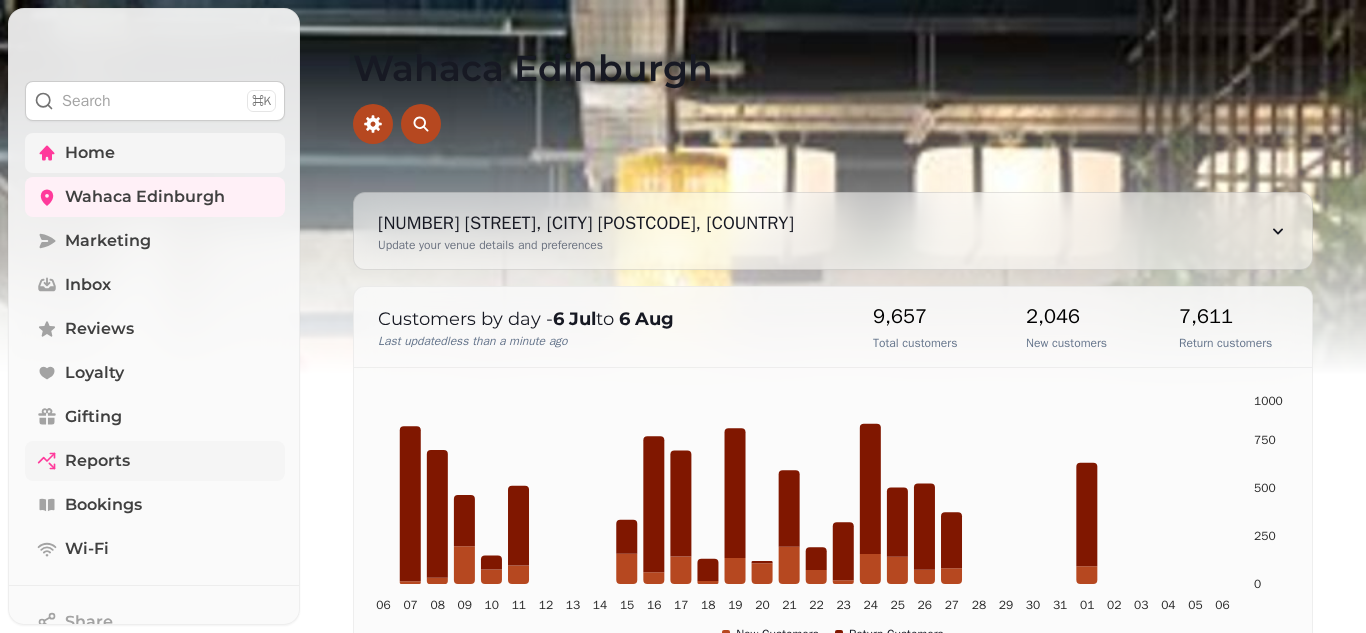 select on "**" 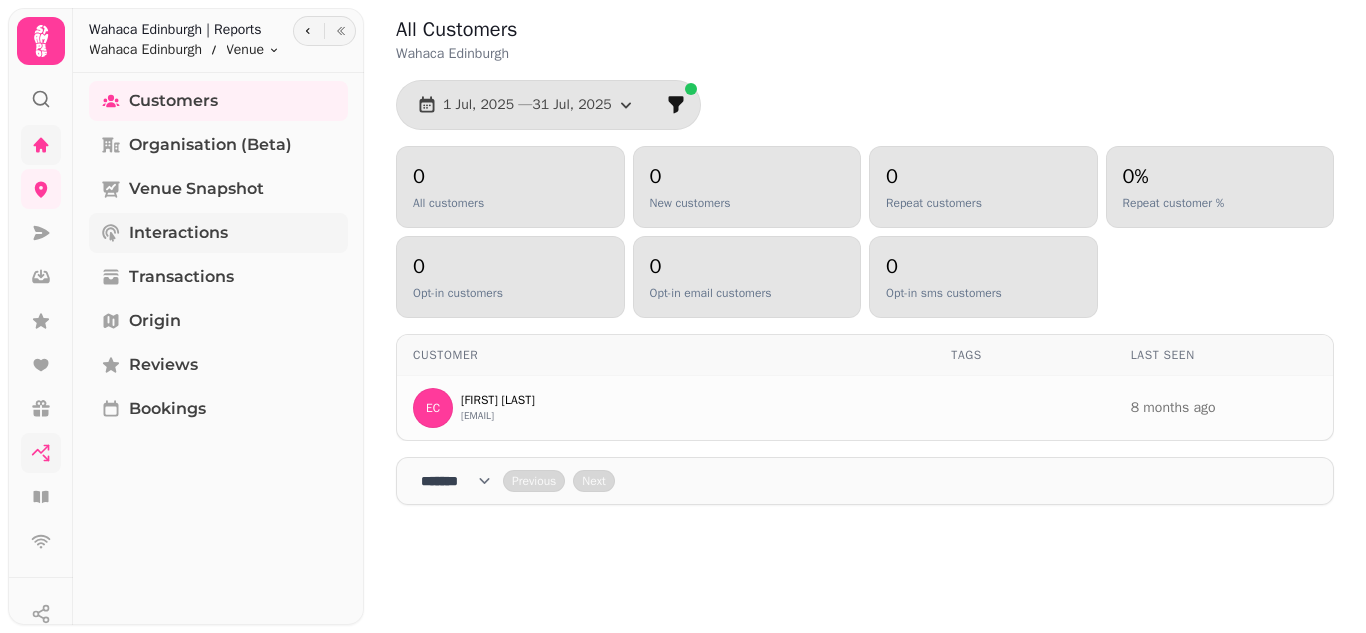 click on "Interactions" at bounding box center (178, 233) 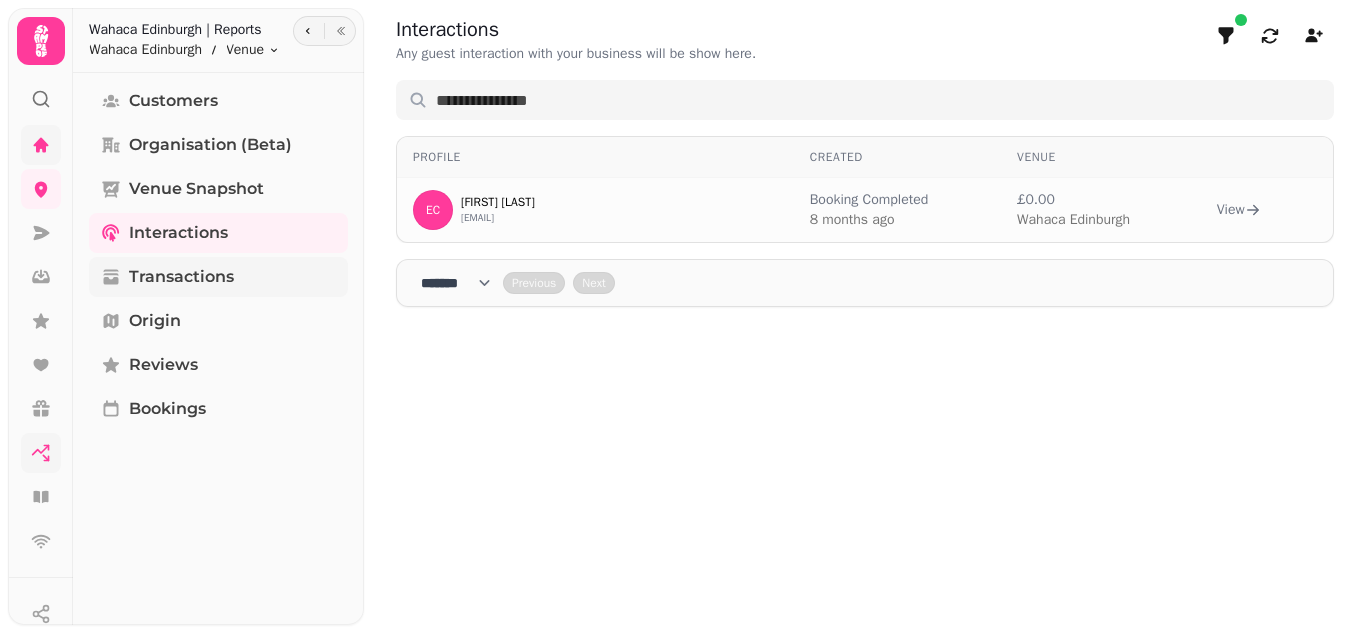 click on "Transactions" at bounding box center (181, 277) 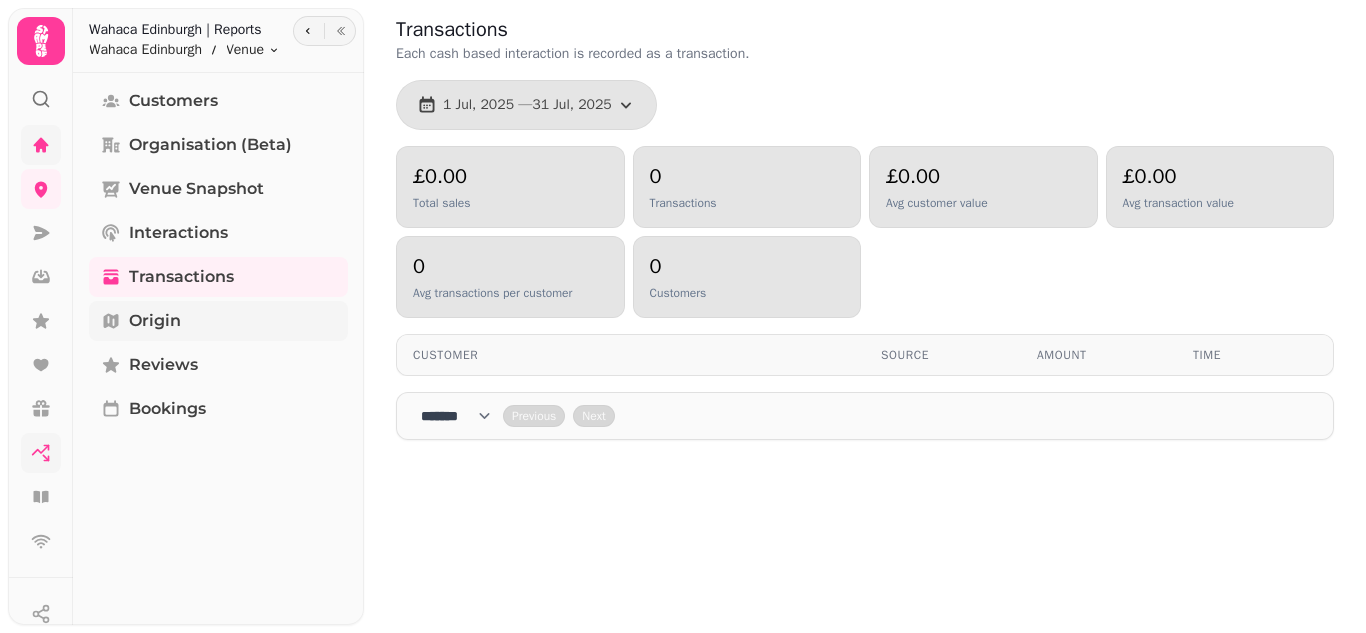 click on "Origin" at bounding box center [155, 321] 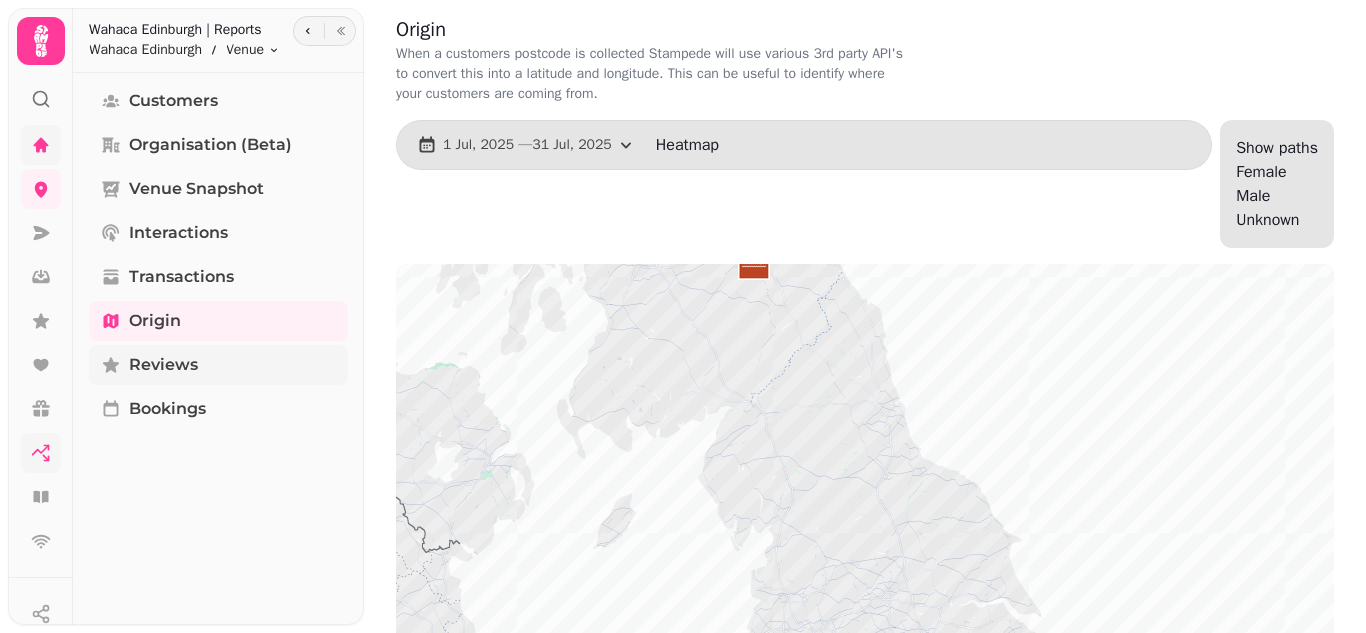 click on "Reviews" at bounding box center (163, 365) 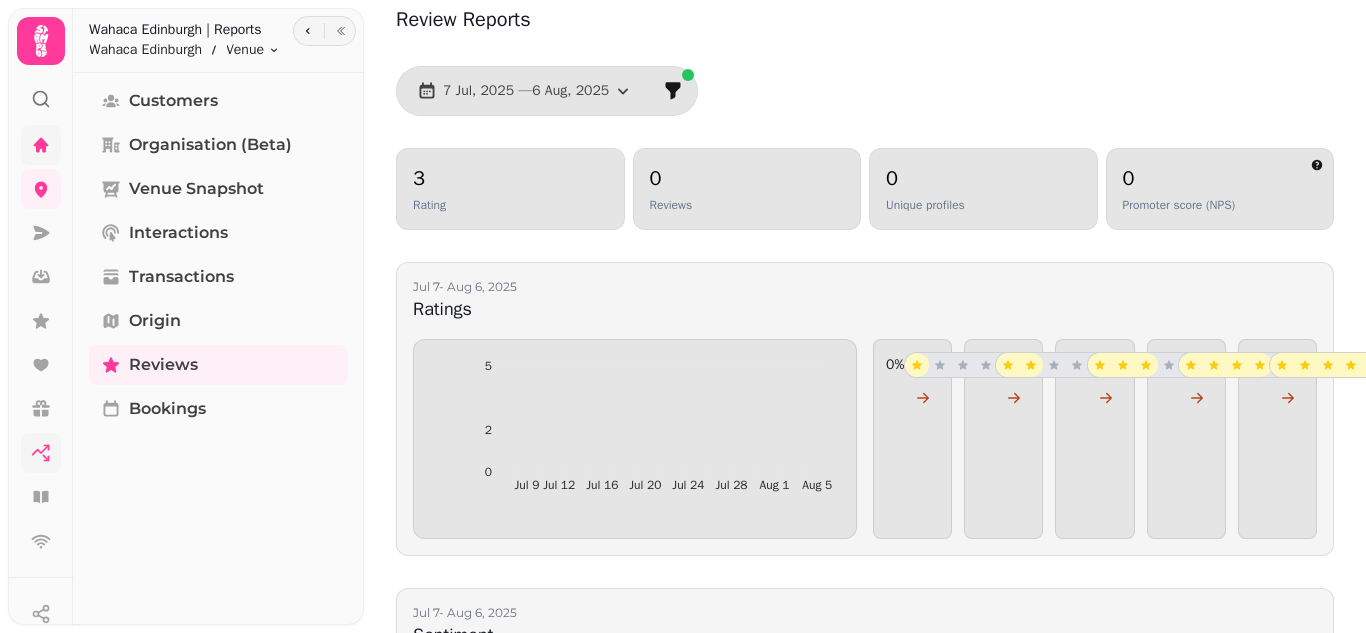 scroll, scrollTop: 0, scrollLeft: 0, axis: both 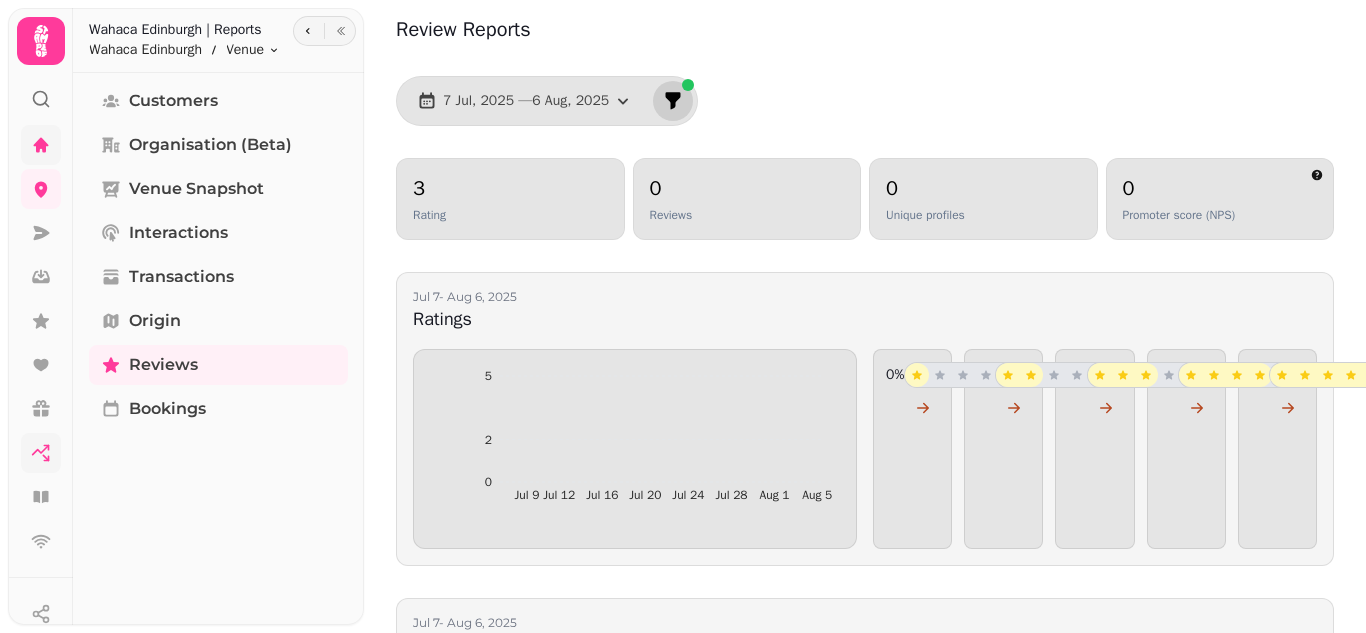 click at bounding box center (673, 101) 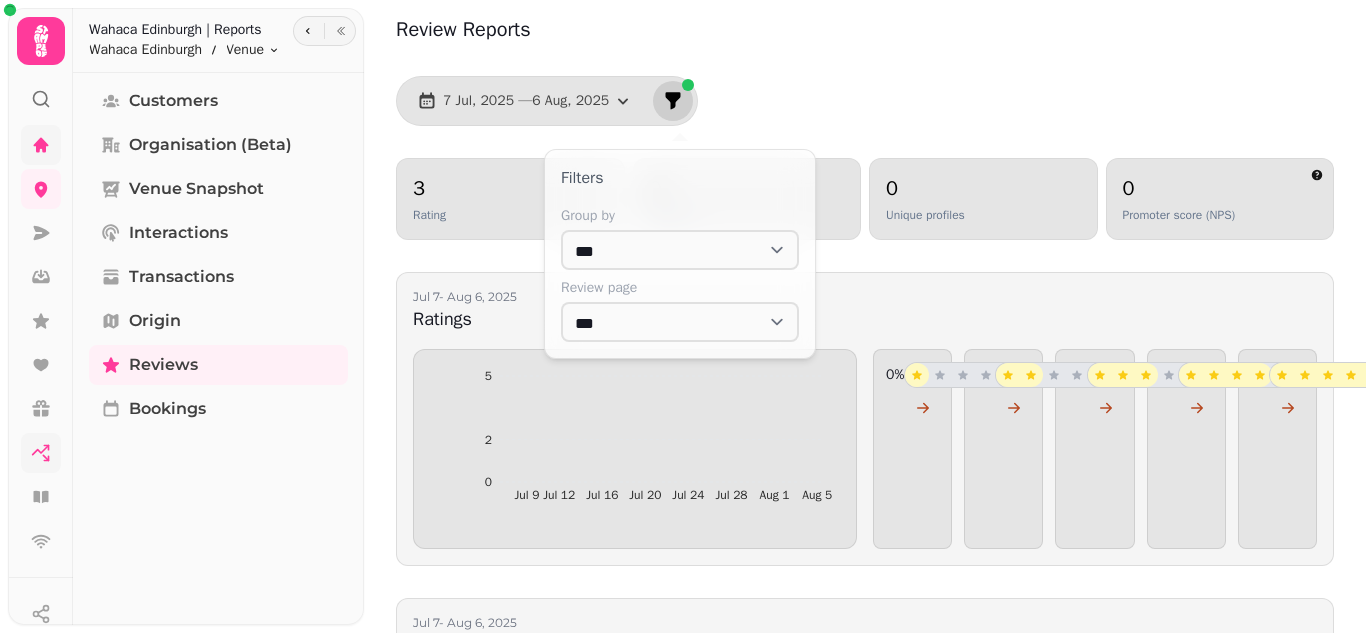 click at bounding box center [673, 101] 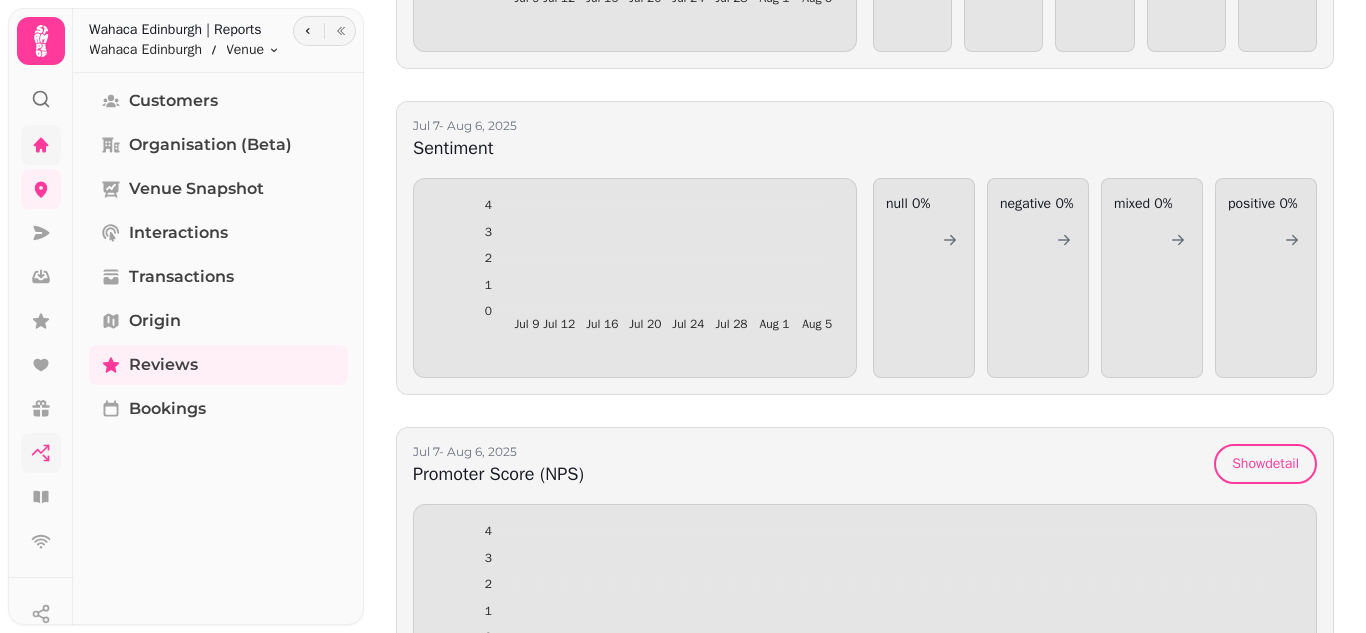 scroll, scrollTop: 500, scrollLeft: 0, axis: vertical 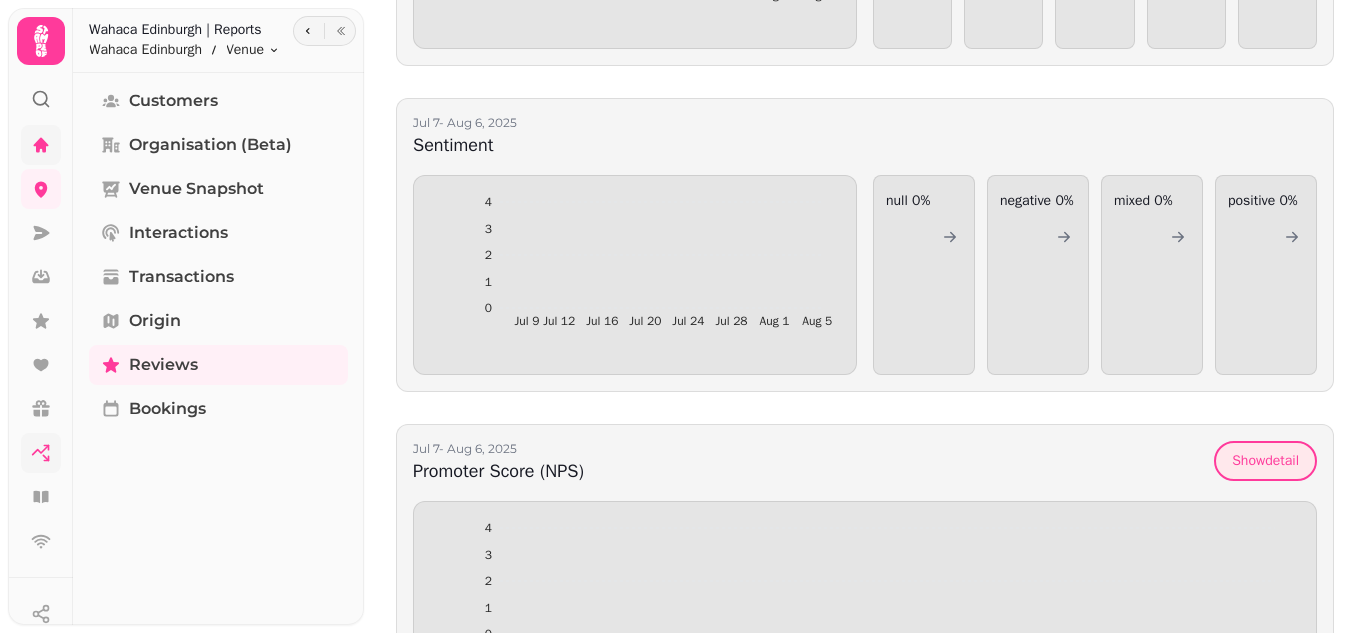 click on "Show  detail" at bounding box center [1265, 461] 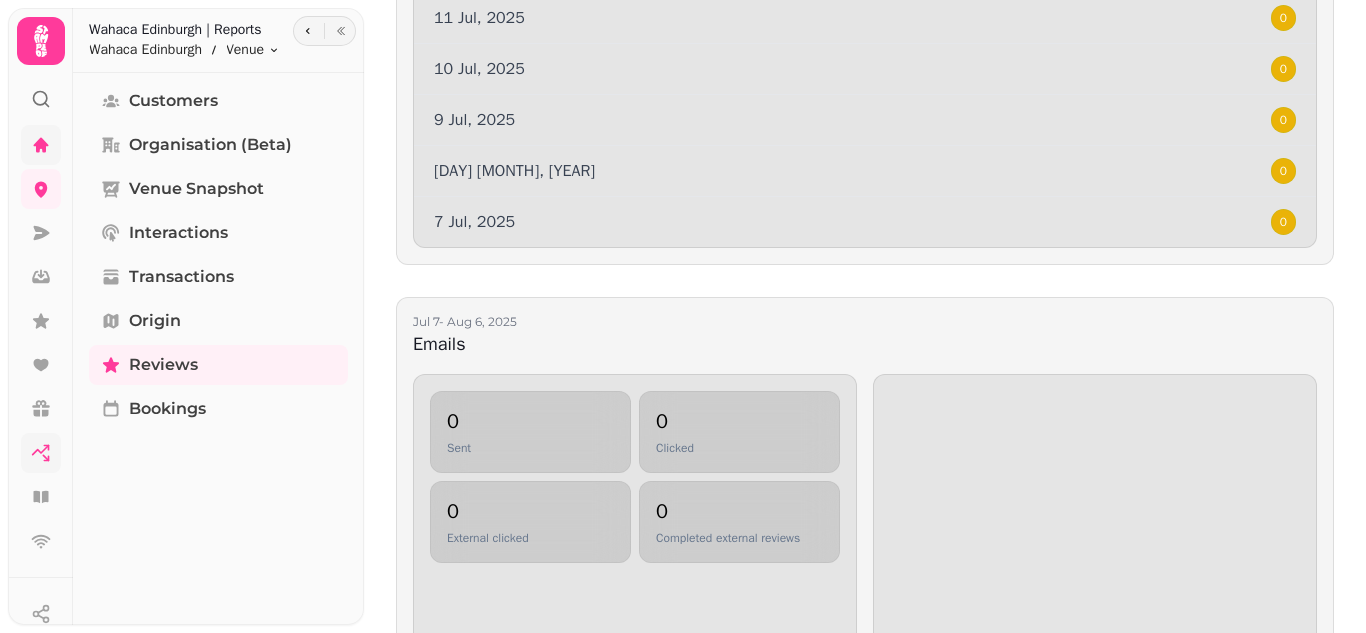 scroll, scrollTop: 2800, scrollLeft: 0, axis: vertical 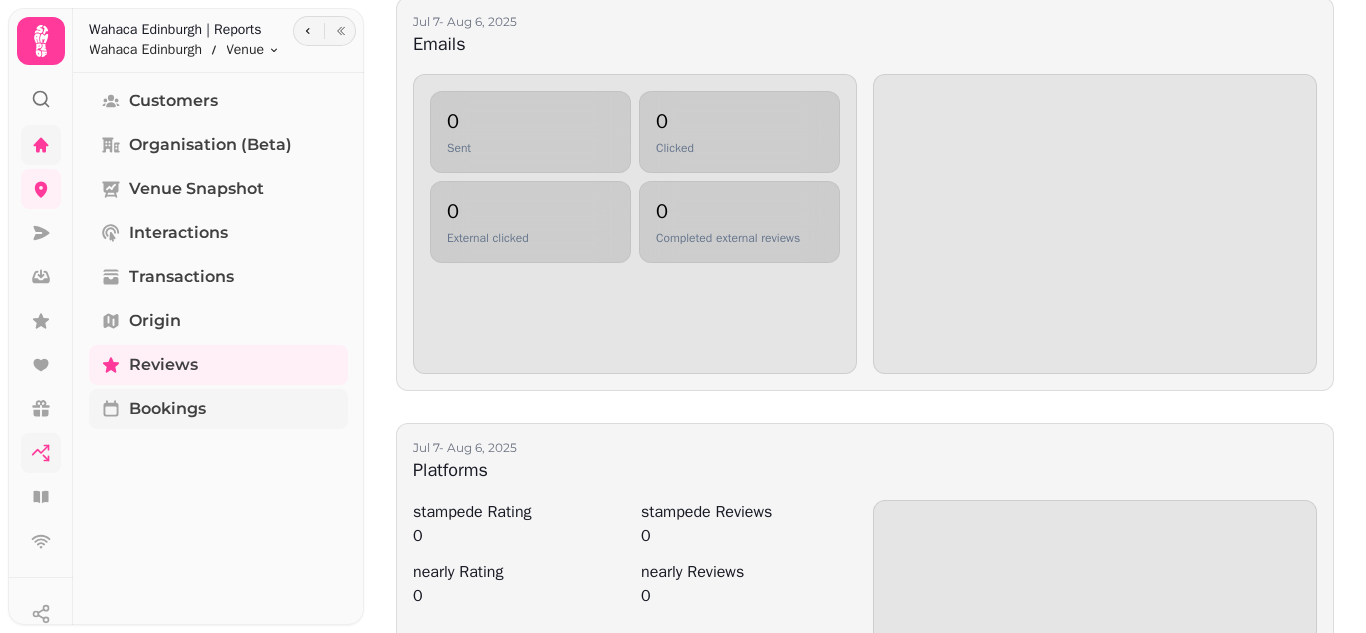 click on "Bookings" at bounding box center [167, 409] 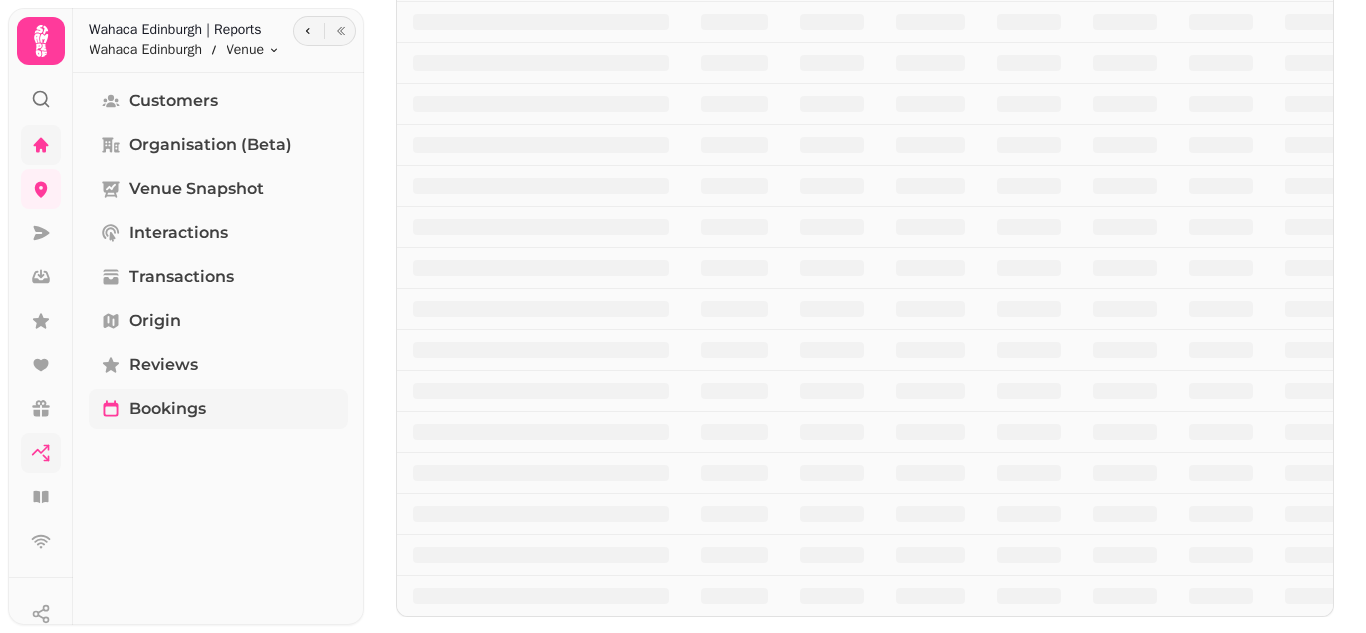 scroll, scrollTop: 0, scrollLeft: 0, axis: both 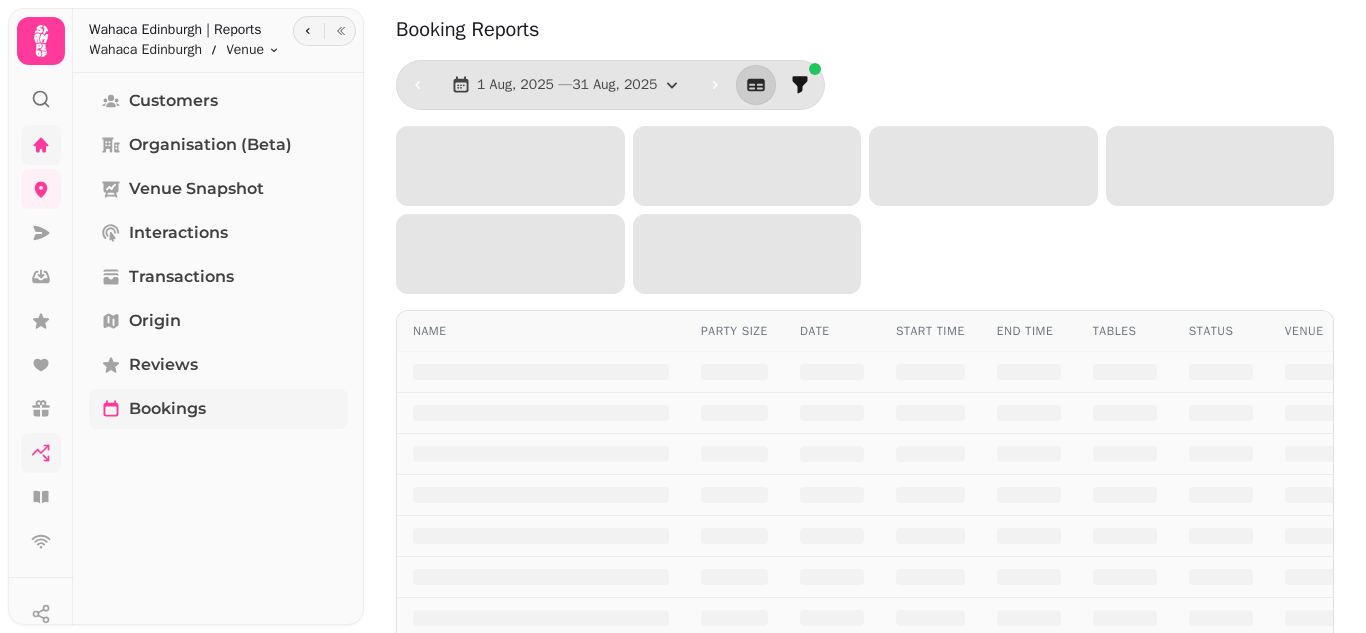 select on "**" 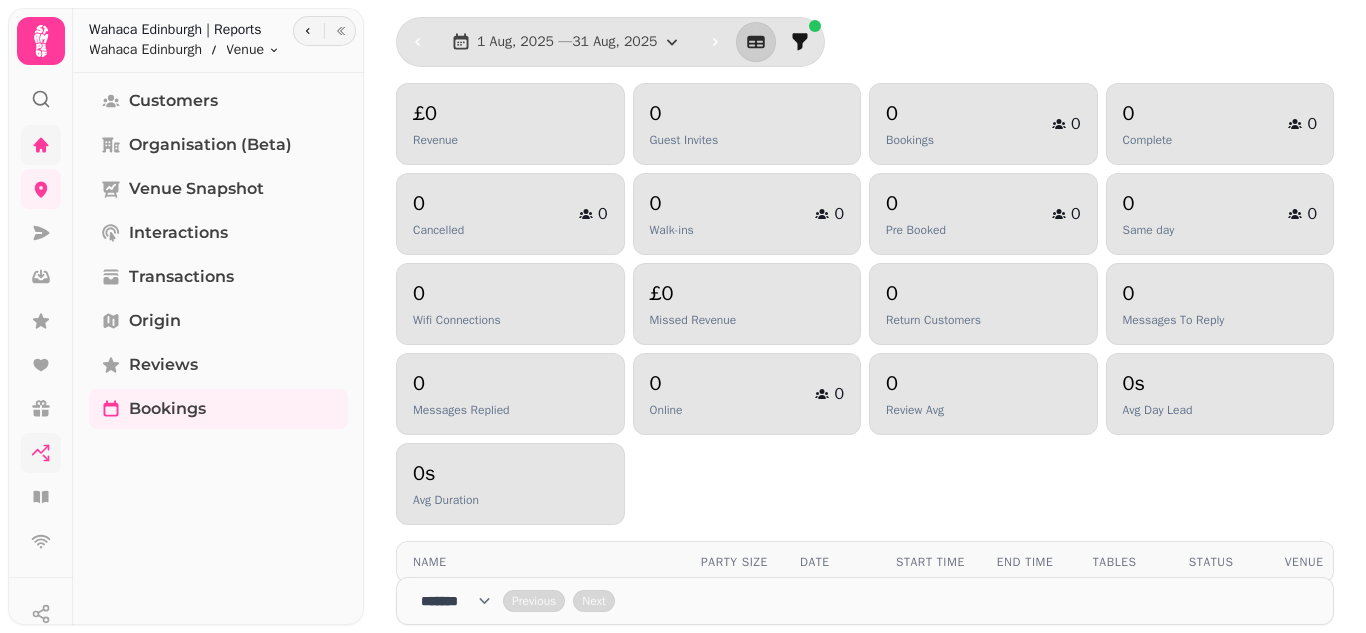 scroll, scrollTop: 0, scrollLeft: 0, axis: both 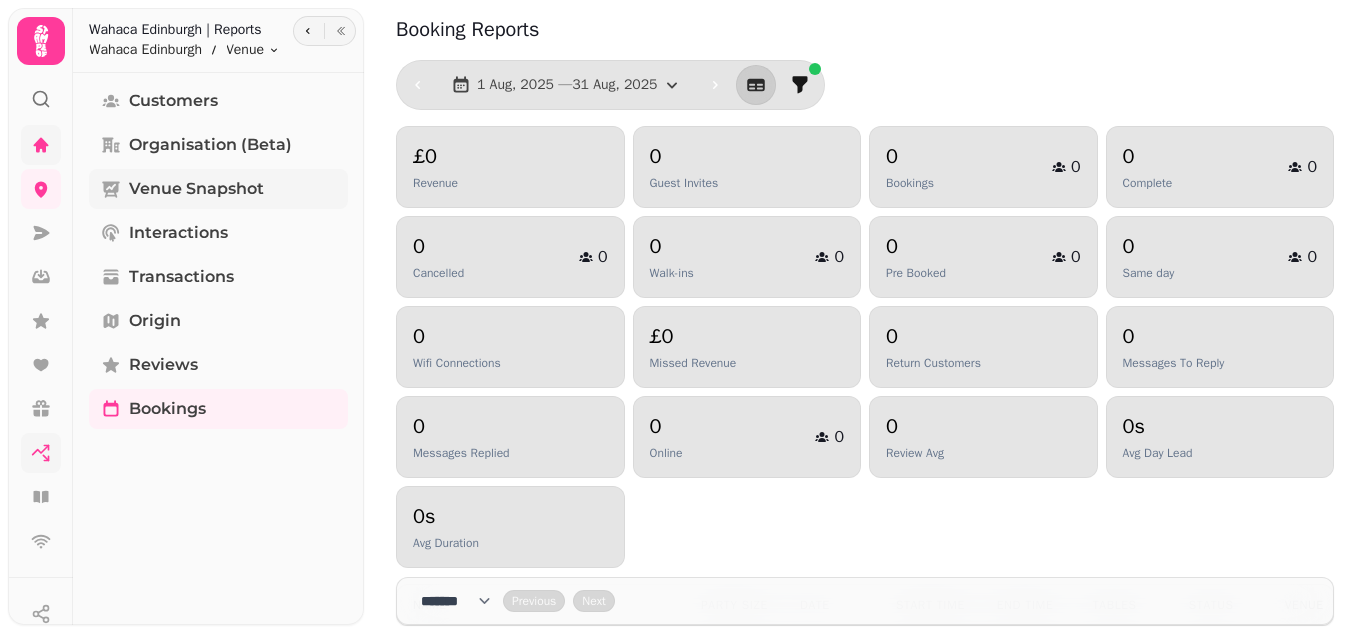 click on "Venue Snapshot" at bounding box center (196, 189) 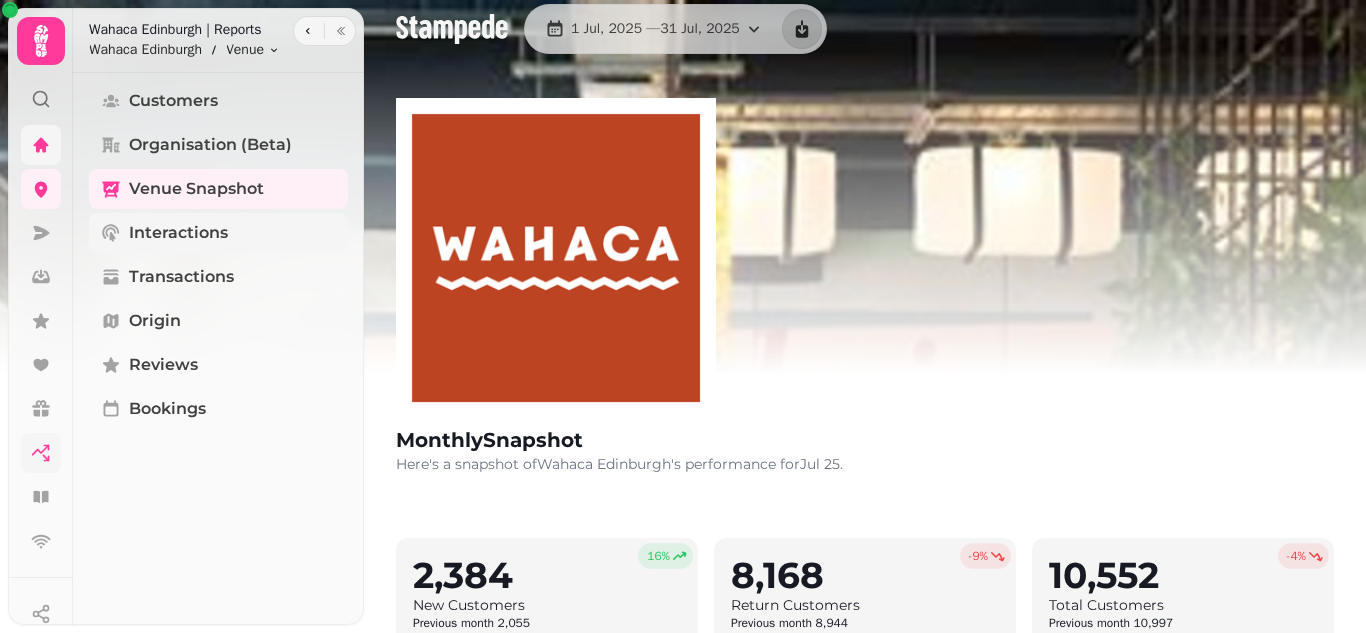 click on "Interactions" at bounding box center [178, 233] 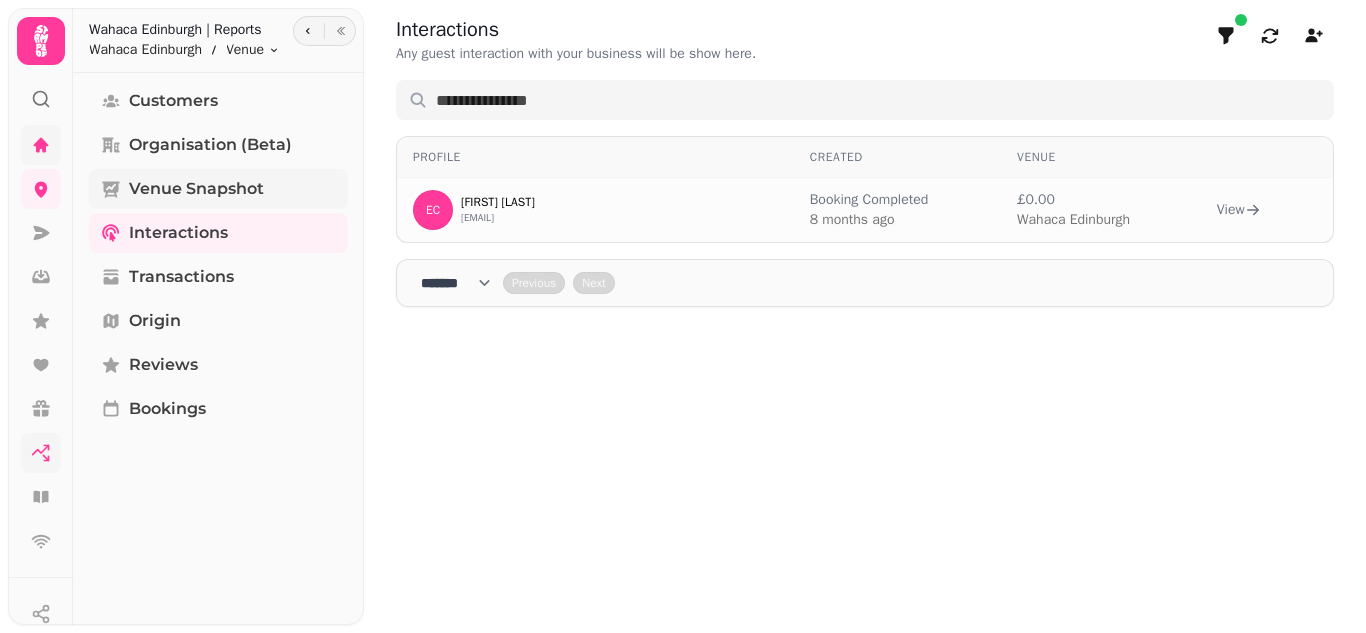click on "Venue Snapshot" at bounding box center (196, 189) 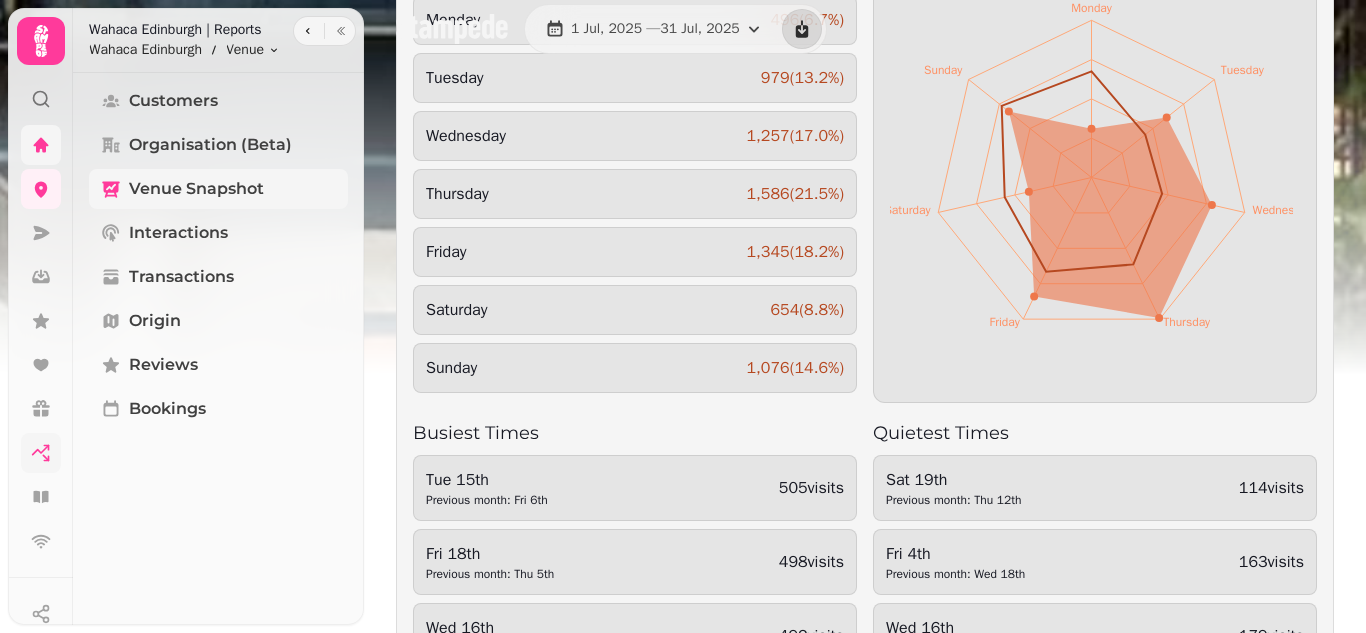 scroll, scrollTop: 800, scrollLeft: 0, axis: vertical 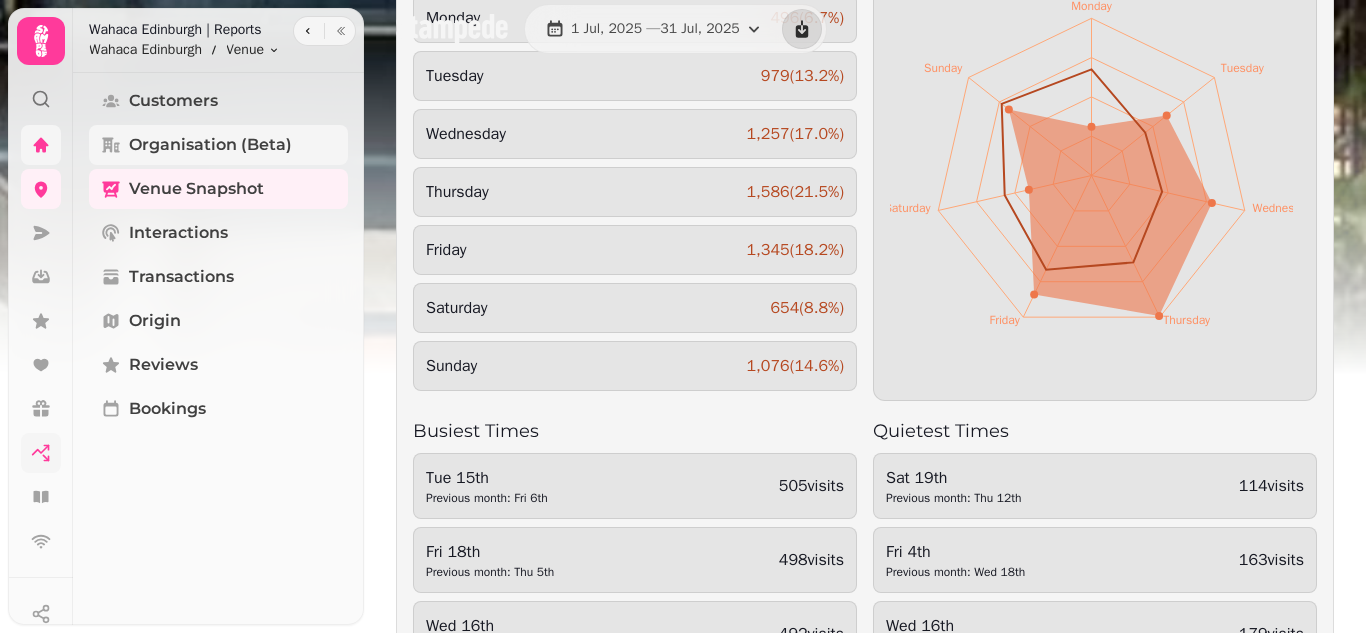 click on "Organisation (beta)" at bounding box center (210, 145) 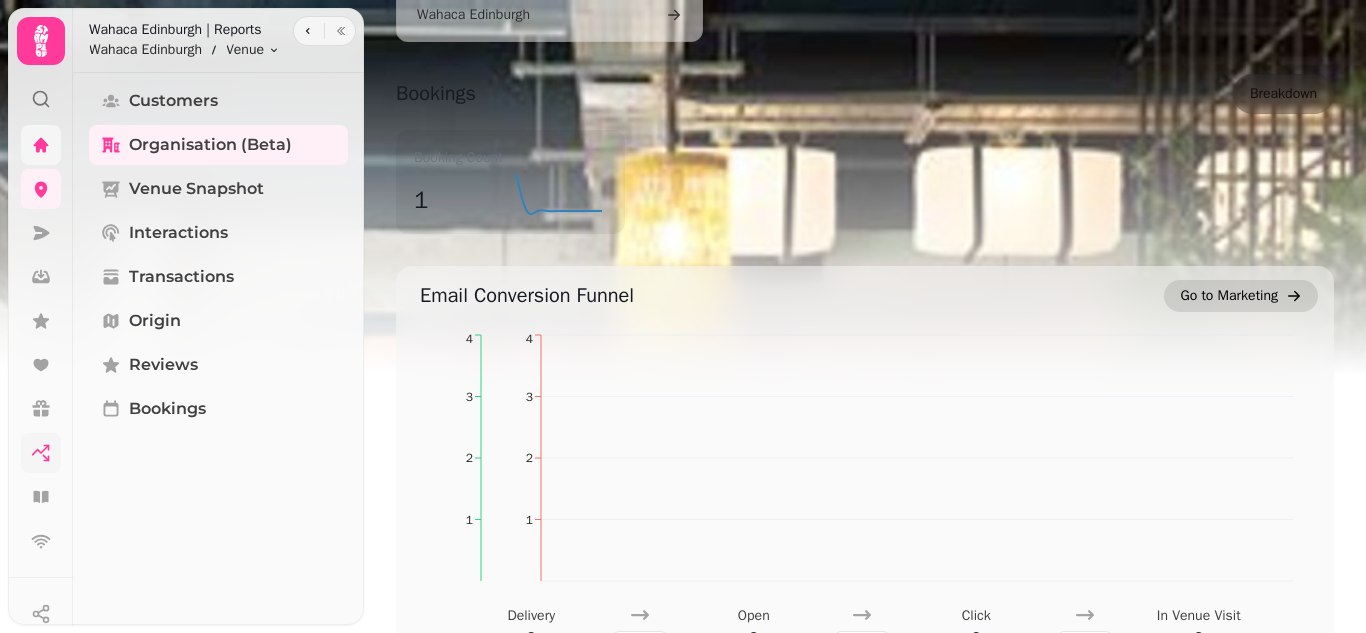 click on "Go to Marketing" at bounding box center (1229, 296) 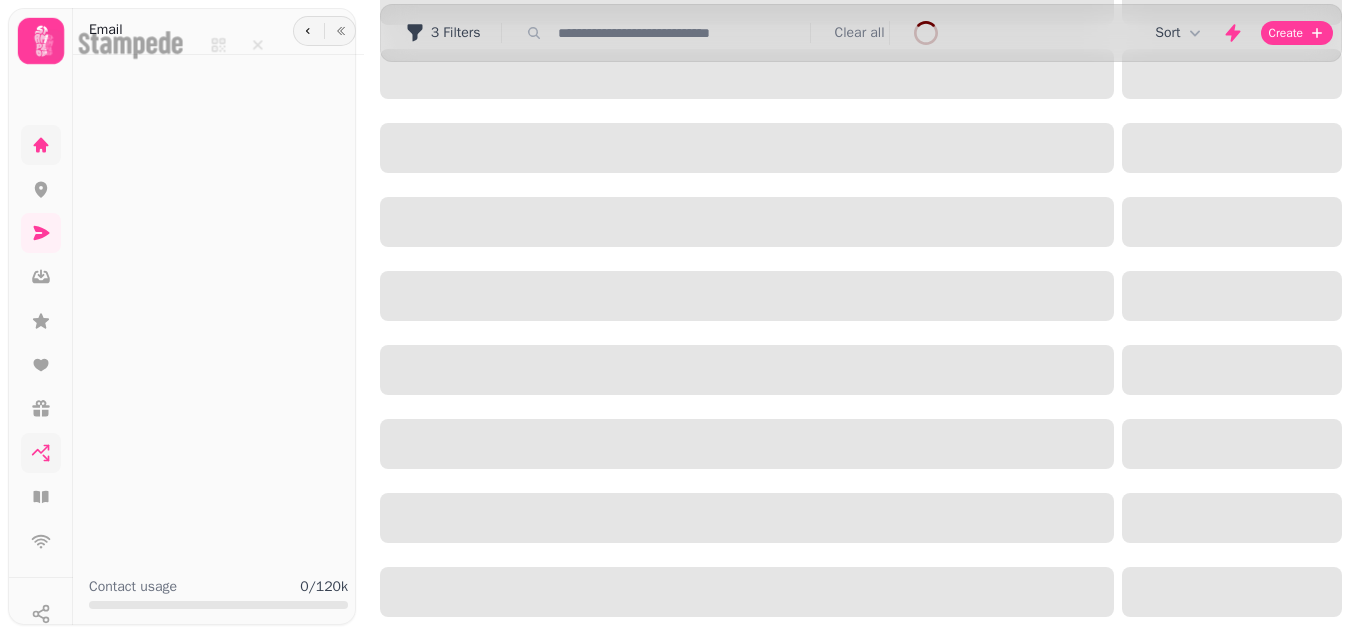 scroll, scrollTop: 0, scrollLeft: 0, axis: both 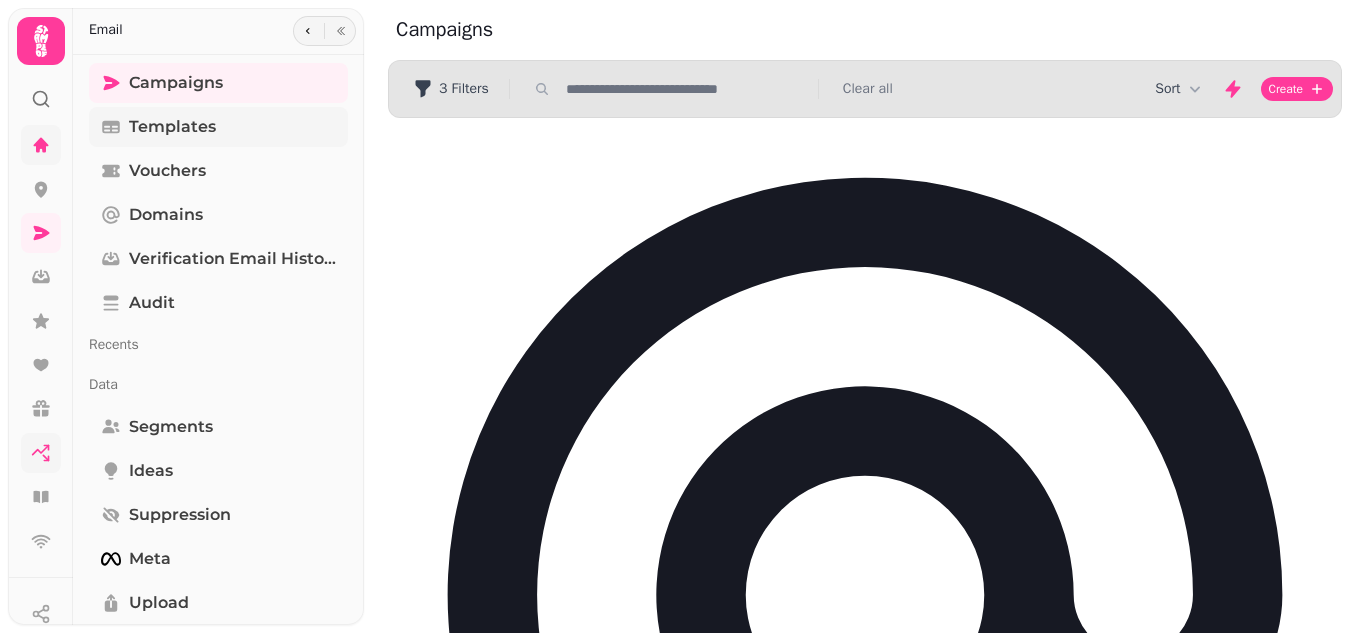 click on "Templates" at bounding box center [172, 127] 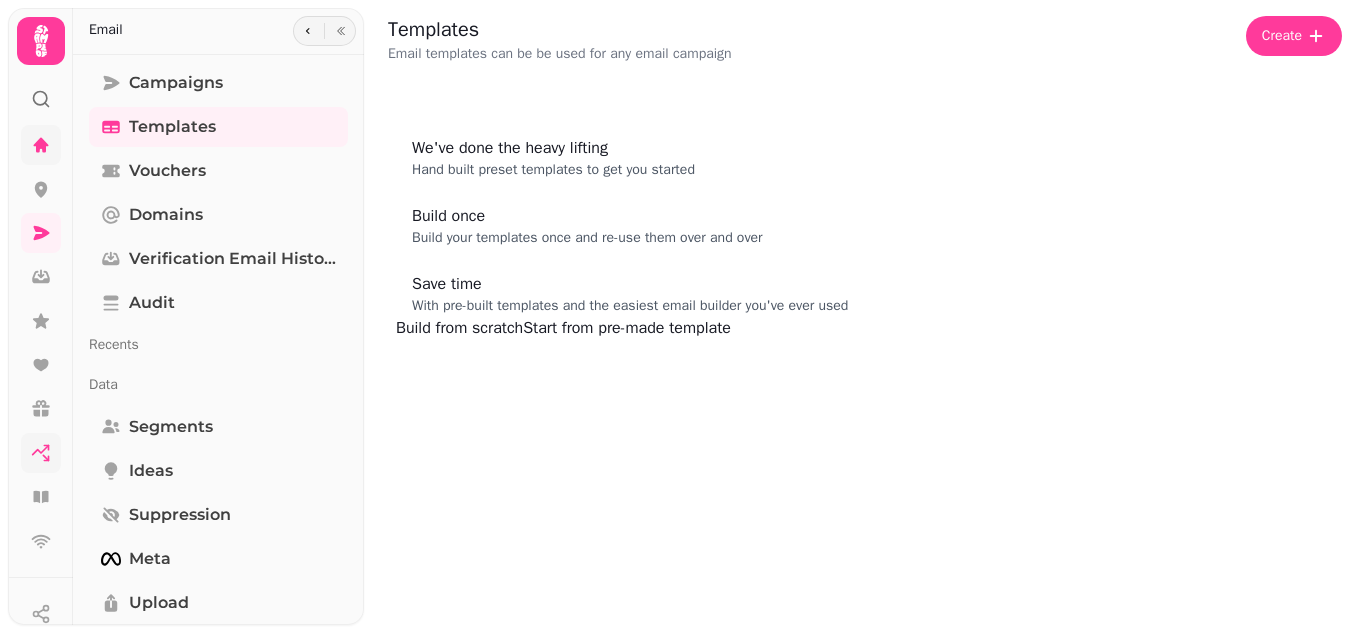 click on "Start from pre-made template" at bounding box center [627, 328] 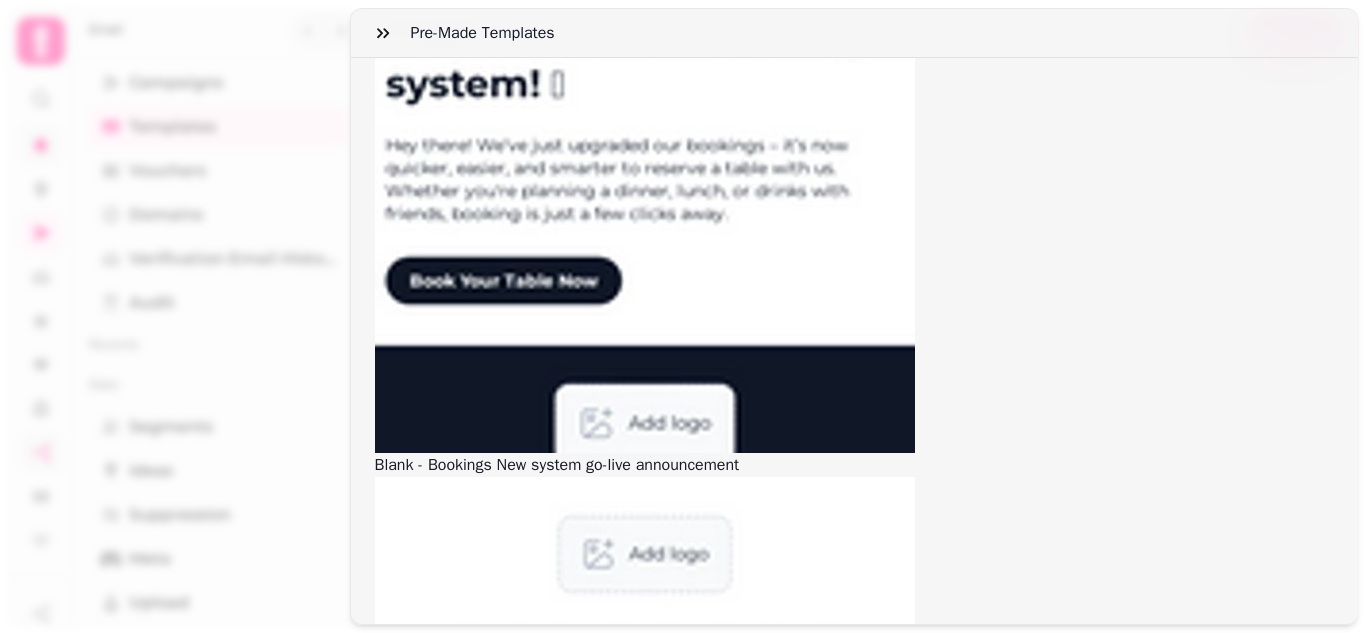 scroll, scrollTop: 600, scrollLeft: 0, axis: vertical 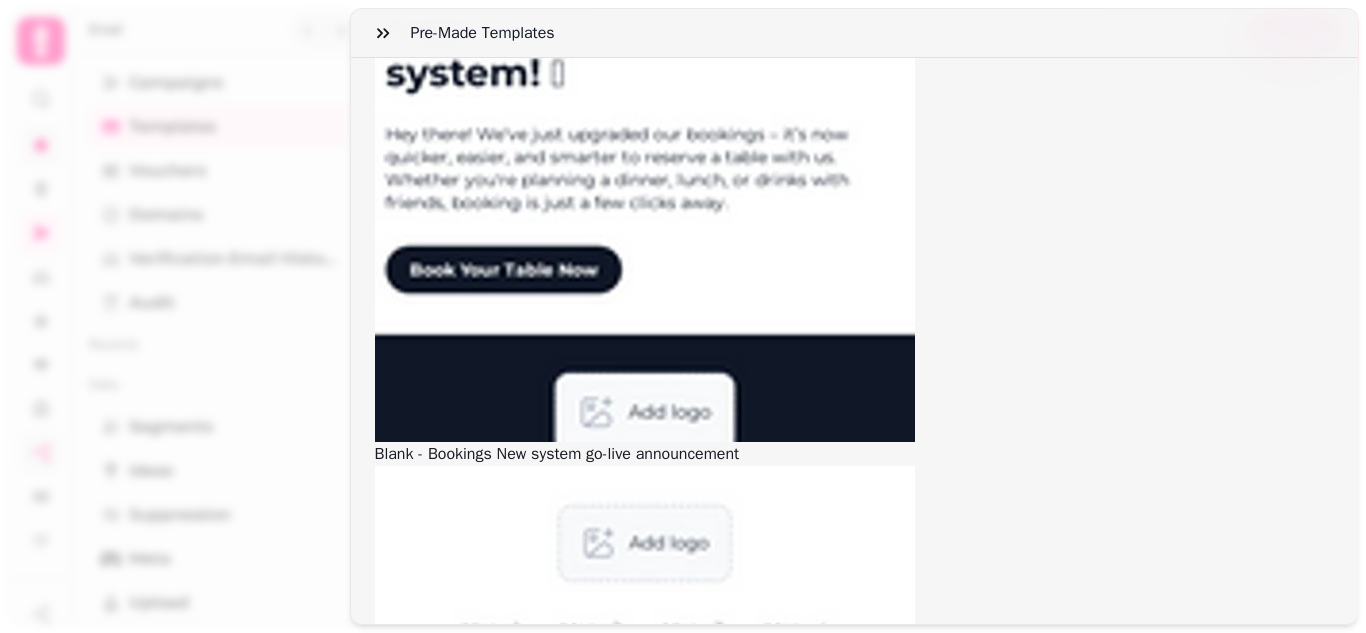 click at bounding box center [645, 8818] 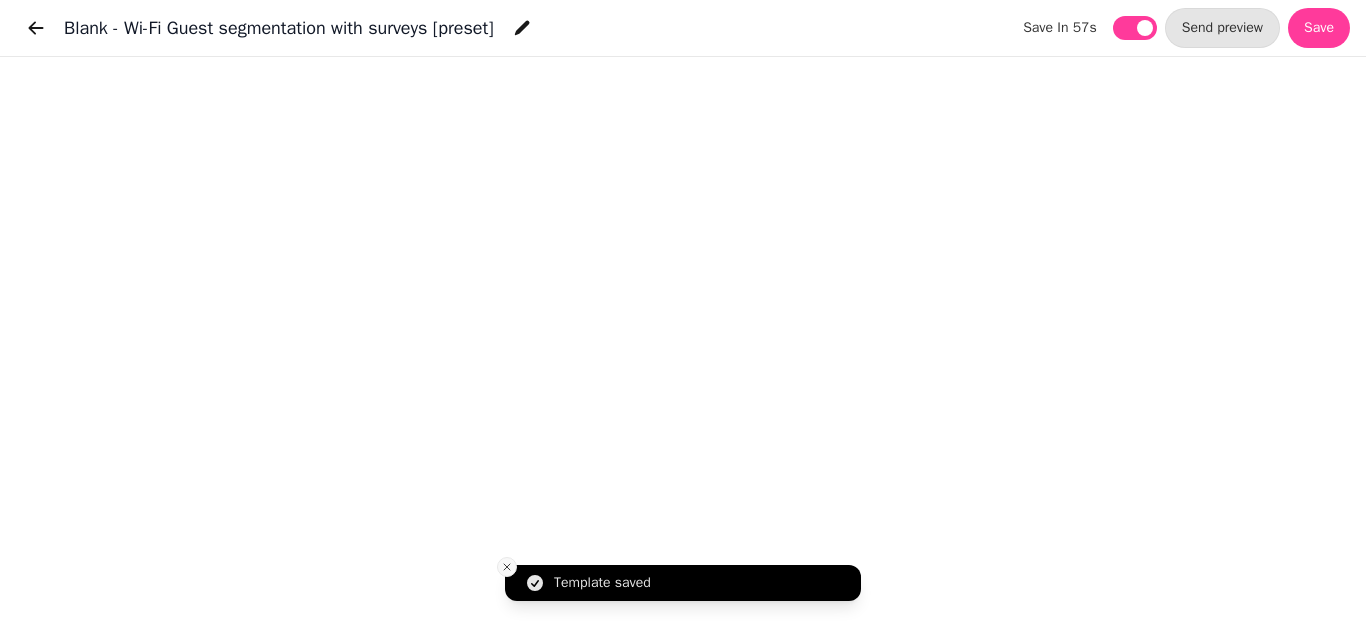 click 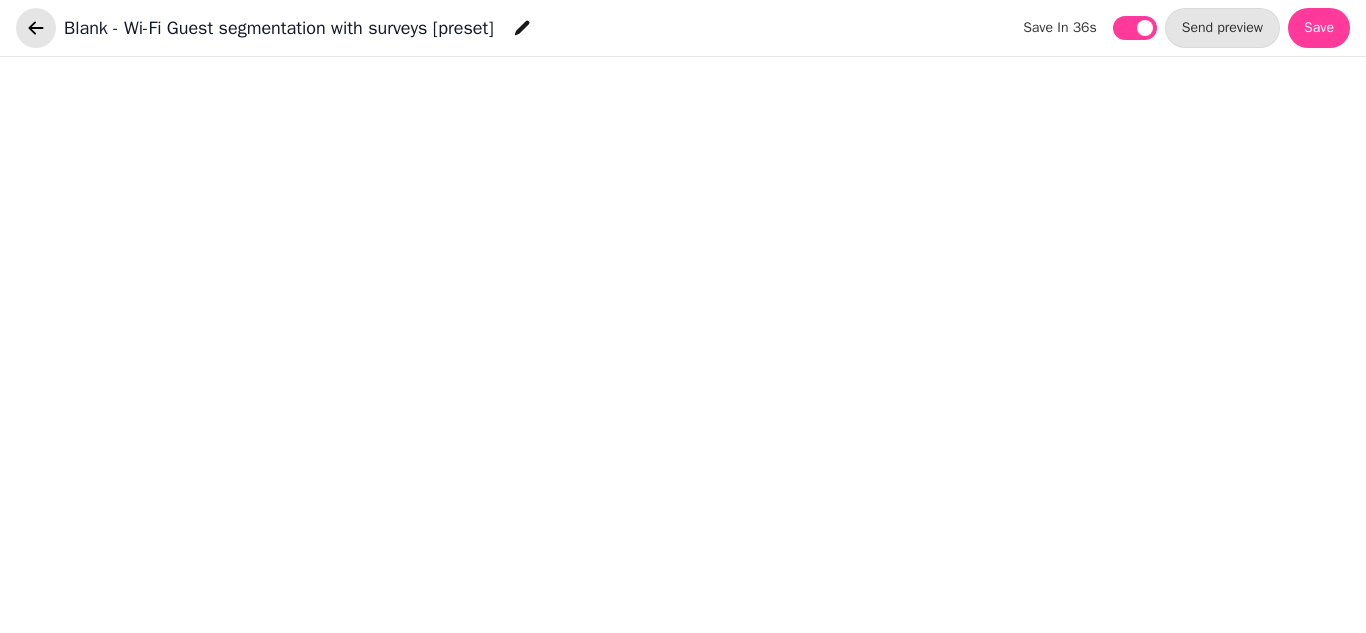 click at bounding box center (36, 28) 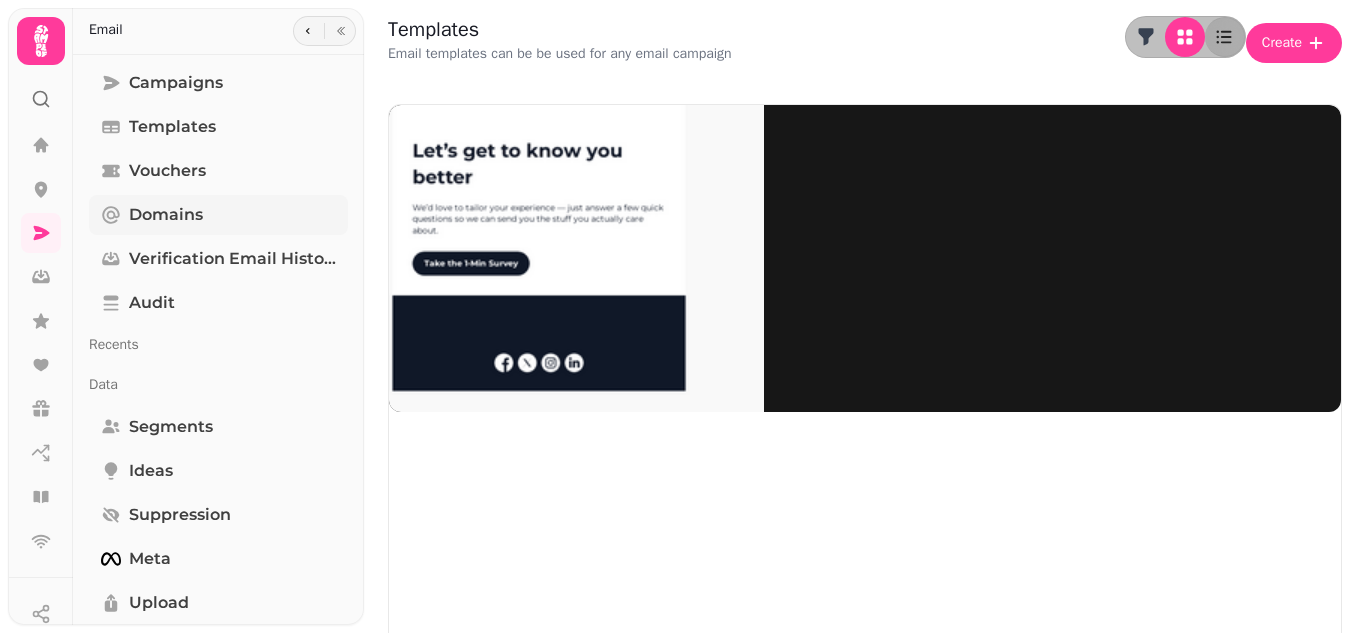 click on "Domains" at bounding box center (166, 215) 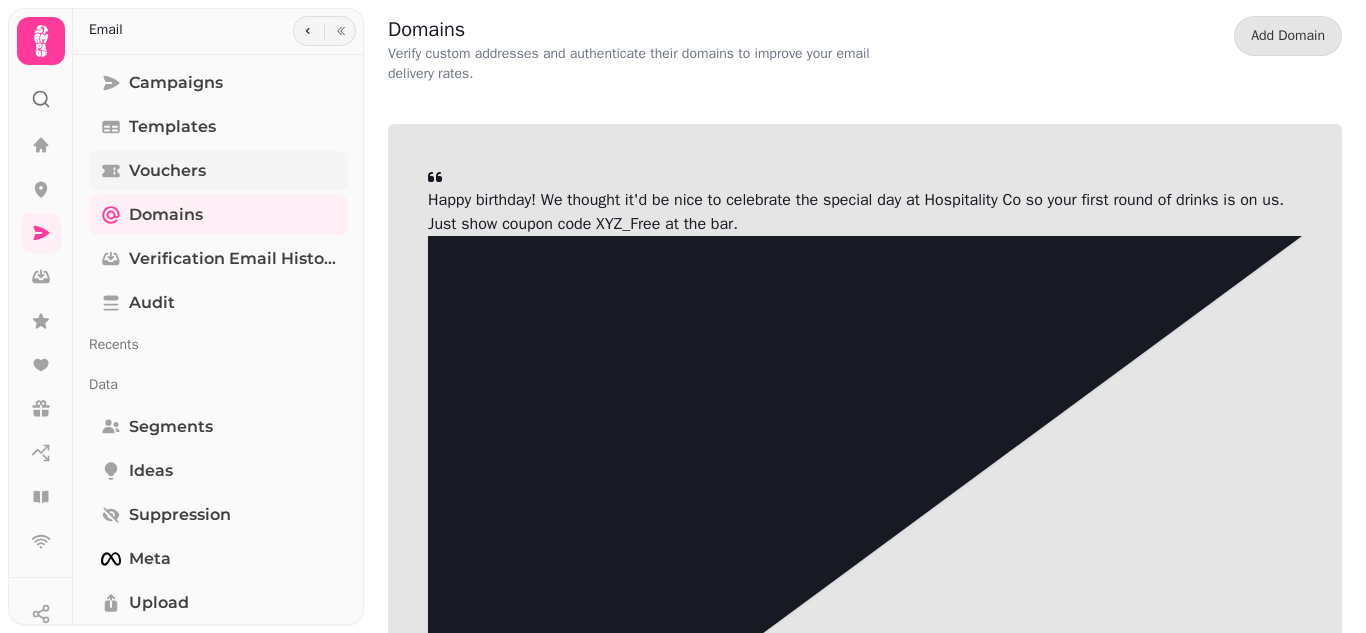 click on "Vouchers" at bounding box center (167, 171) 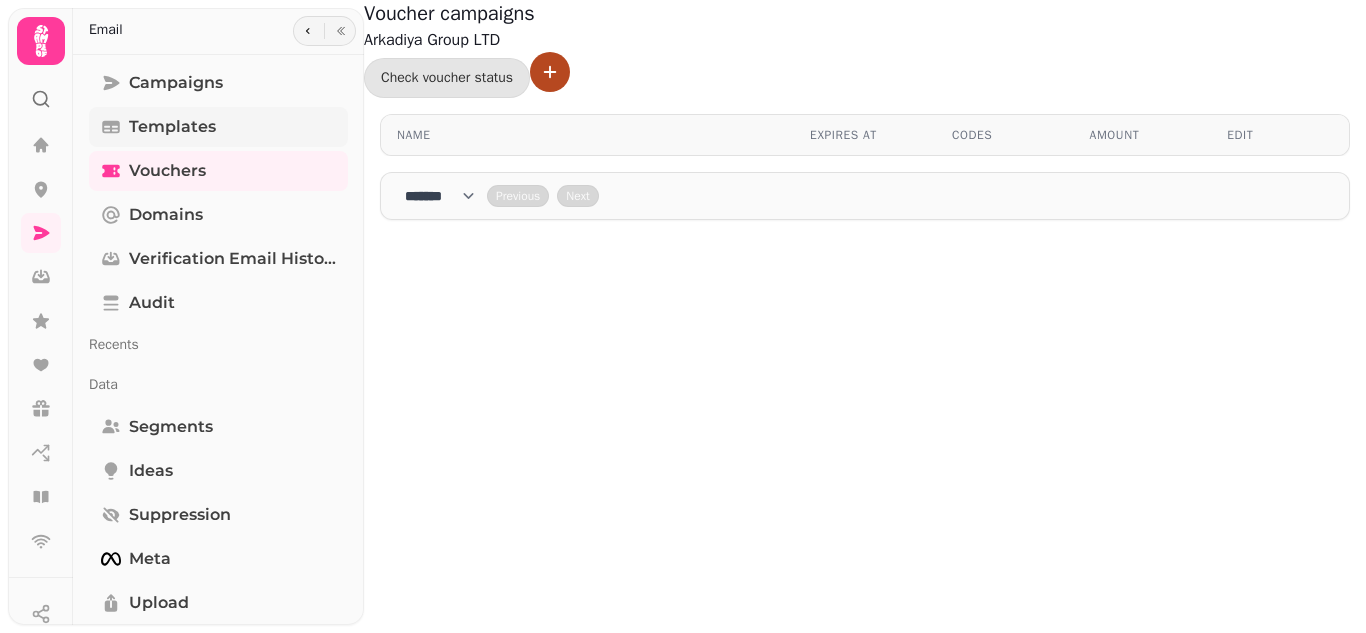 click on "Templates" at bounding box center [172, 127] 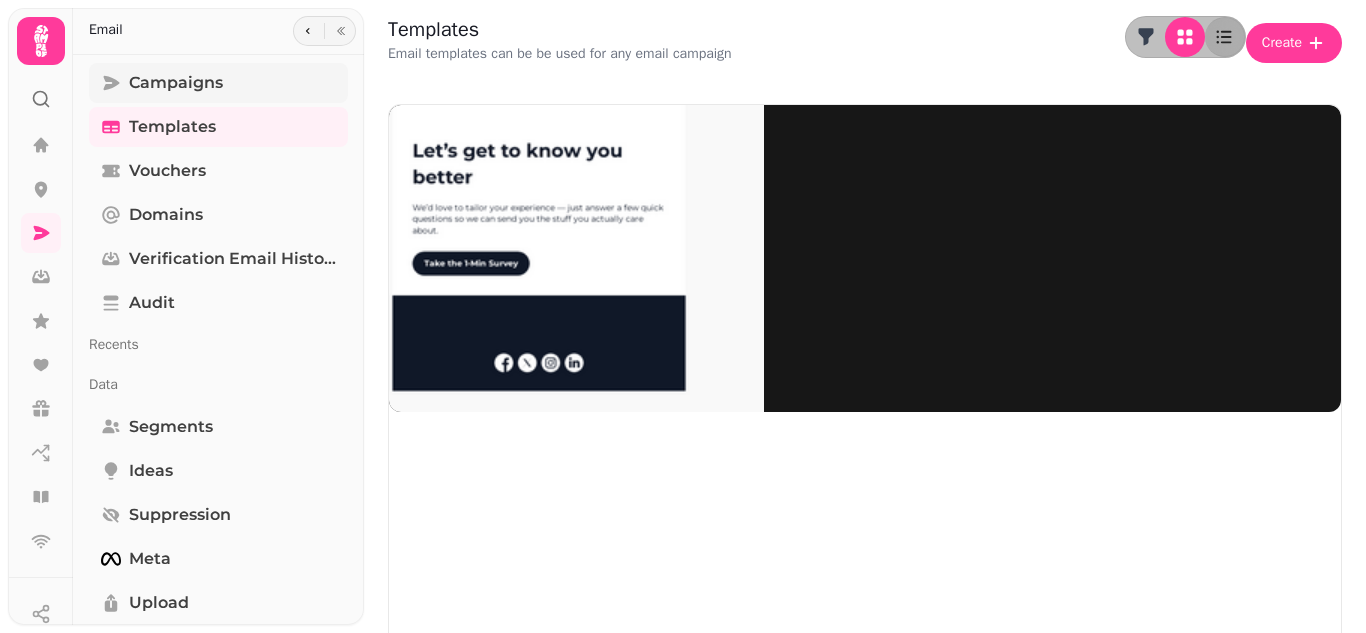click on "Campaigns" at bounding box center [176, 83] 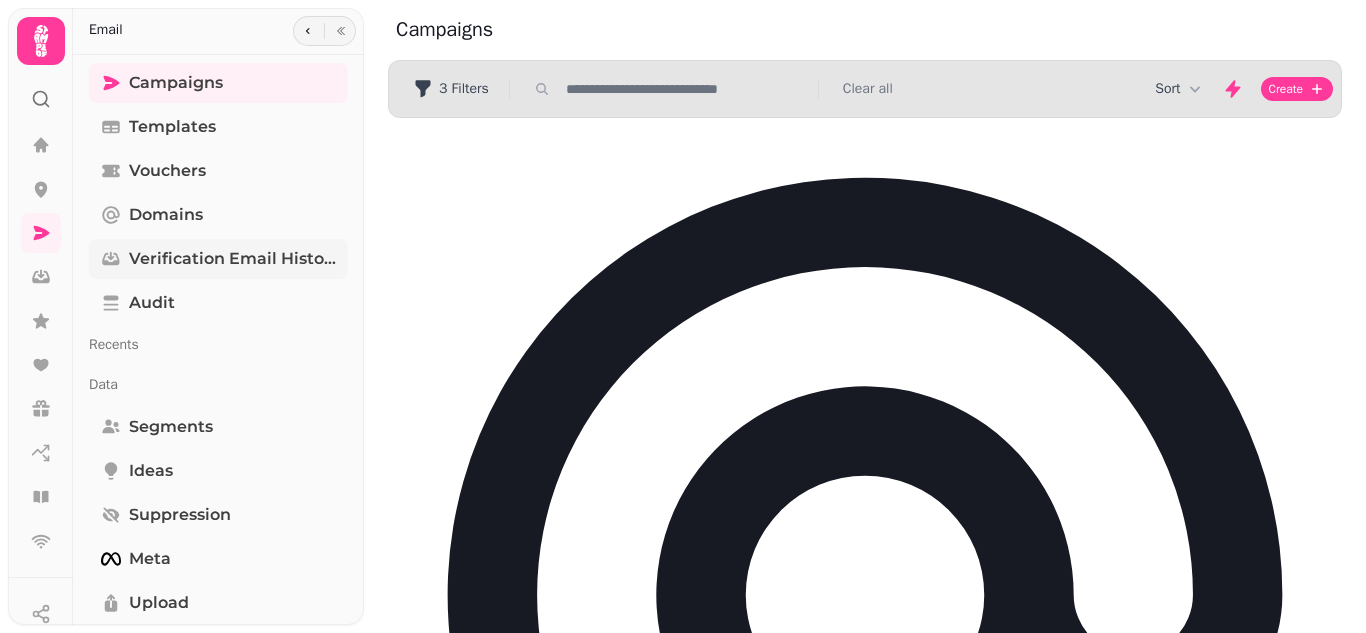 click on "Verification email history" at bounding box center [232, 259] 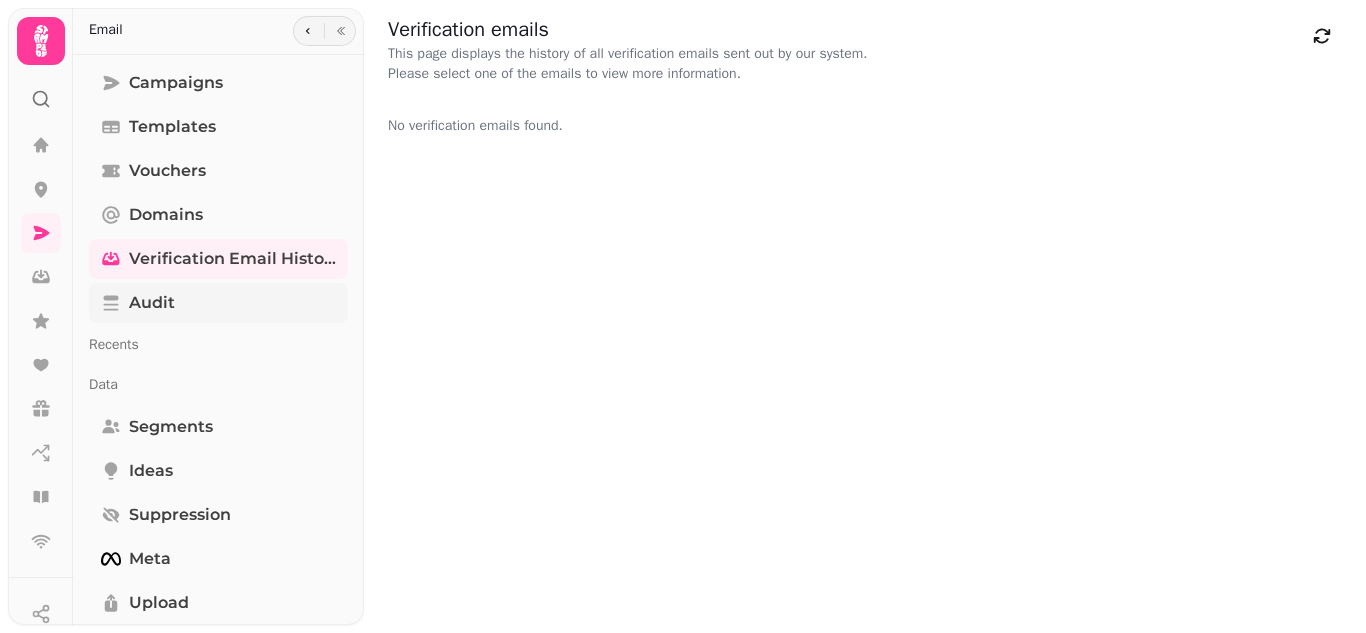 click on "Audit" at bounding box center (152, 303) 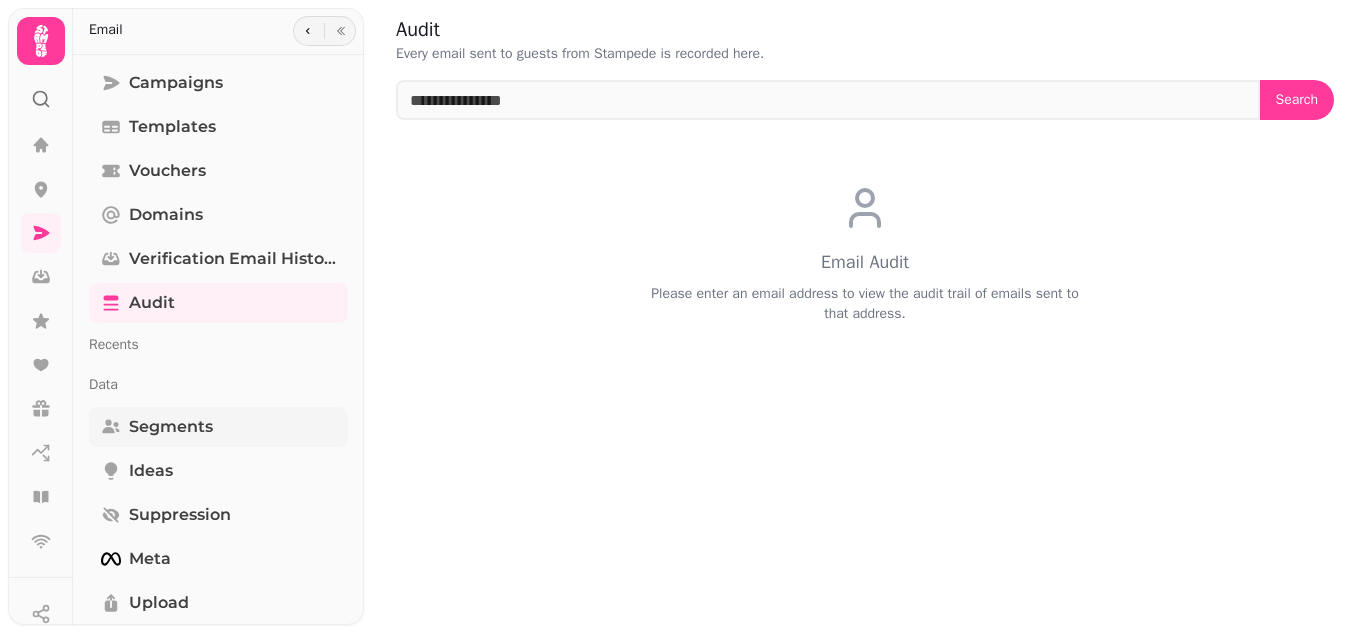 click on "Segments" at bounding box center (171, 427) 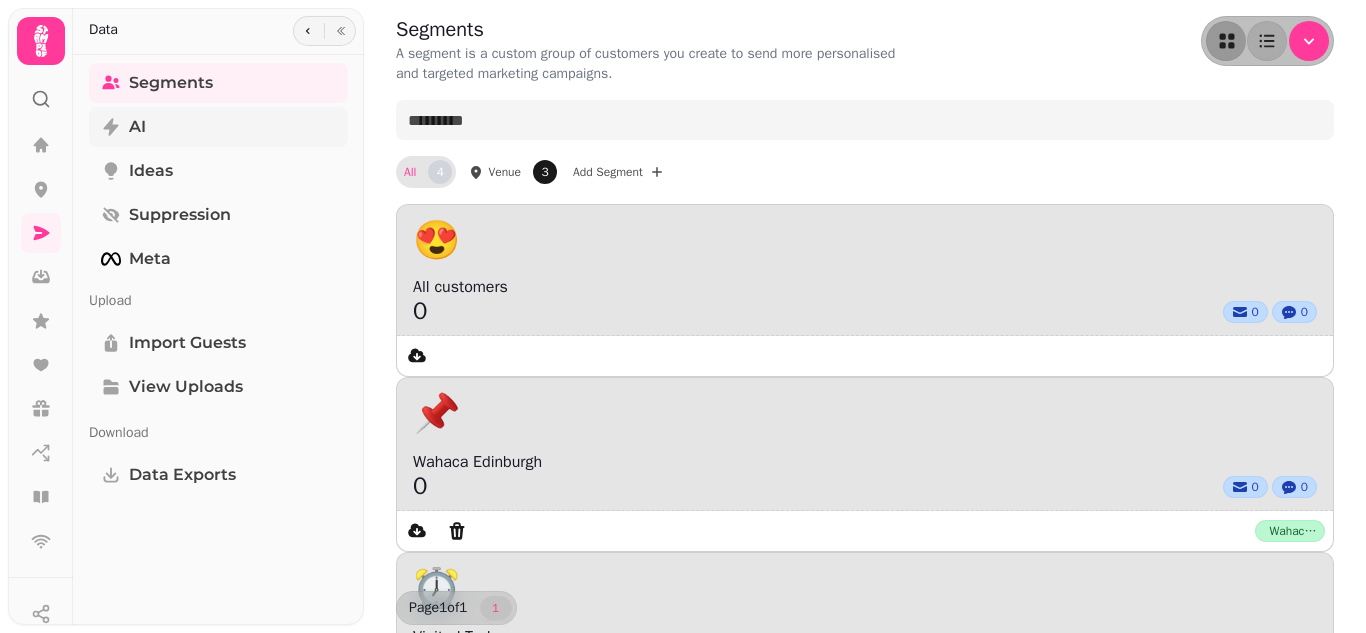 click on "AI" at bounding box center [137, 127] 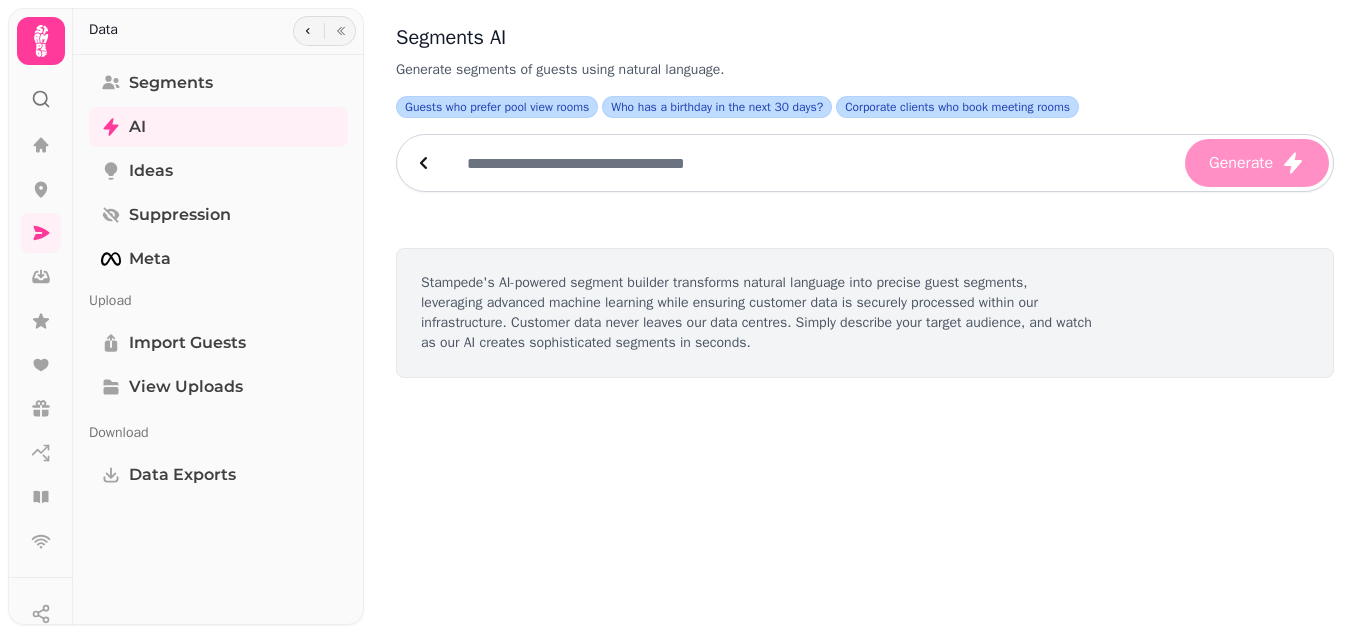 click at bounding box center [816, 163] 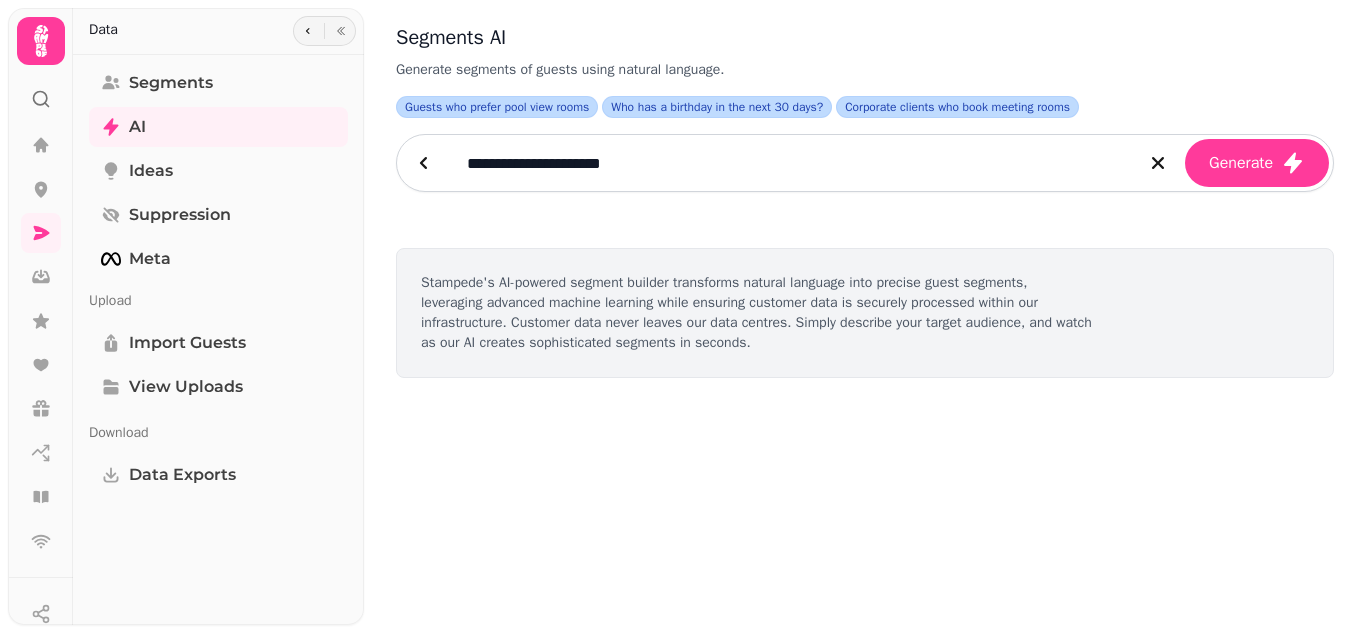 type on "**********" 